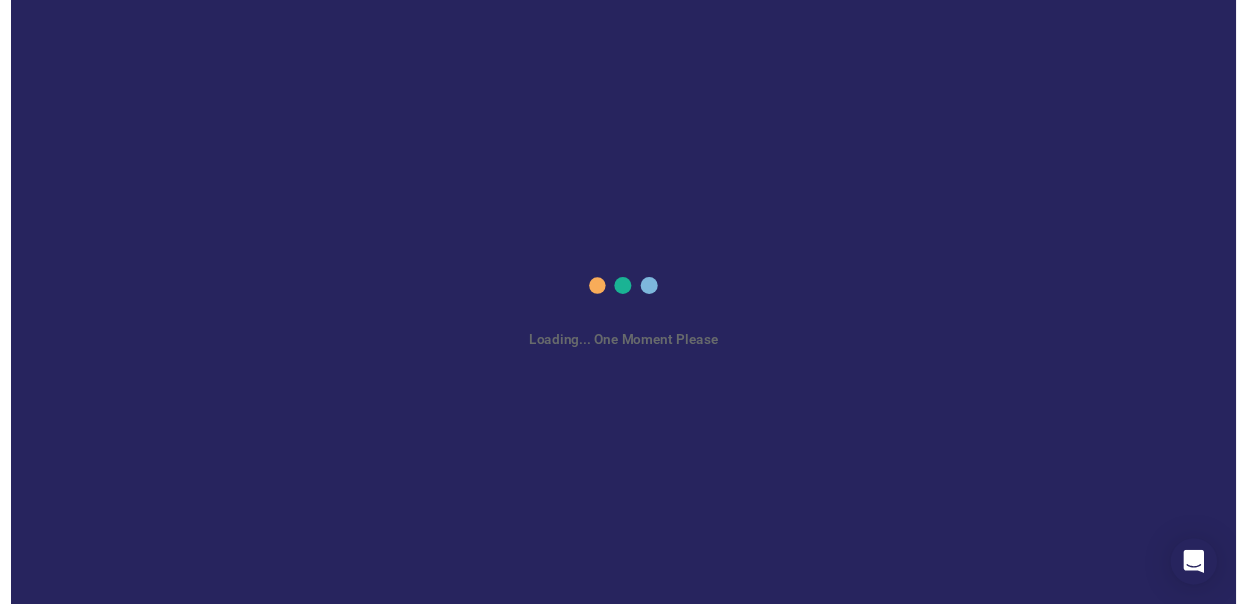 scroll, scrollTop: 0, scrollLeft: 0, axis: both 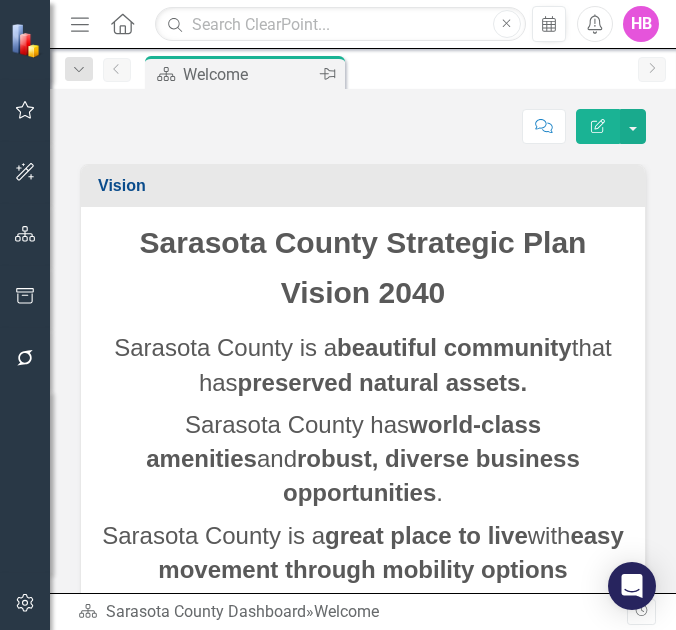 click on "Welcome" at bounding box center [249, 74] 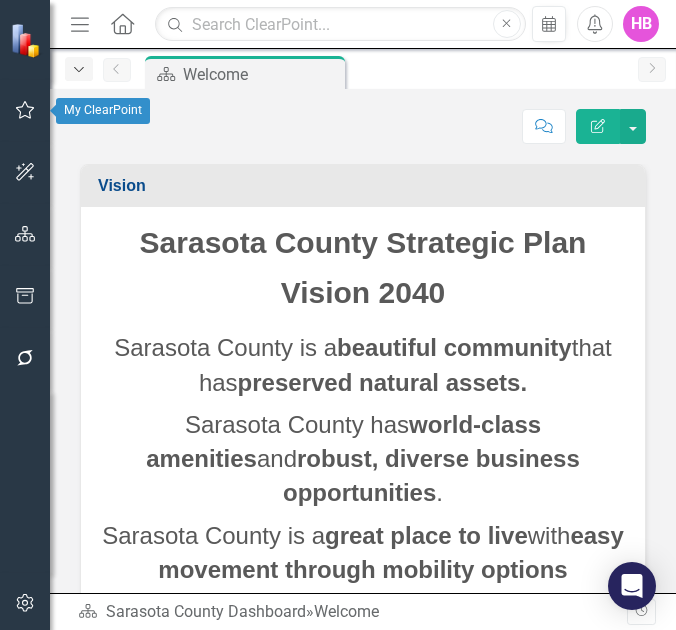 click on "Dropdown" 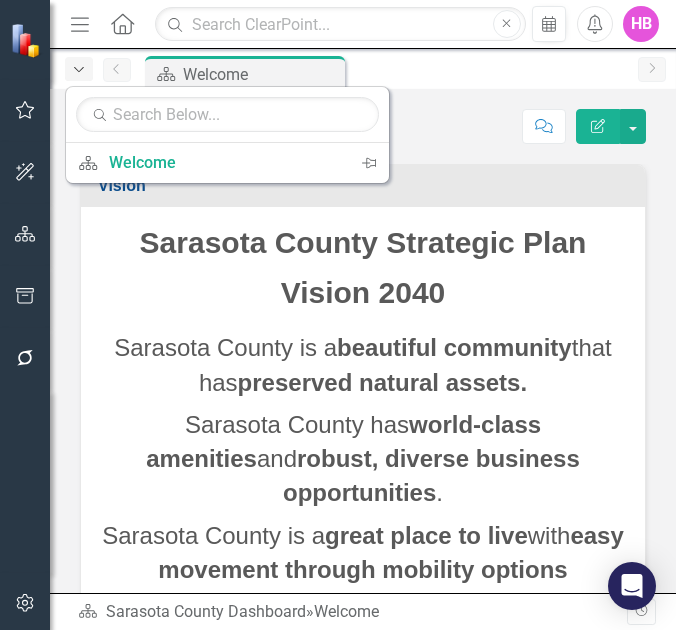 click on "Dropdown" 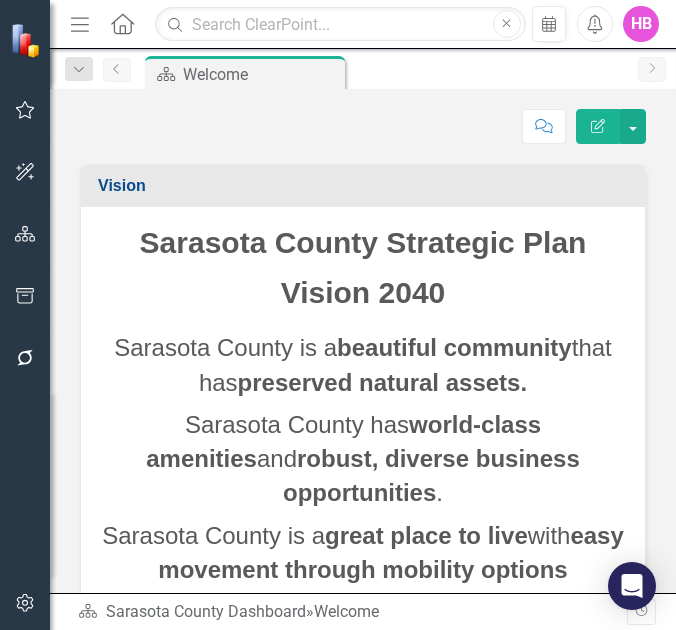 click on "Previous" 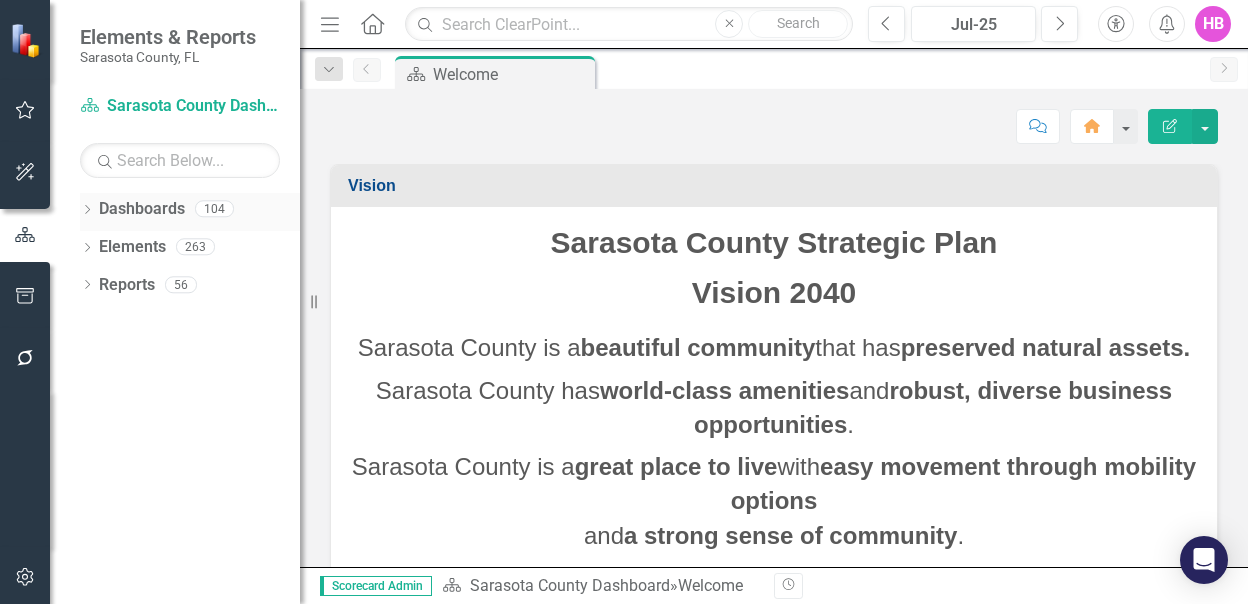 click on "Dropdown" 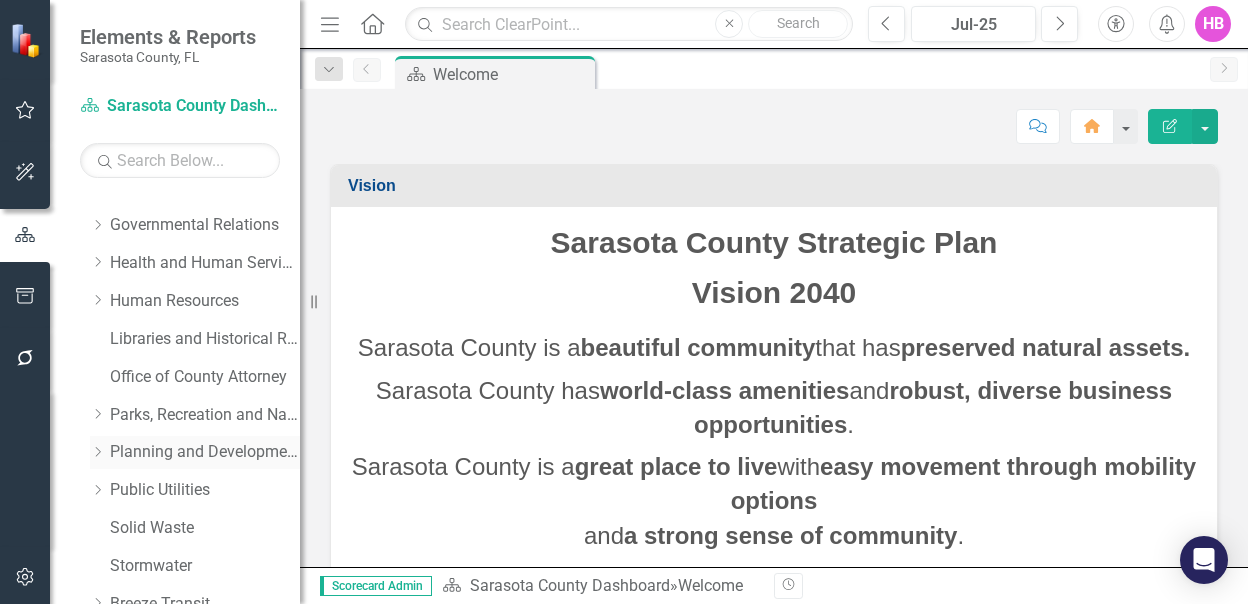 scroll, scrollTop: 500, scrollLeft: 0, axis: vertical 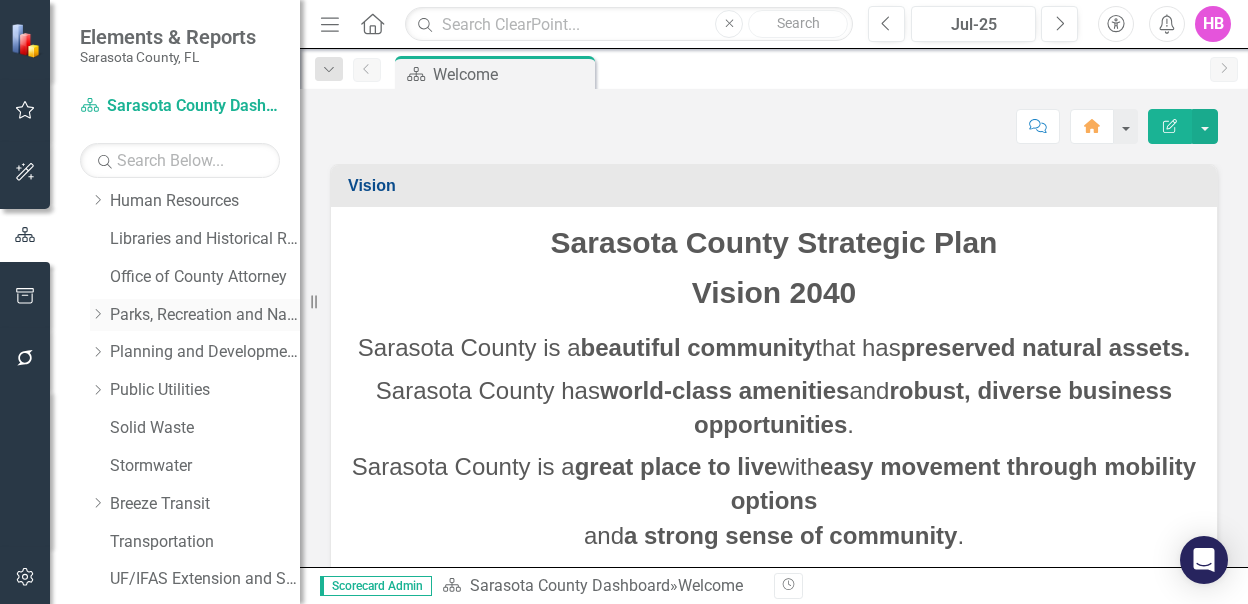 click on "Parks, Recreation and Natural Resources" at bounding box center (205, 315) 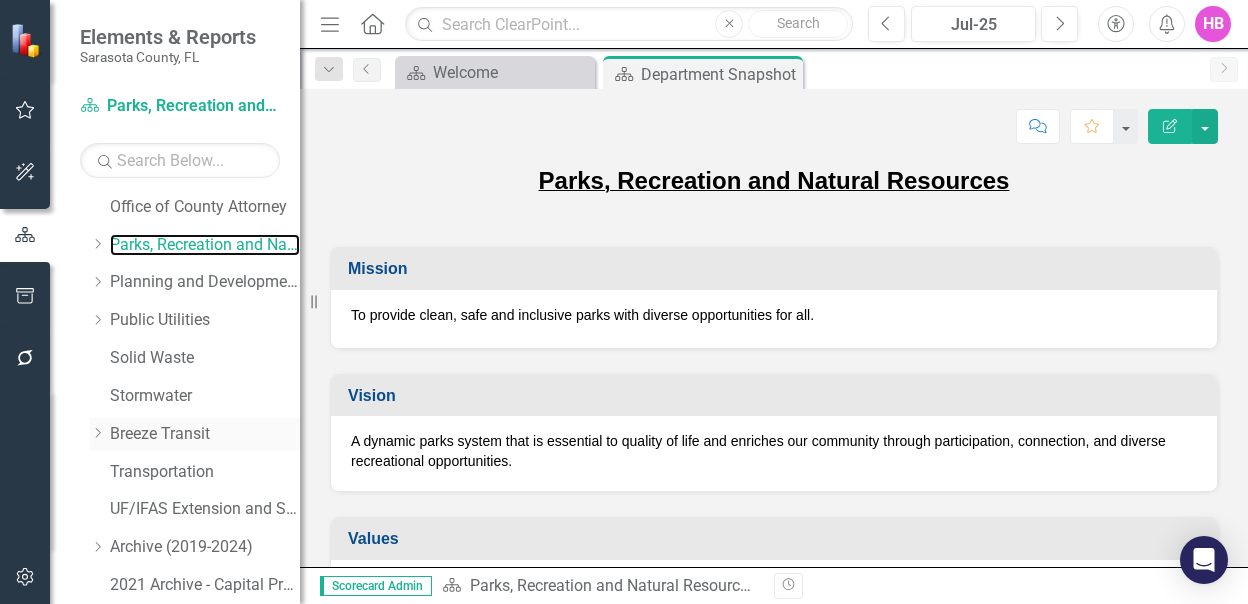 scroll, scrollTop: 648, scrollLeft: 0, axis: vertical 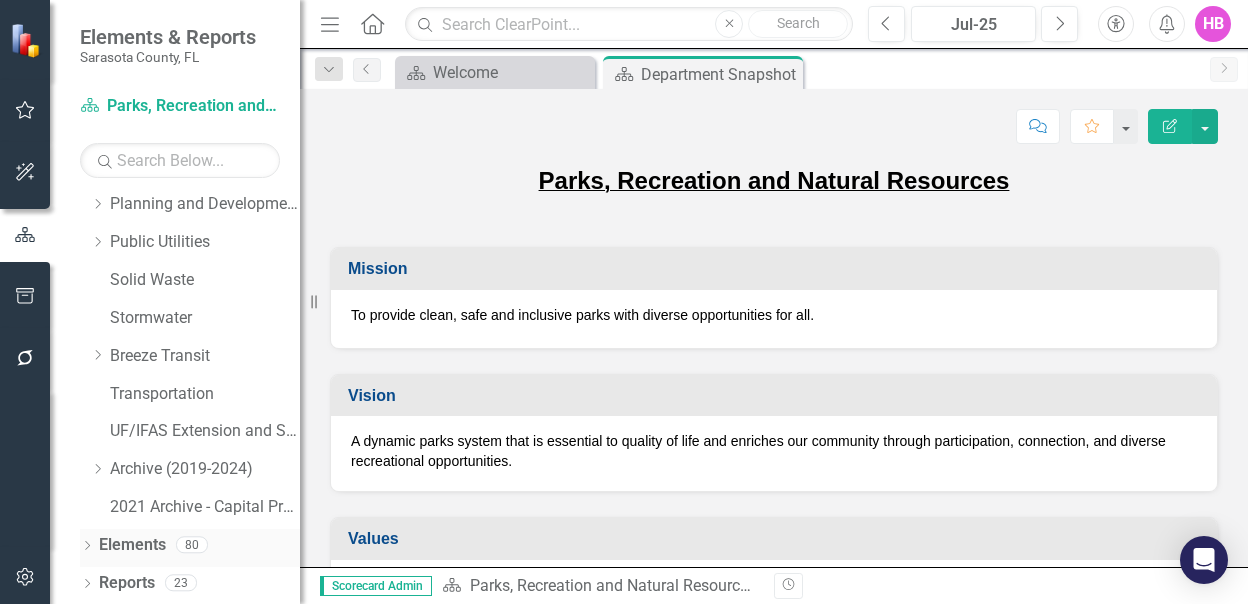 click on "Dropdown" 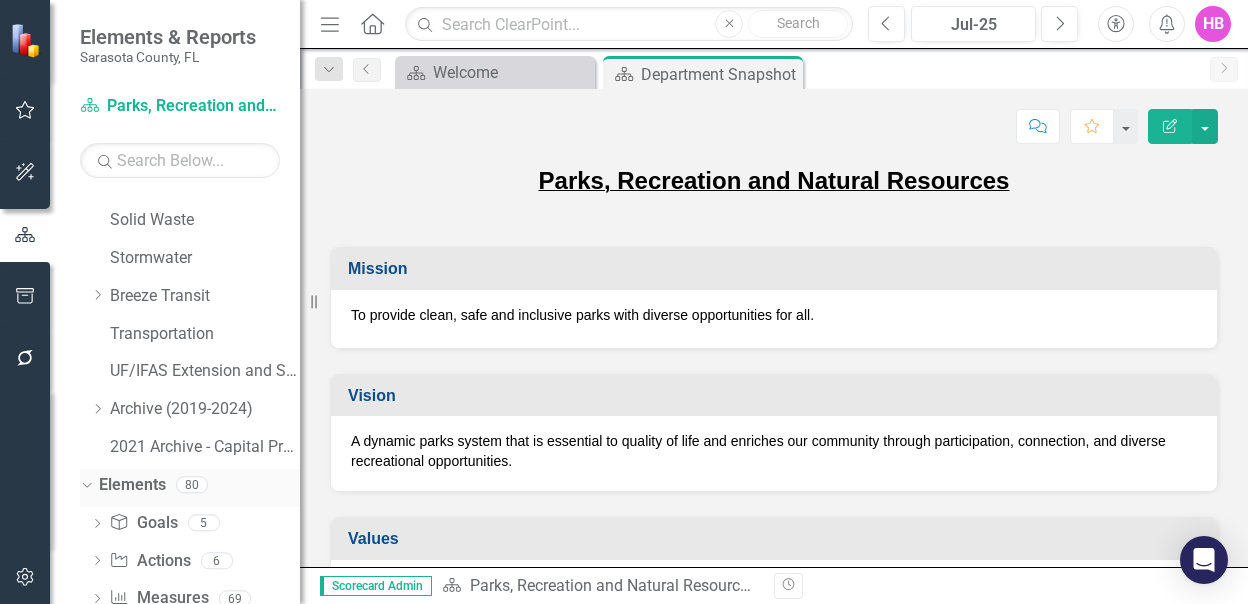 scroll, scrollTop: 762, scrollLeft: 0, axis: vertical 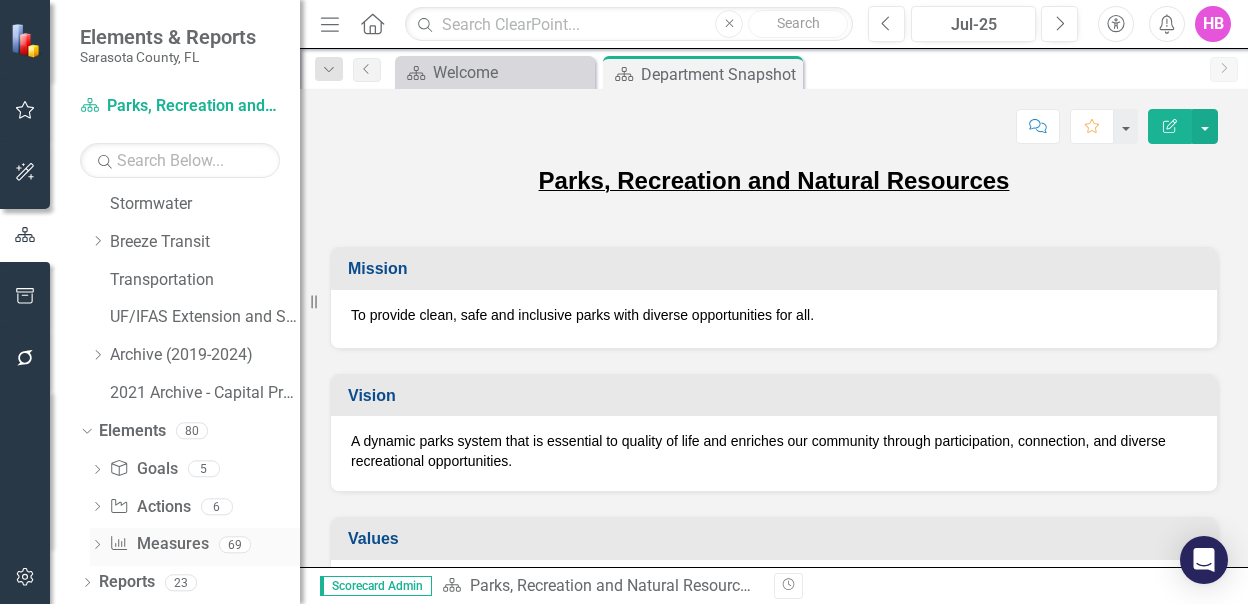 click on "Measure Measures" at bounding box center (158, 544) 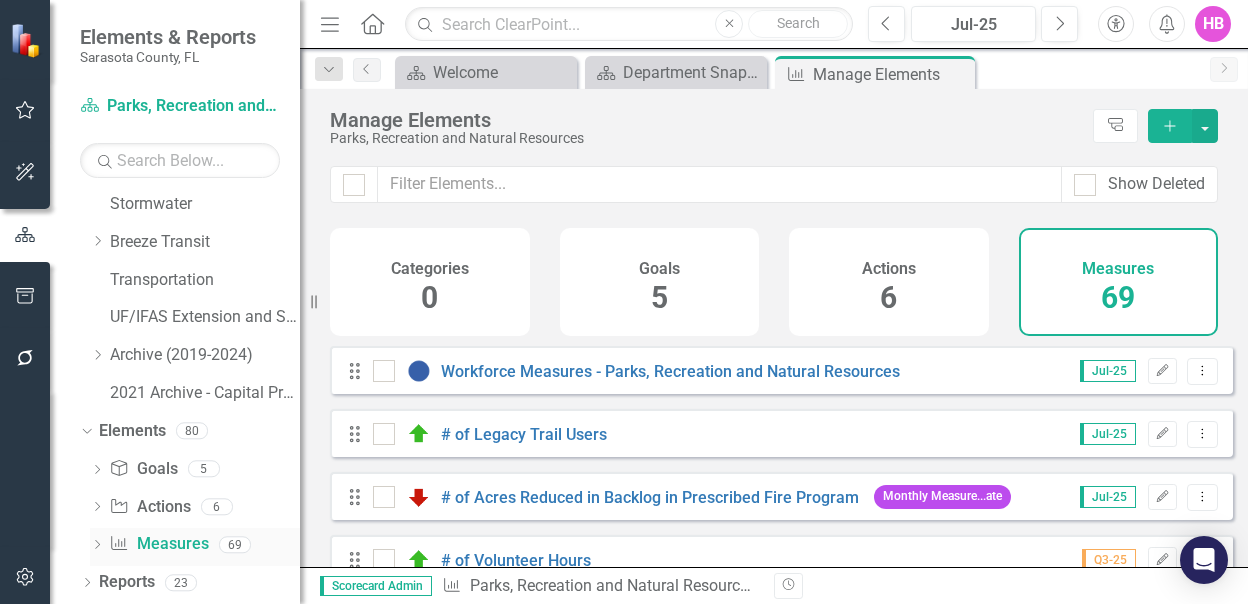 click on "Dropdown" 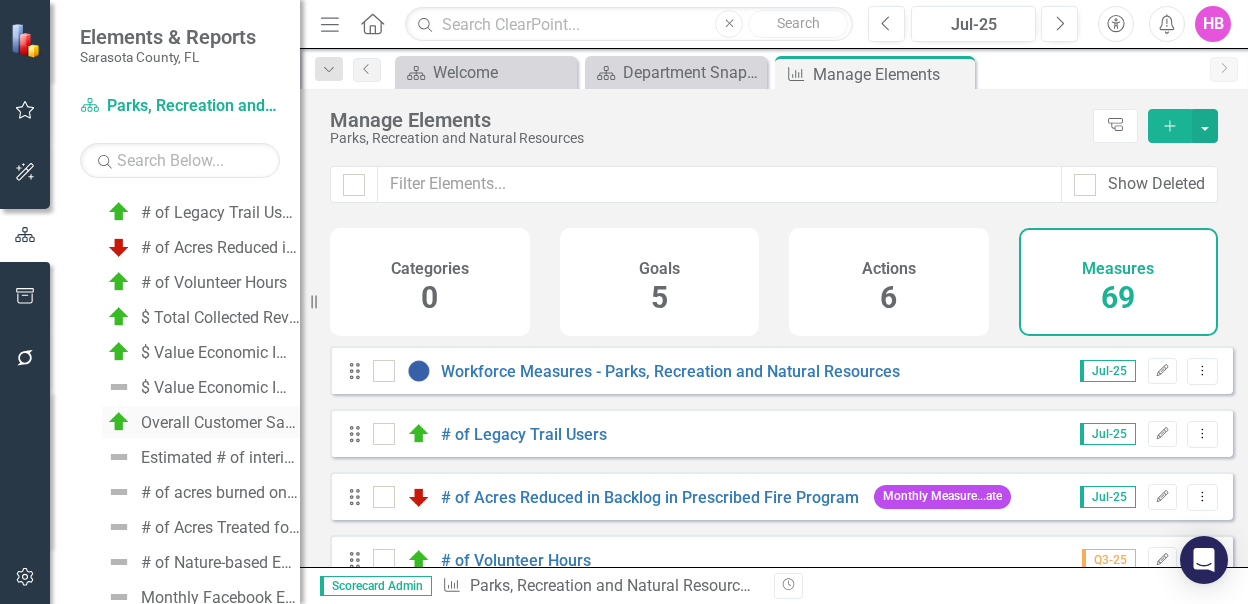 scroll, scrollTop: 1262, scrollLeft: 0, axis: vertical 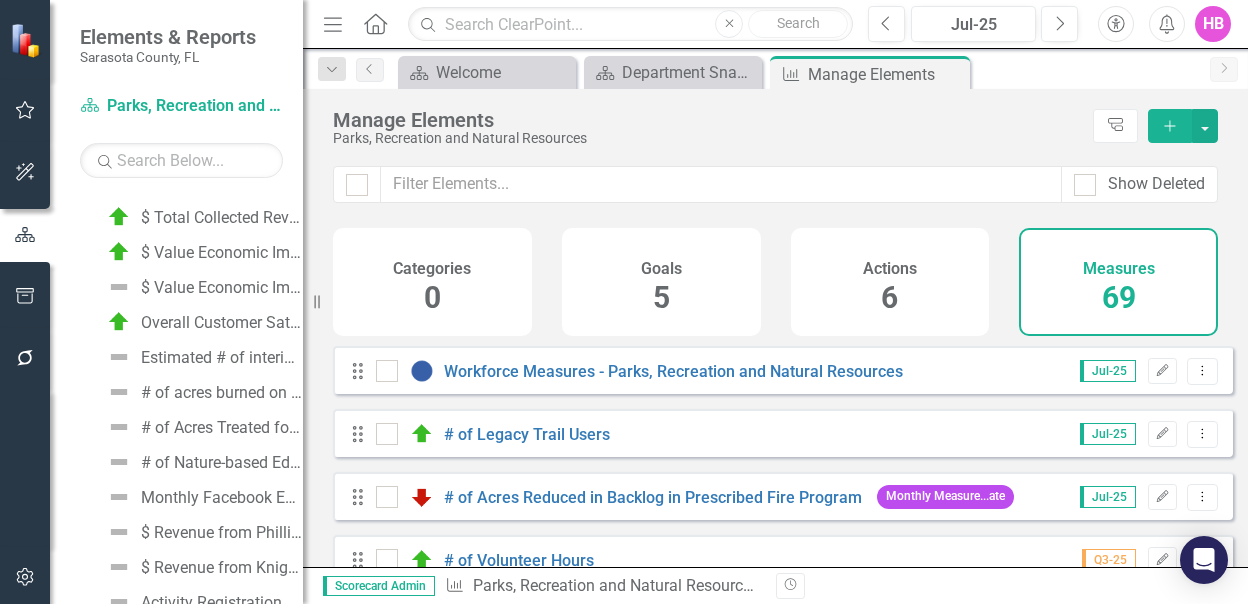 click on "Resize" at bounding box center (311, 302) 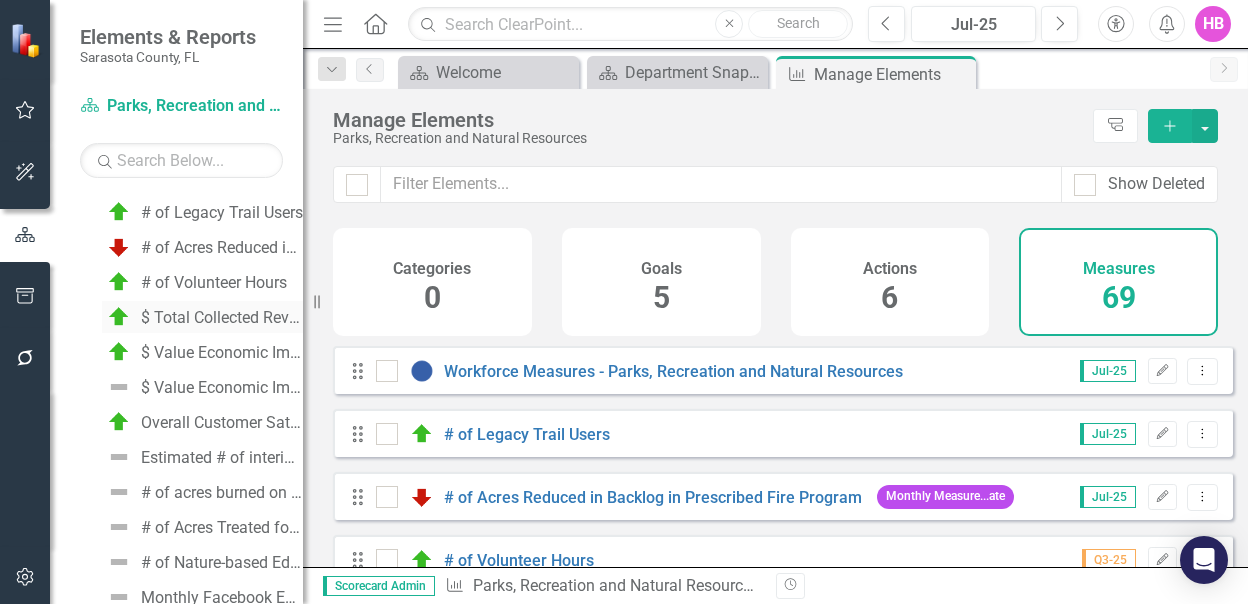 scroll, scrollTop: 1262, scrollLeft: 0, axis: vertical 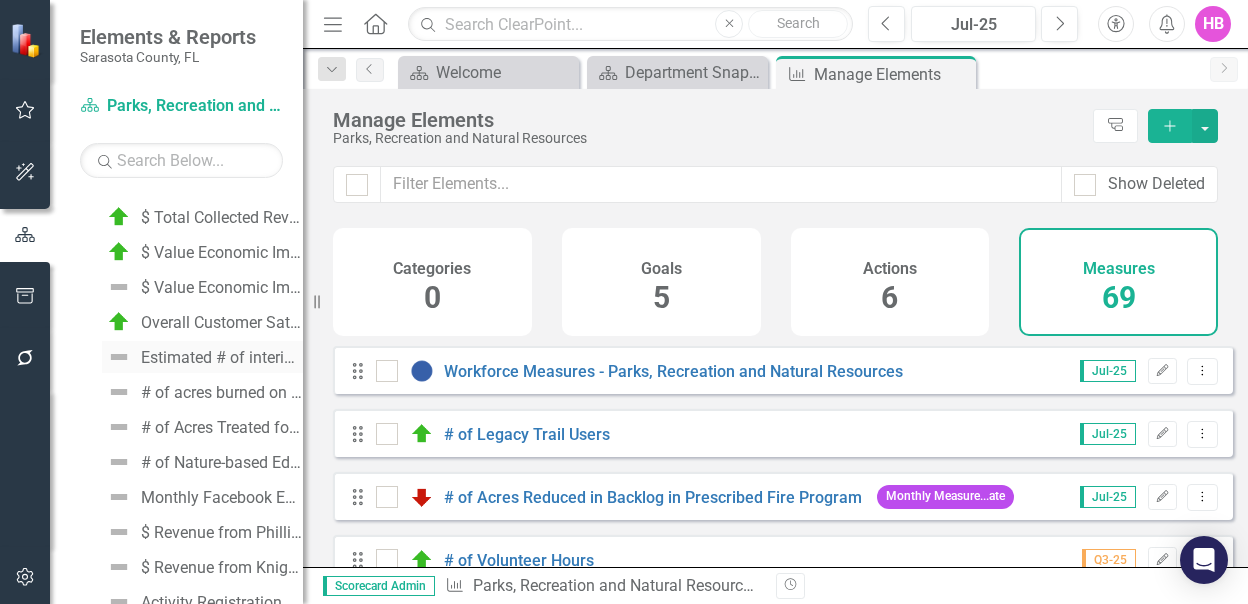 click on "Estimated # of interior and exterior participants reported on reservation permits excluding athletic fields" at bounding box center (222, 358) 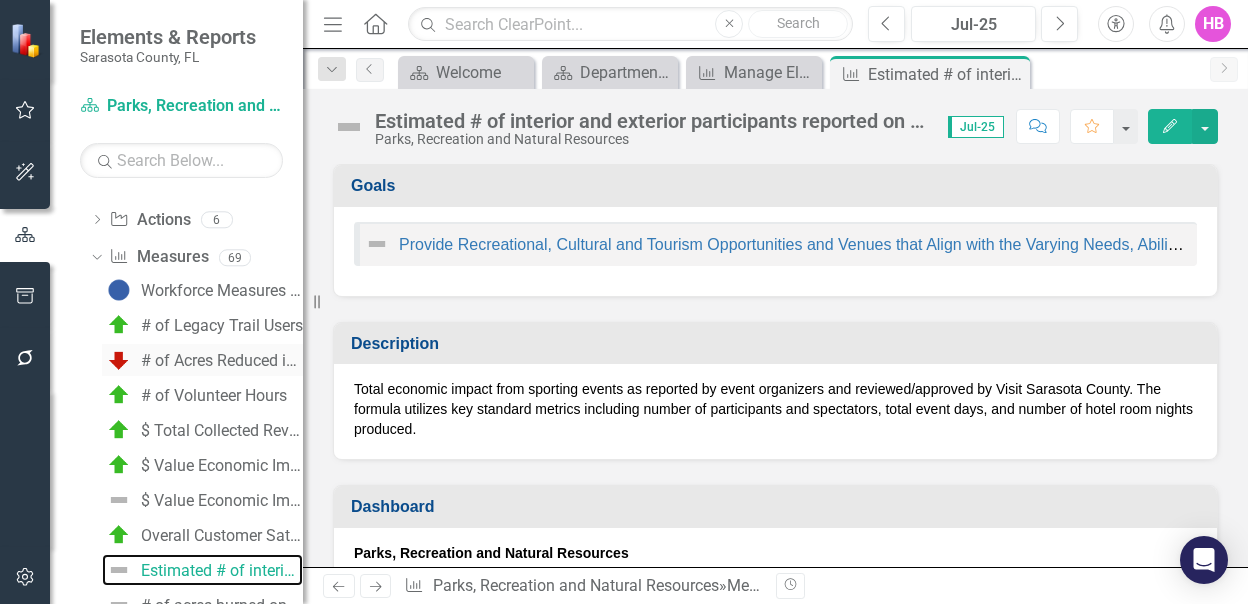 scroll, scrollTop: 1030, scrollLeft: 0, axis: vertical 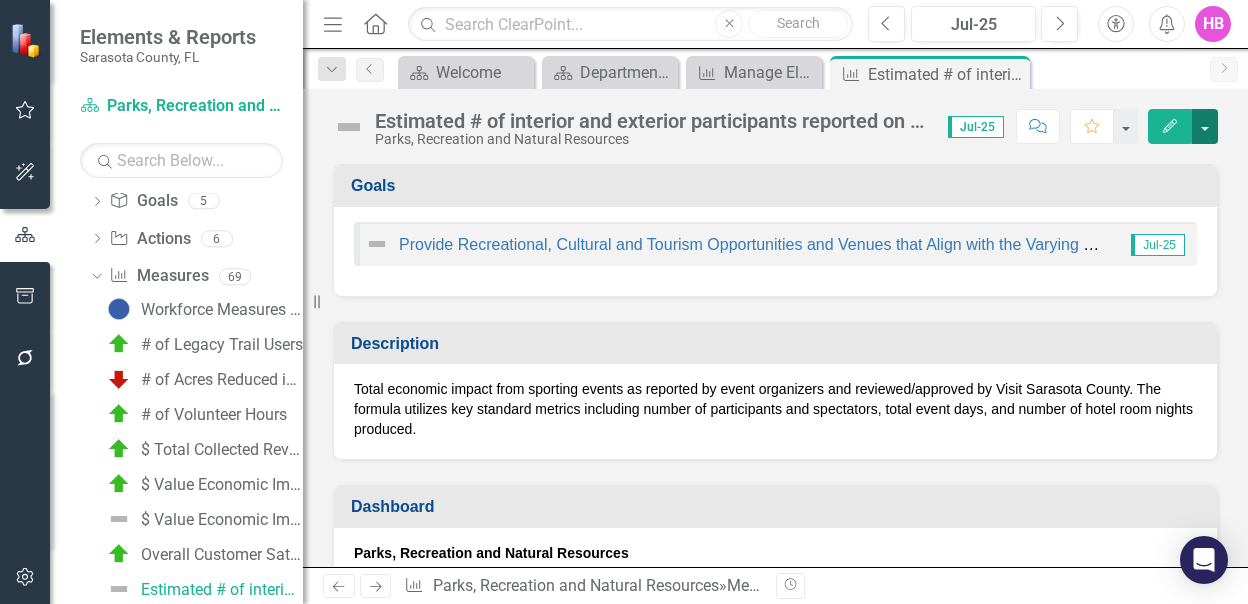 click at bounding box center (1205, 126) 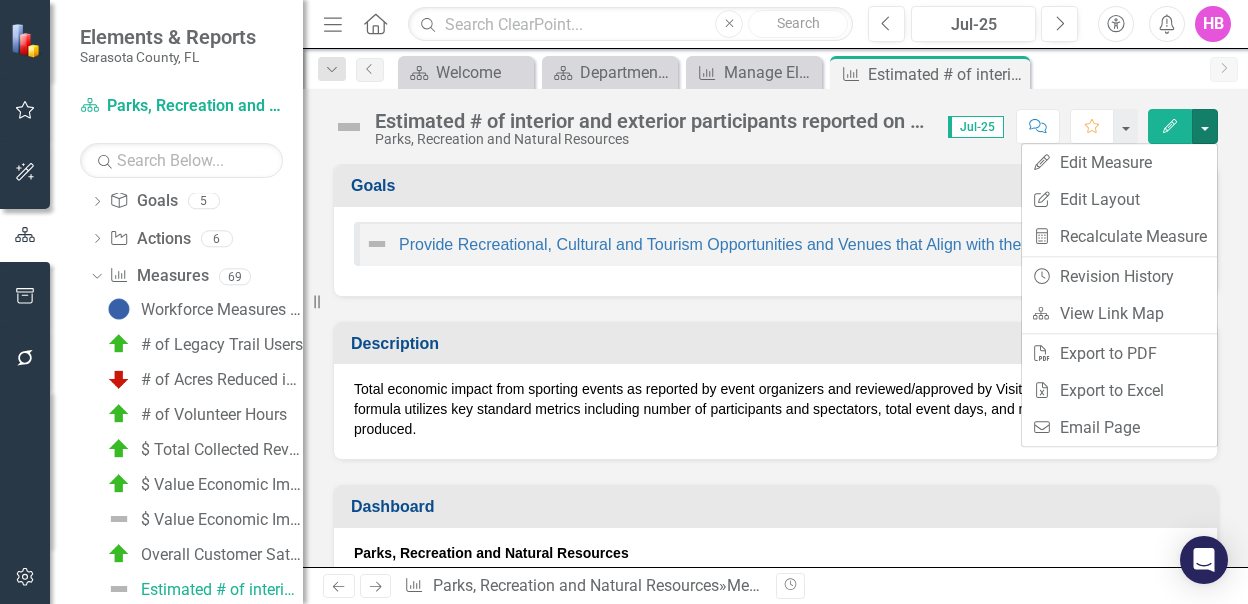 click on "Edit" 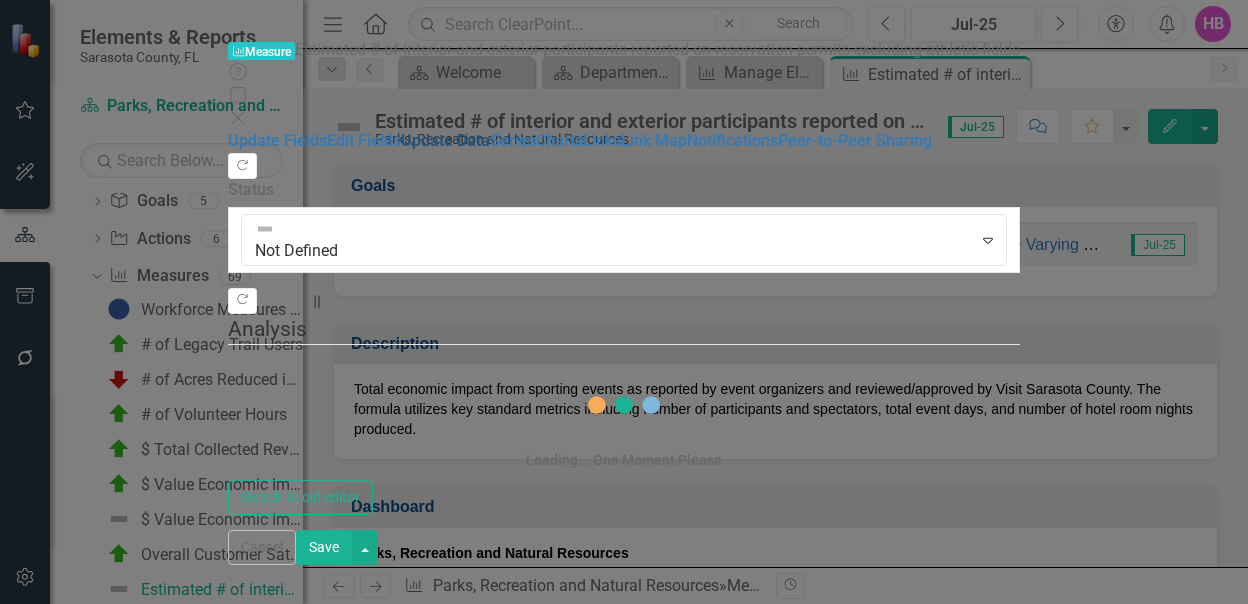 click on "Update  Data" at bounding box center (445, 140) 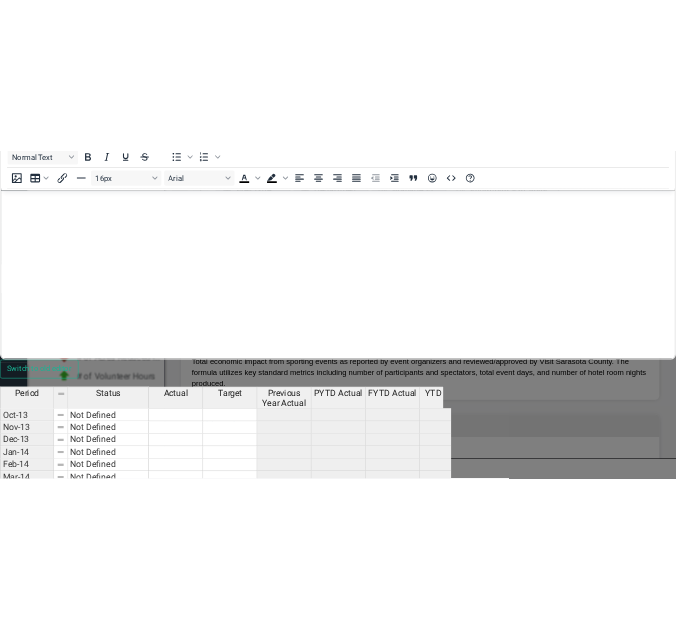 scroll, scrollTop: 0, scrollLeft: 0, axis: both 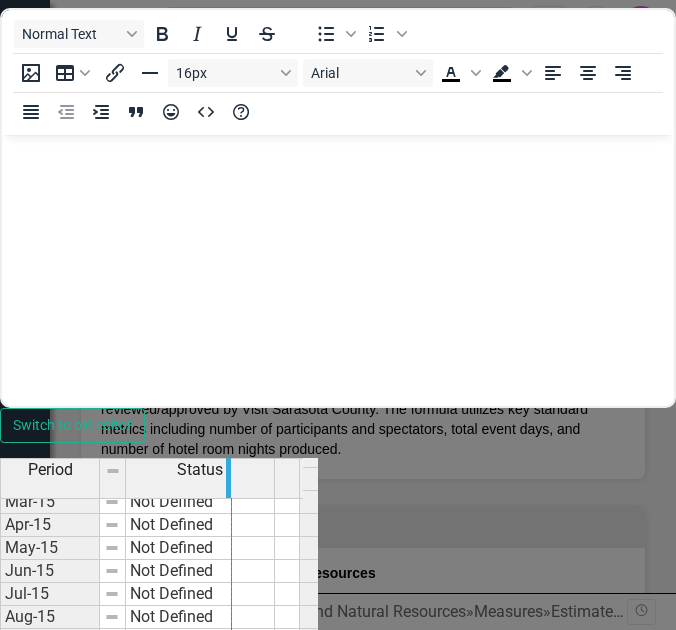 drag, startPoint x: 608, startPoint y: 85, endPoint x: 565, endPoint y: 89, distance: 43.185646 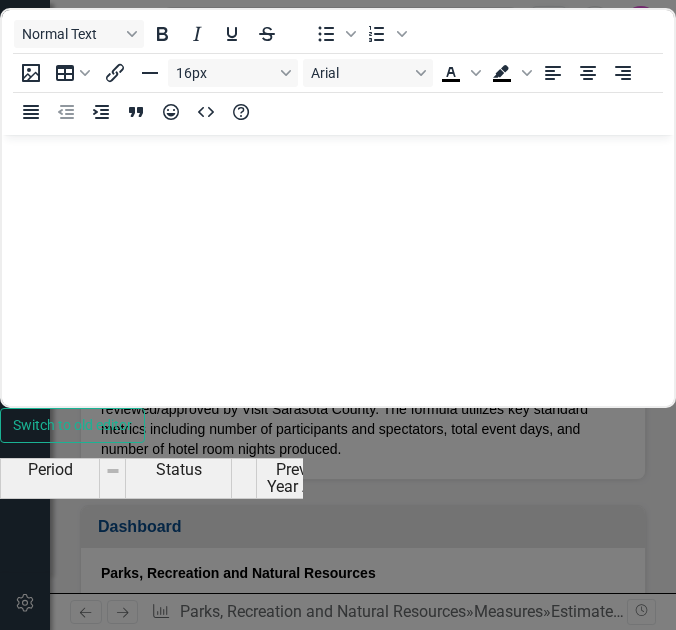 scroll, scrollTop: 1300, scrollLeft: 175, axis: both 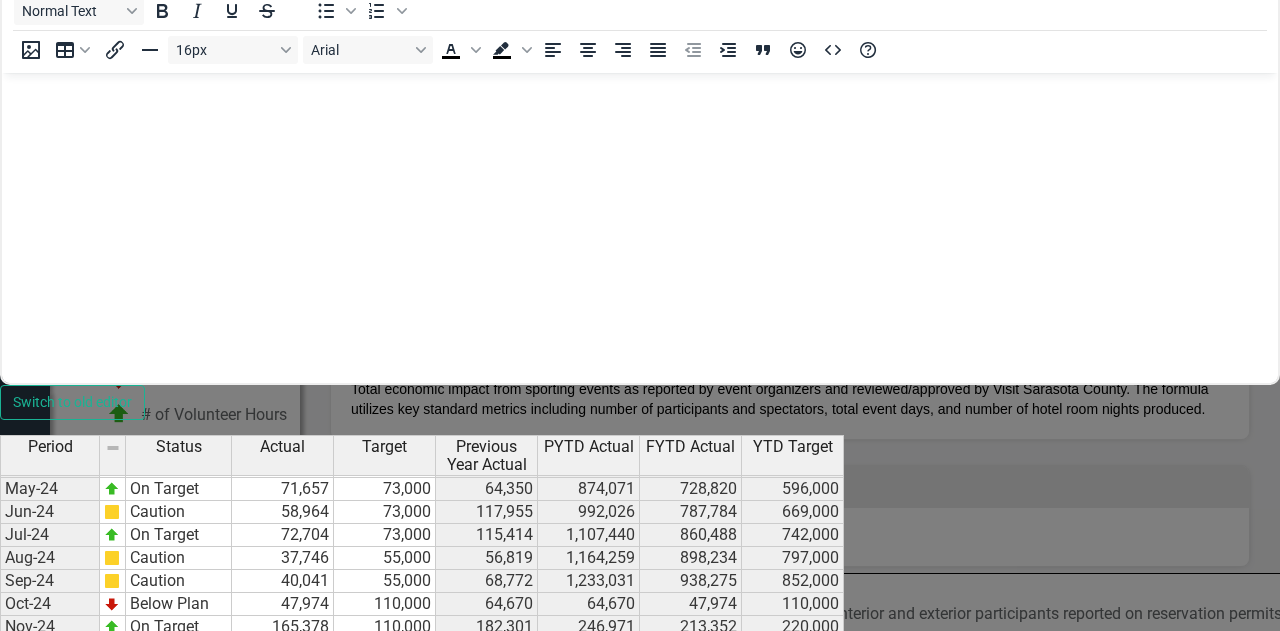 click at bounding box center (283, 811) 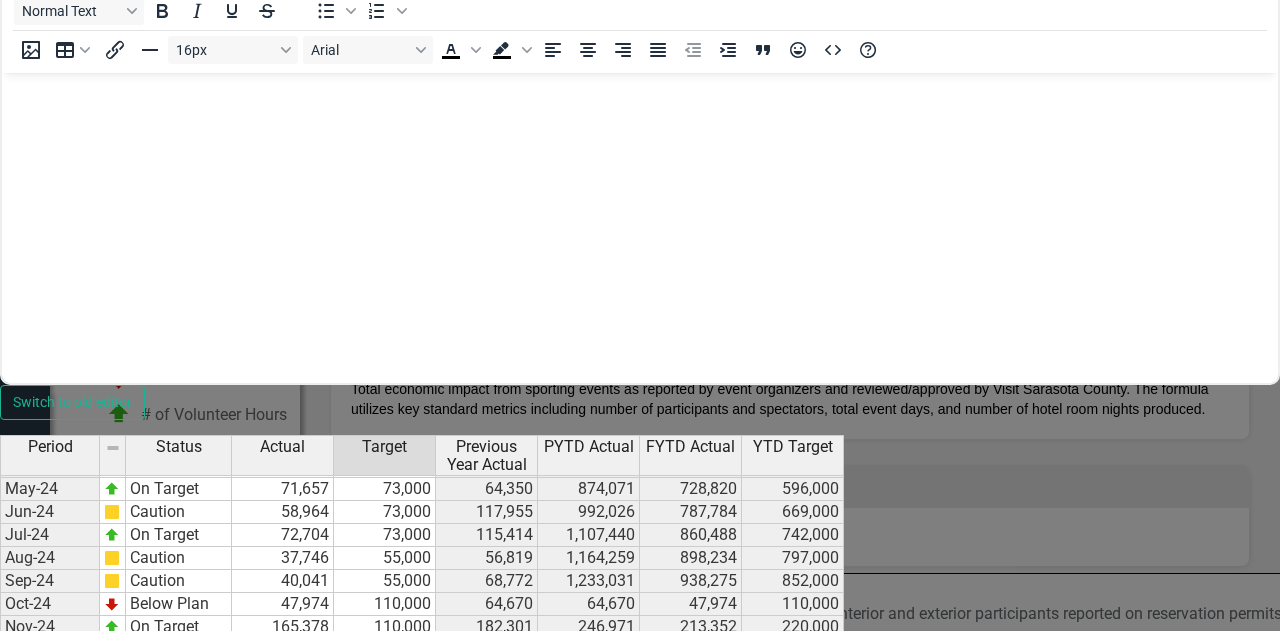 click at bounding box center (385, 811) 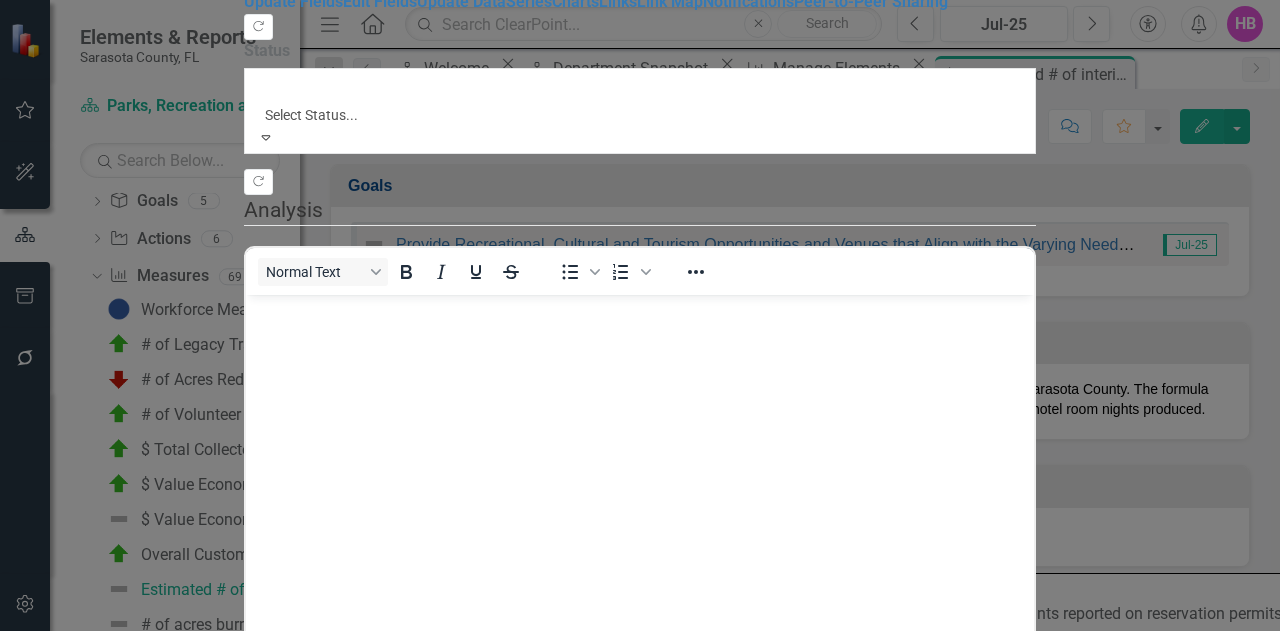 click at bounding box center (640, 91) 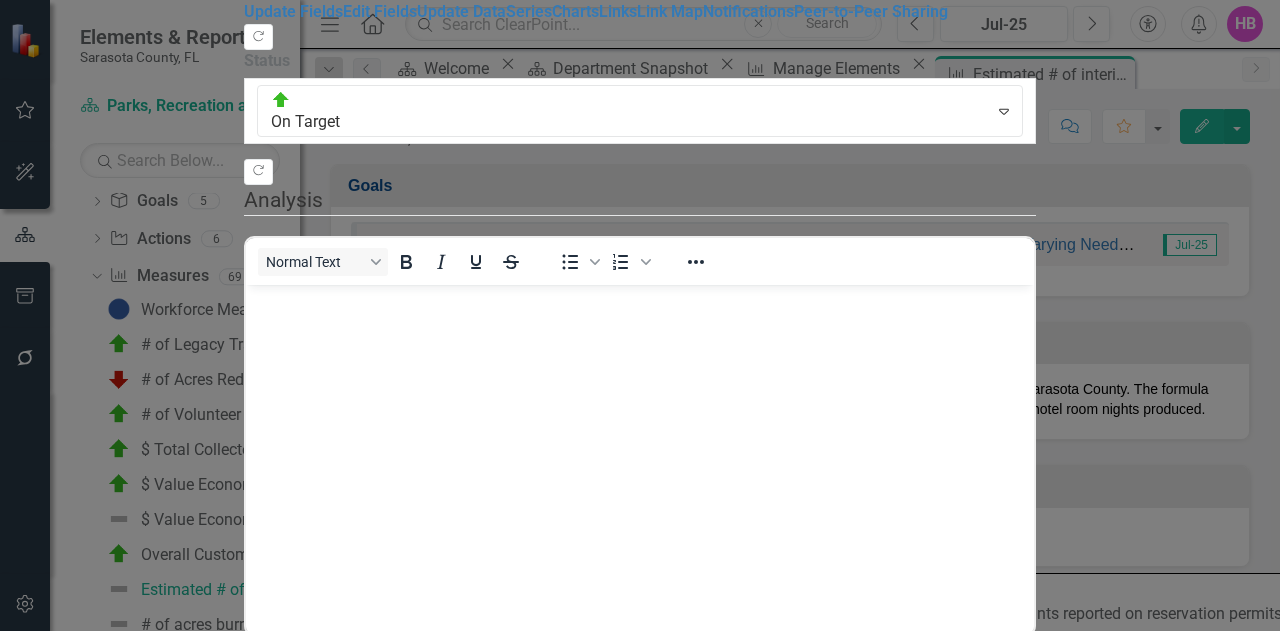 click on "Save" at bounding box center [340, 703] 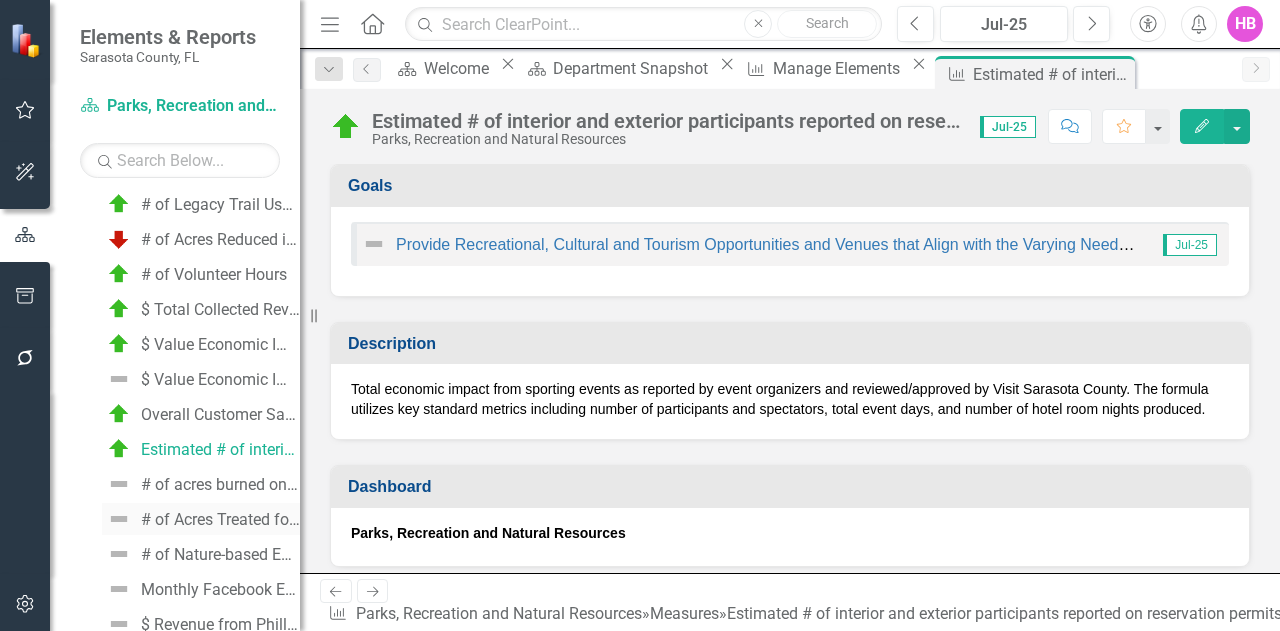 scroll, scrollTop: 1230, scrollLeft: 0, axis: vertical 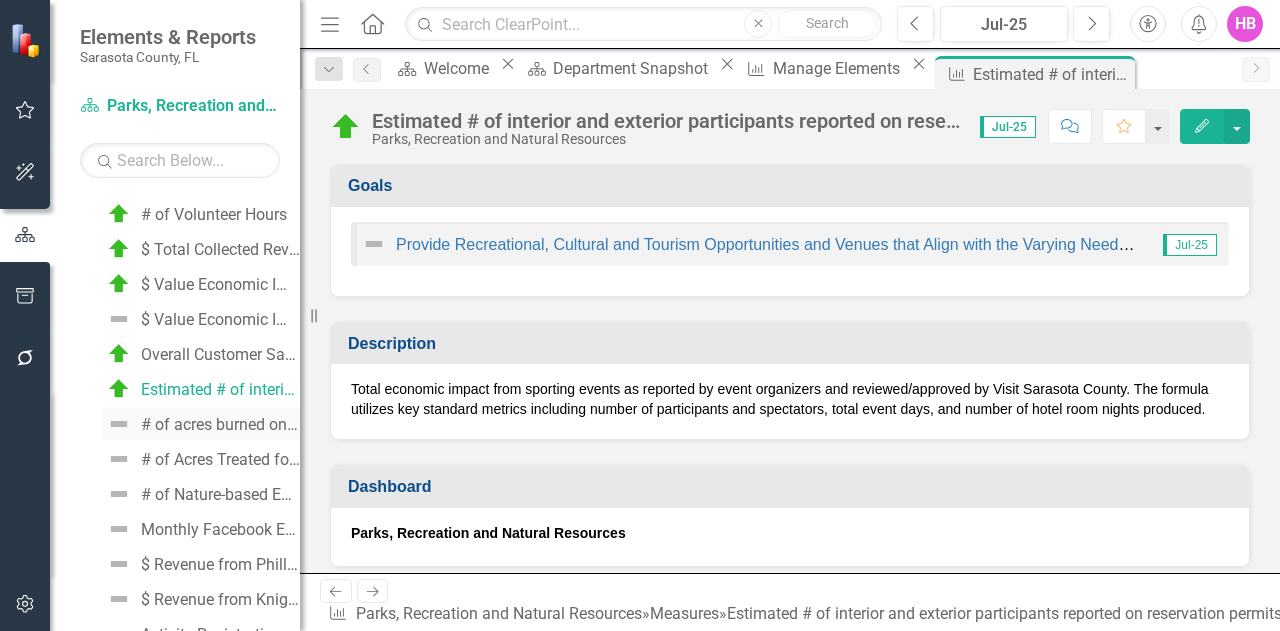 click on "# of acres burned on natural areas" at bounding box center [220, 425] 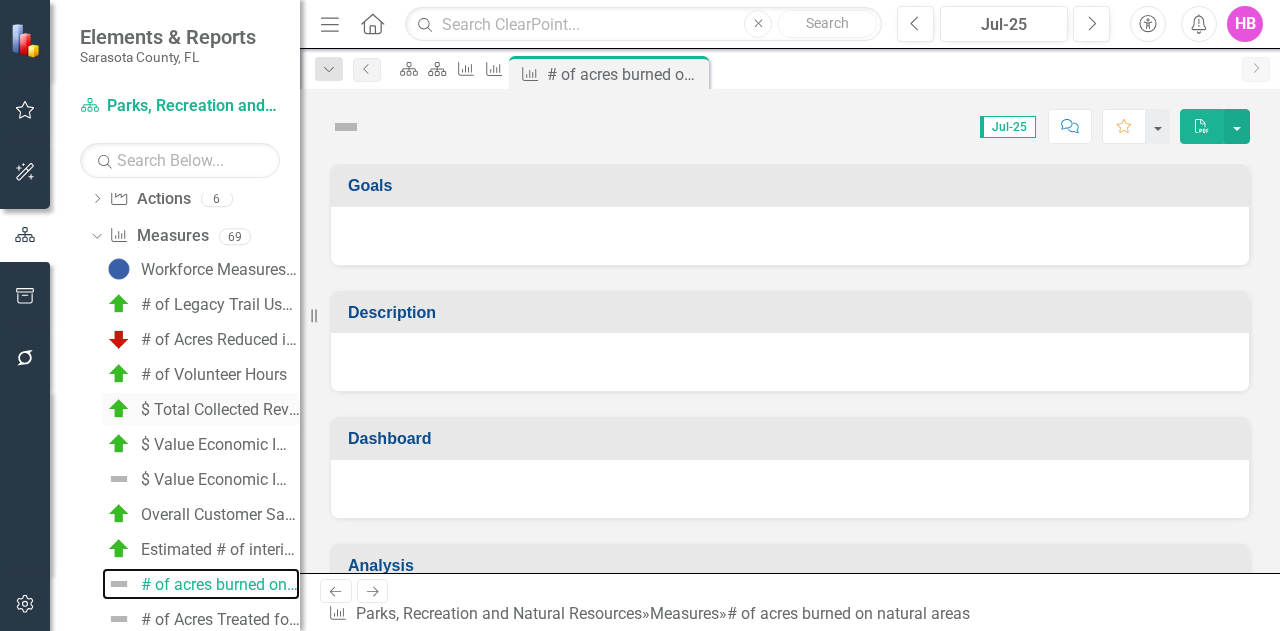 scroll, scrollTop: 1038, scrollLeft: 0, axis: vertical 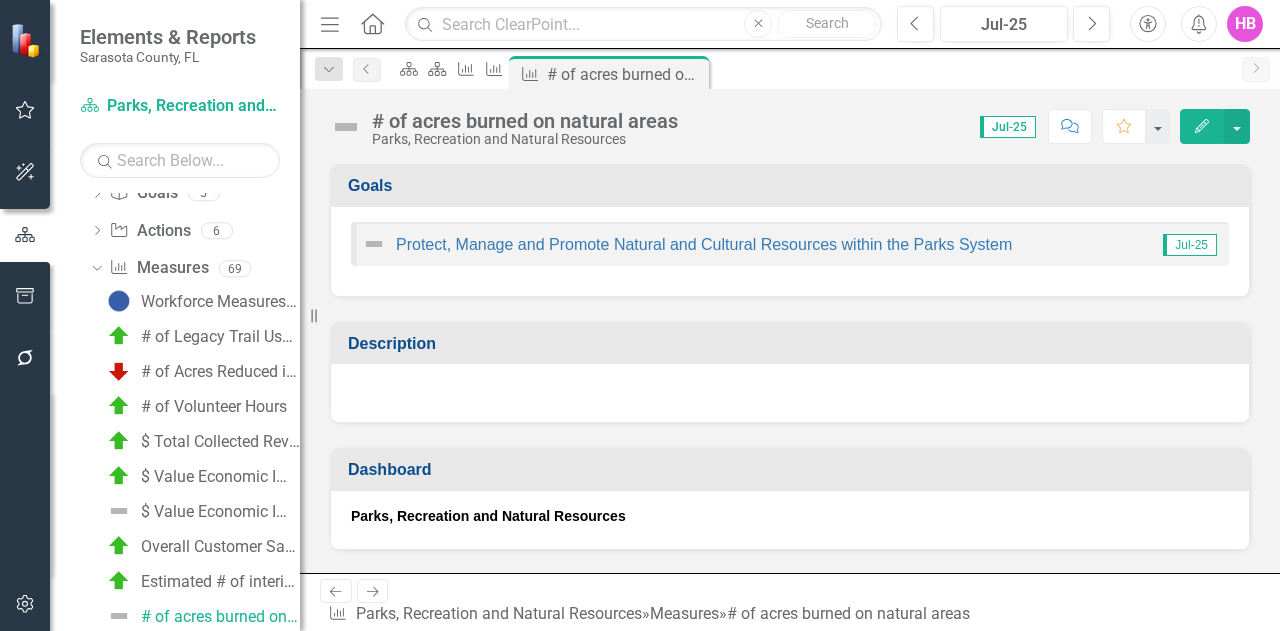 click on "Edit" 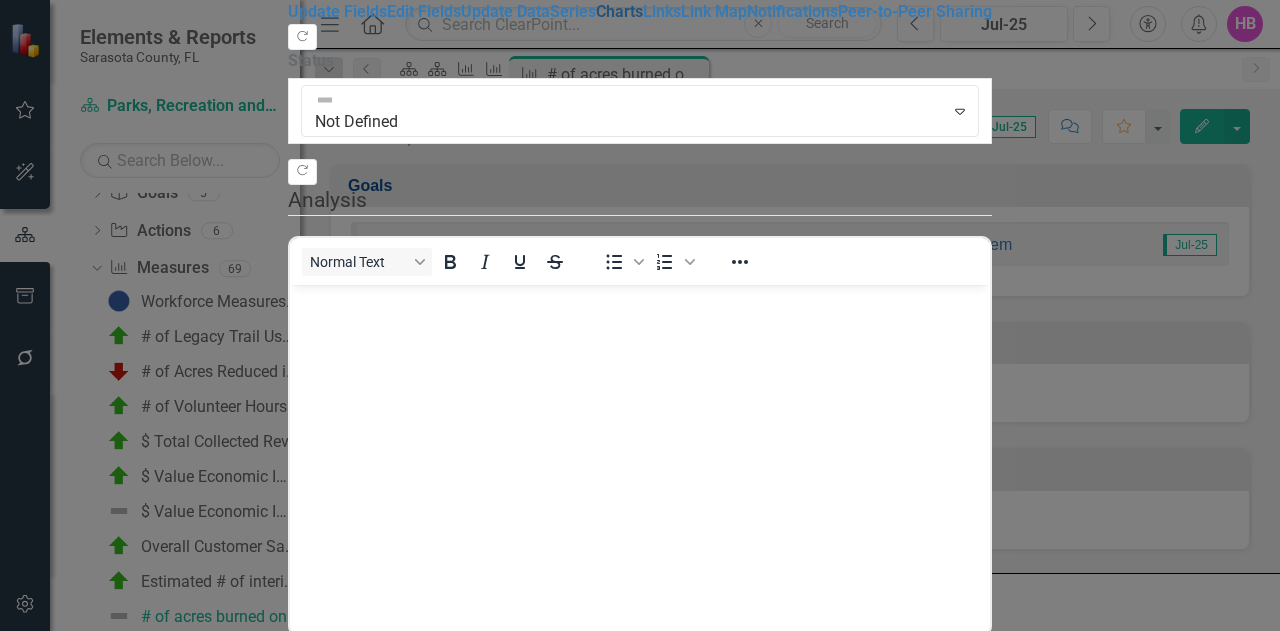 scroll, scrollTop: 0, scrollLeft: 0, axis: both 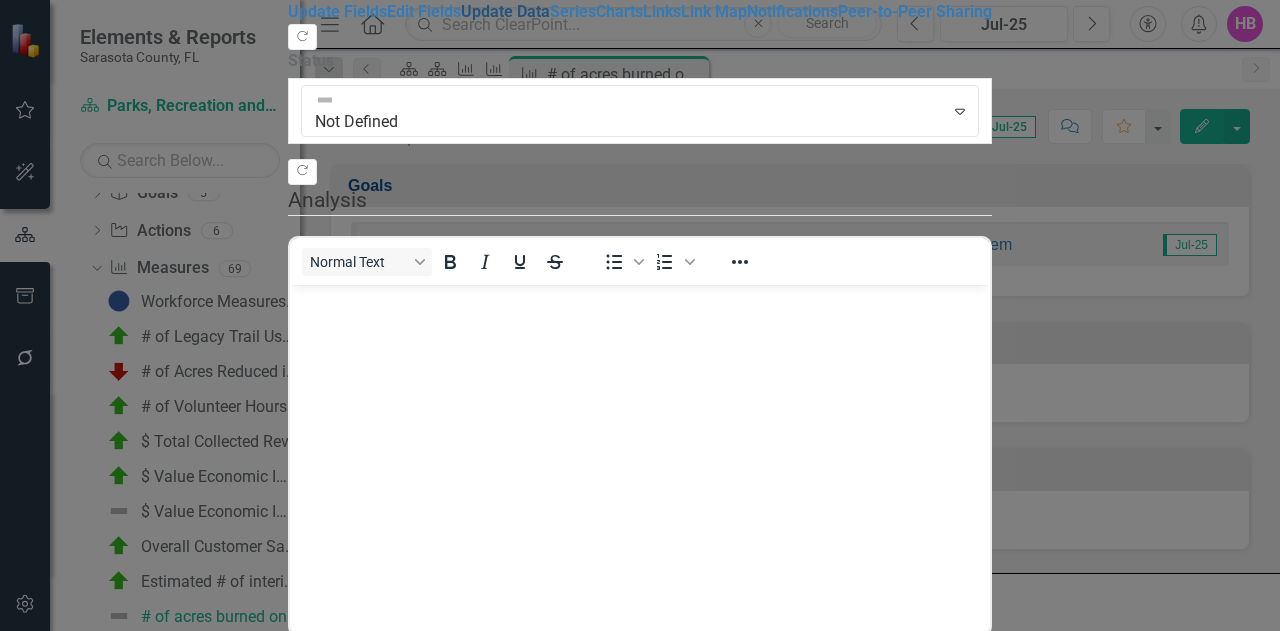 click on "Update  Data" at bounding box center (505, 11) 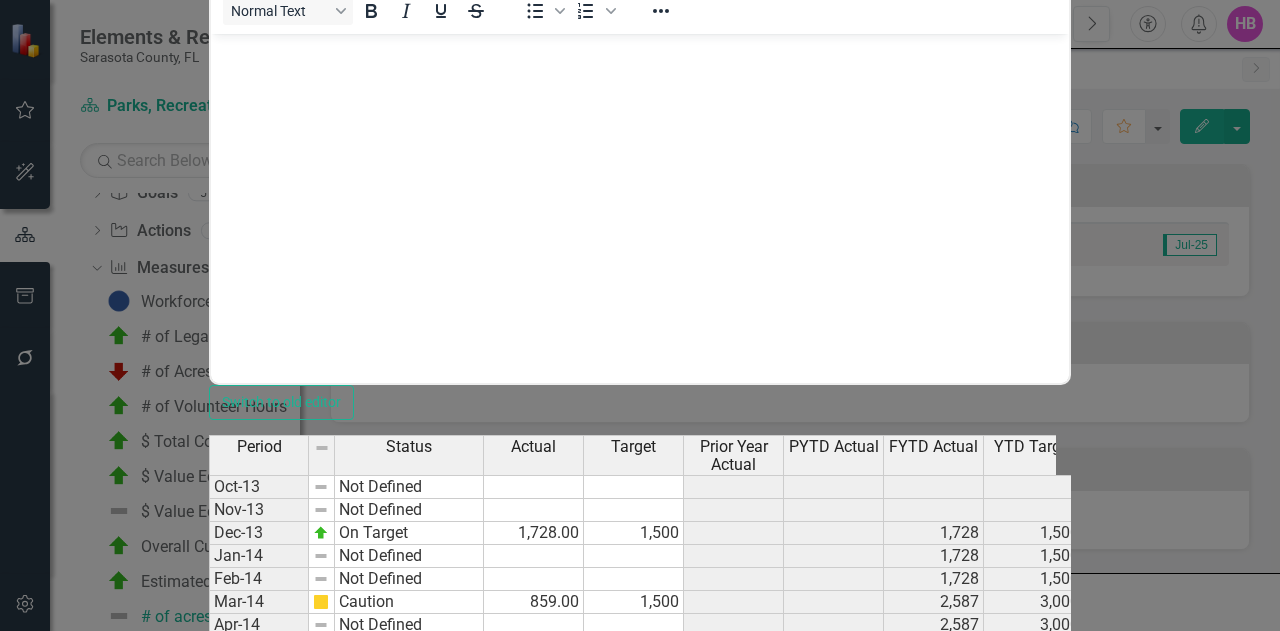 scroll, scrollTop: 600, scrollLeft: 0, axis: vertical 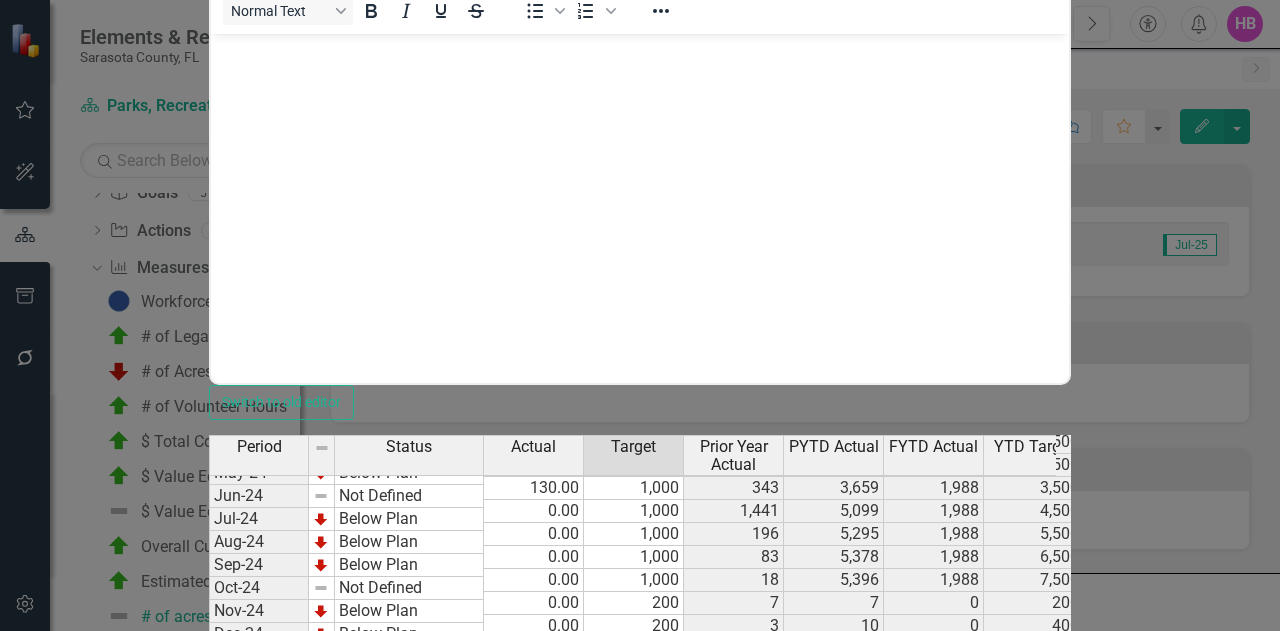 click at bounding box center [634, 810] 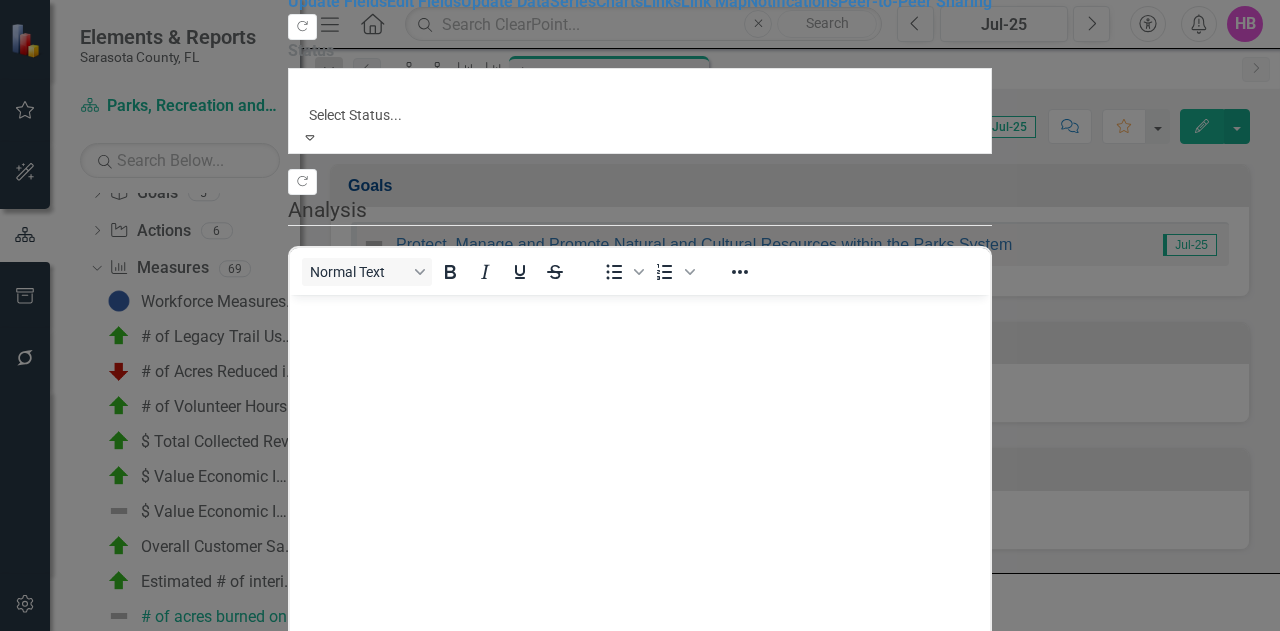 click at bounding box center [640, 91] 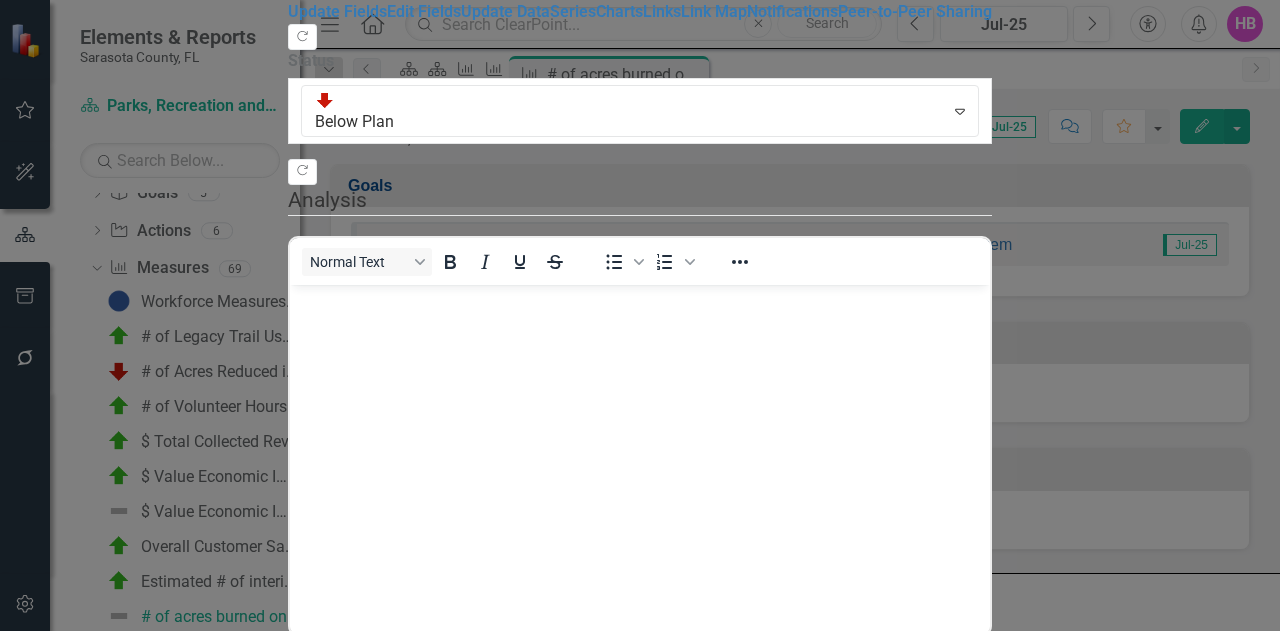 click on "Save" at bounding box center (384, 703) 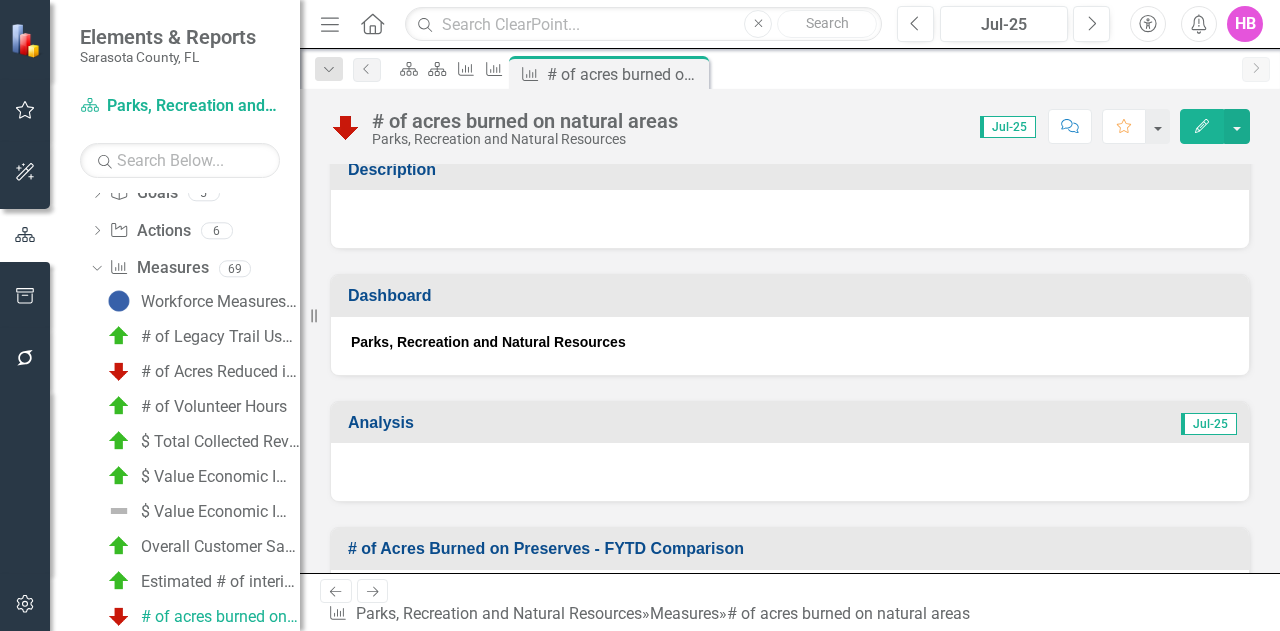 scroll, scrollTop: 200, scrollLeft: 0, axis: vertical 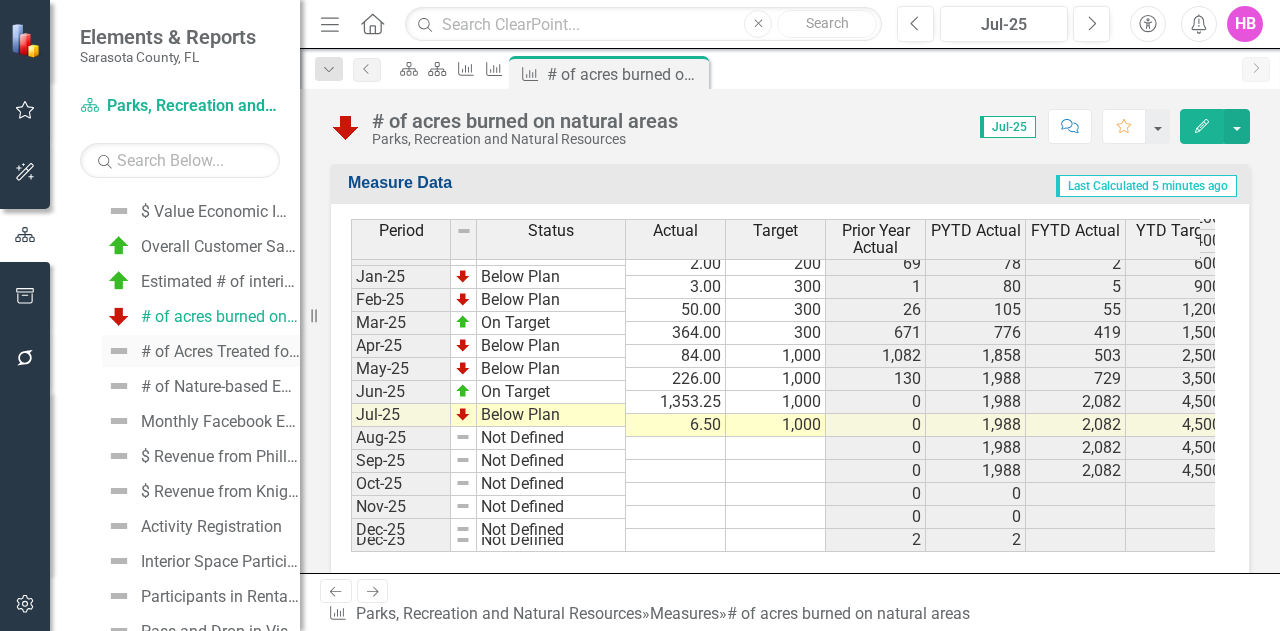 click on "# of Acres Treated for Infestation of Non-Native Vegetation NEW" at bounding box center (220, 352) 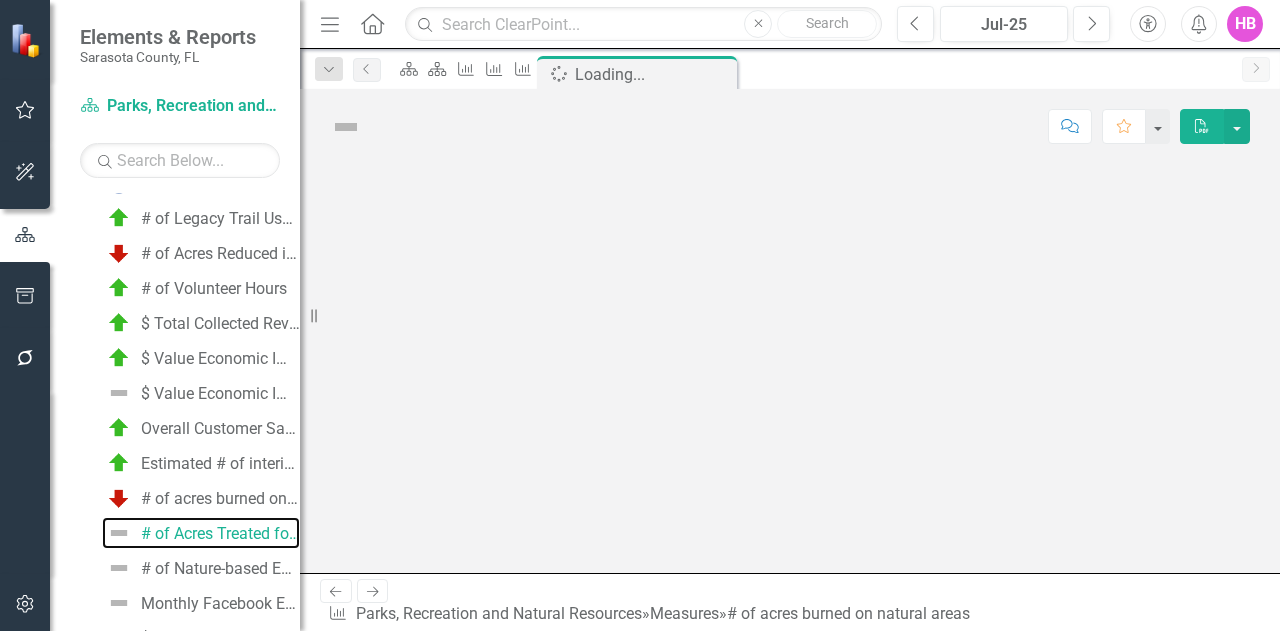 scroll, scrollTop: 1073, scrollLeft: 0, axis: vertical 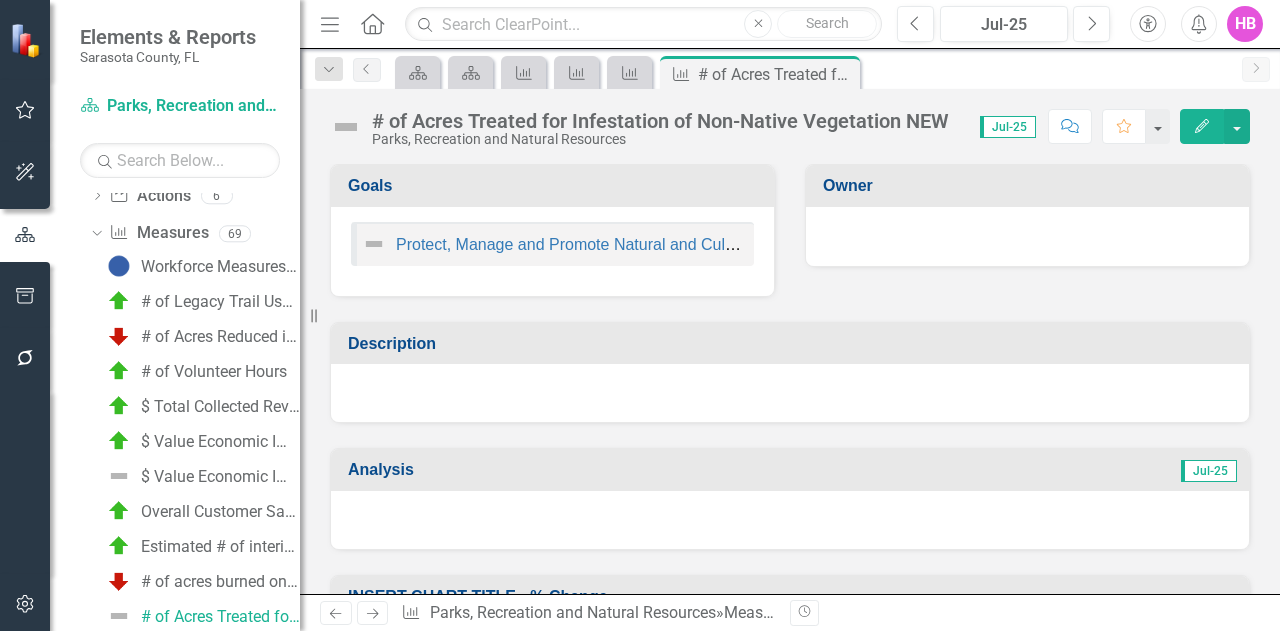 click on "# of Acres Treated for Infestation of Non-Native Vegetation NEW Parks, Recreation and Natural Resources Score: 0.00 Jul-25 Completed  Comment Favorite Edit" at bounding box center (790, 119) 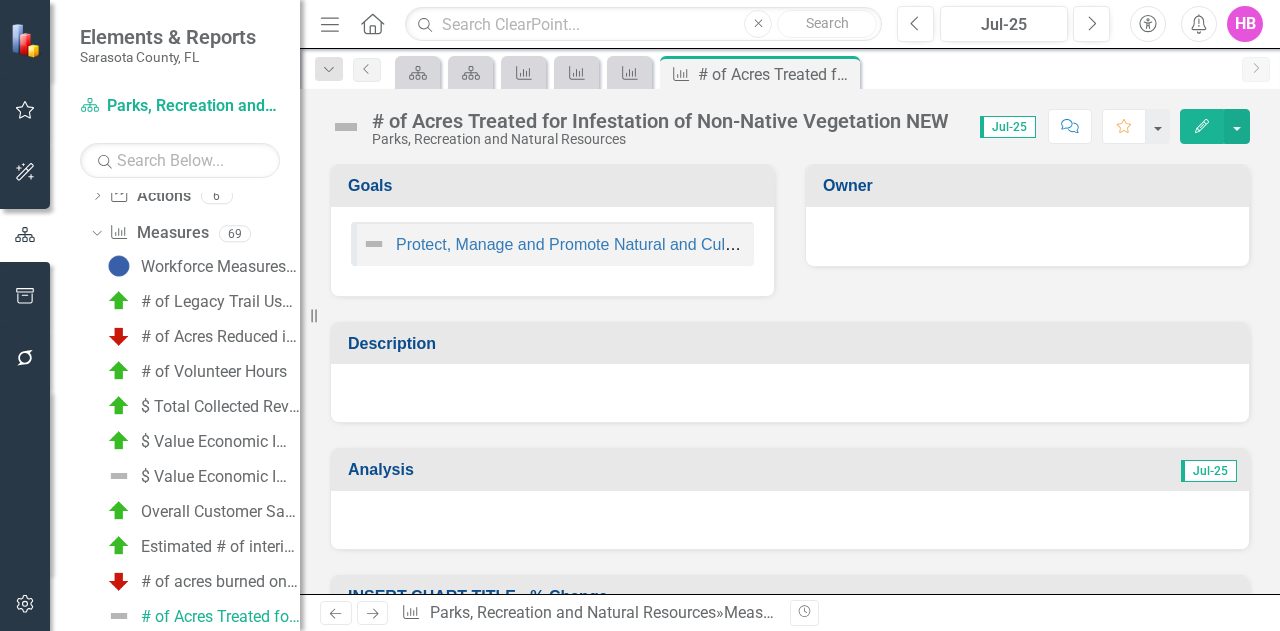 click on "Edit" 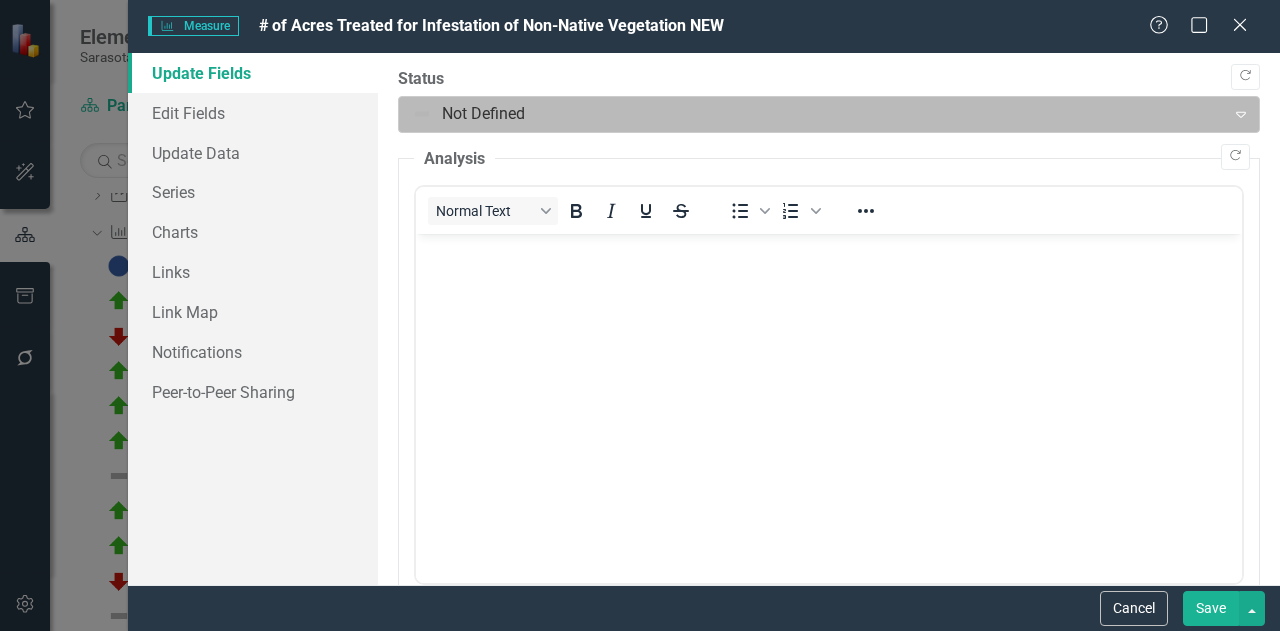 scroll, scrollTop: 0, scrollLeft: 0, axis: both 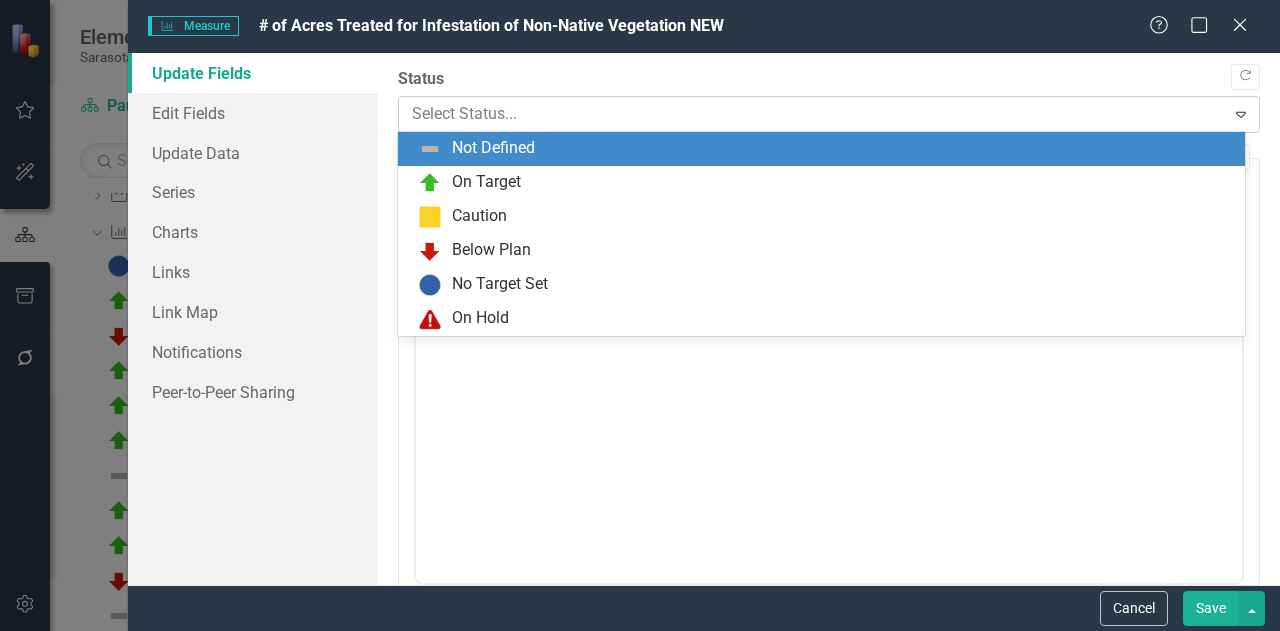 click at bounding box center (812, 114) 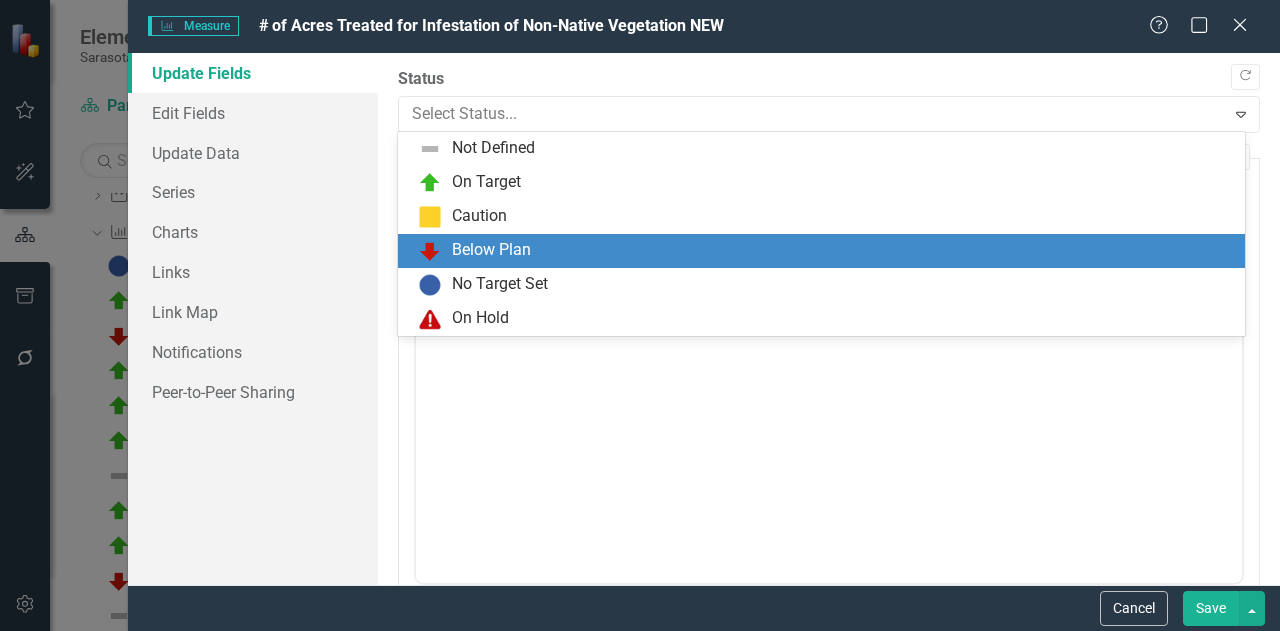 click on "Below Plan" at bounding box center [491, 250] 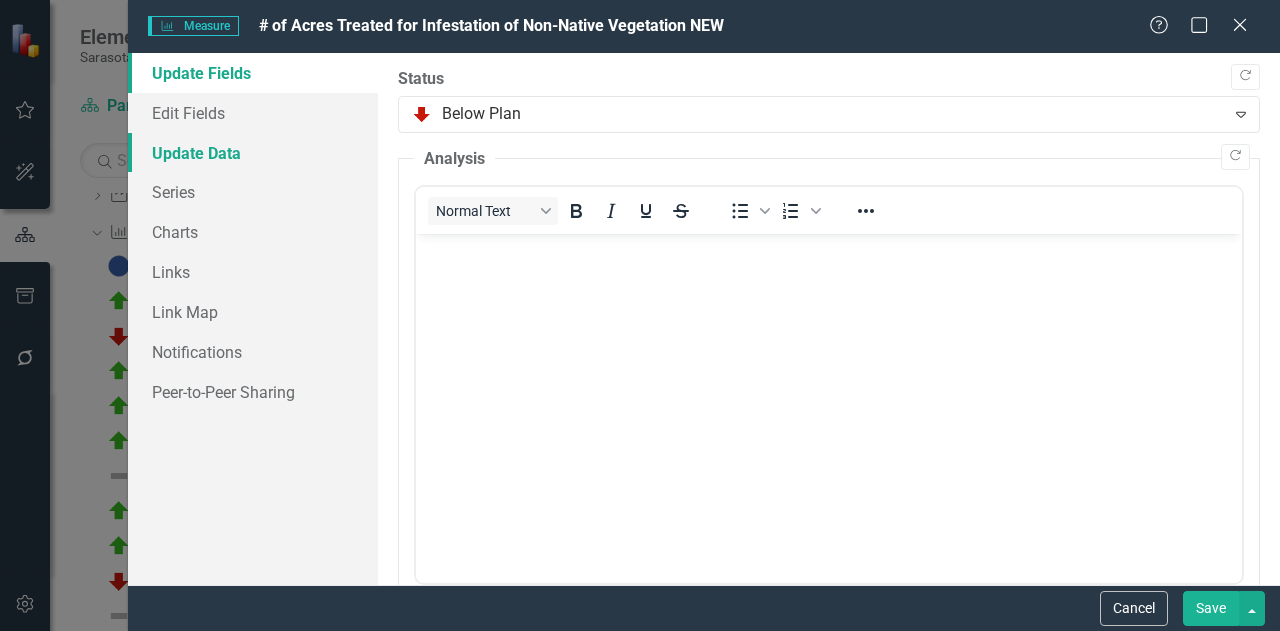 click on "Update  Data" at bounding box center [253, 153] 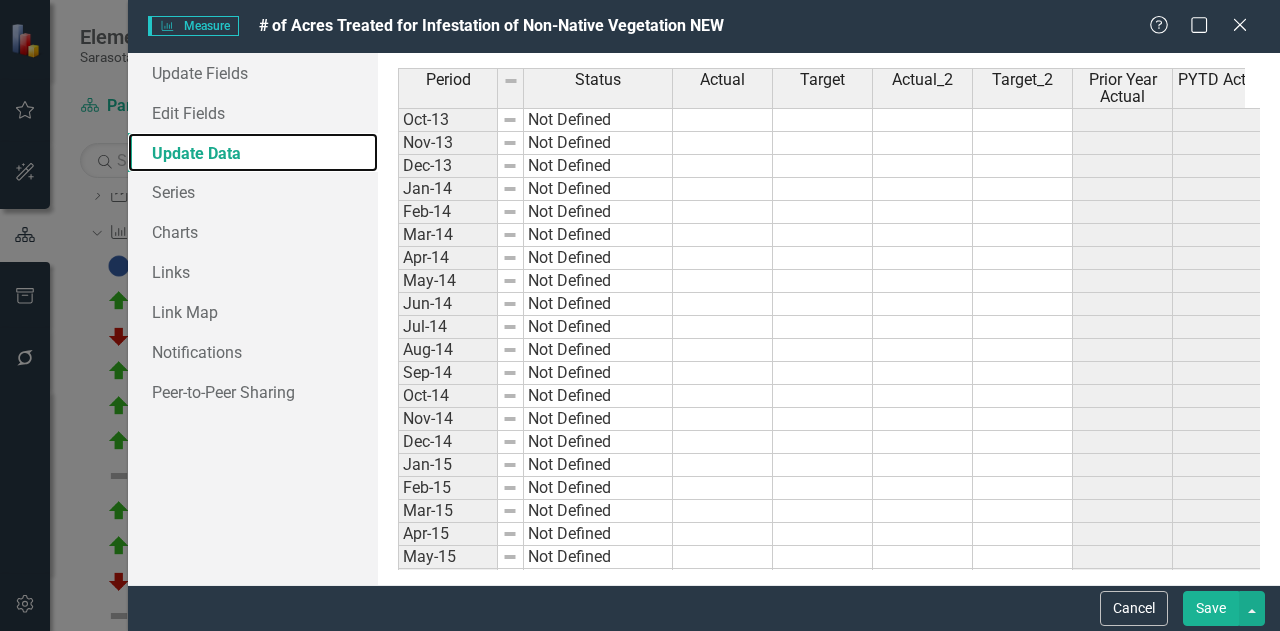 scroll, scrollTop: 200, scrollLeft: 0, axis: vertical 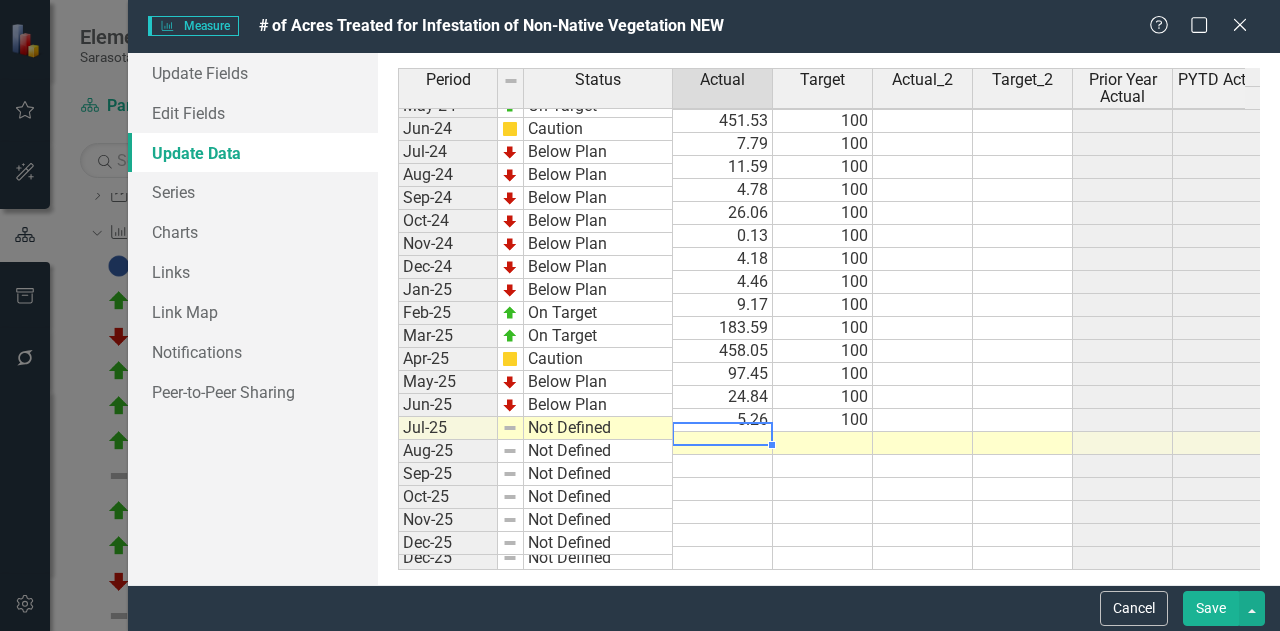 click at bounding box center [723, 443] 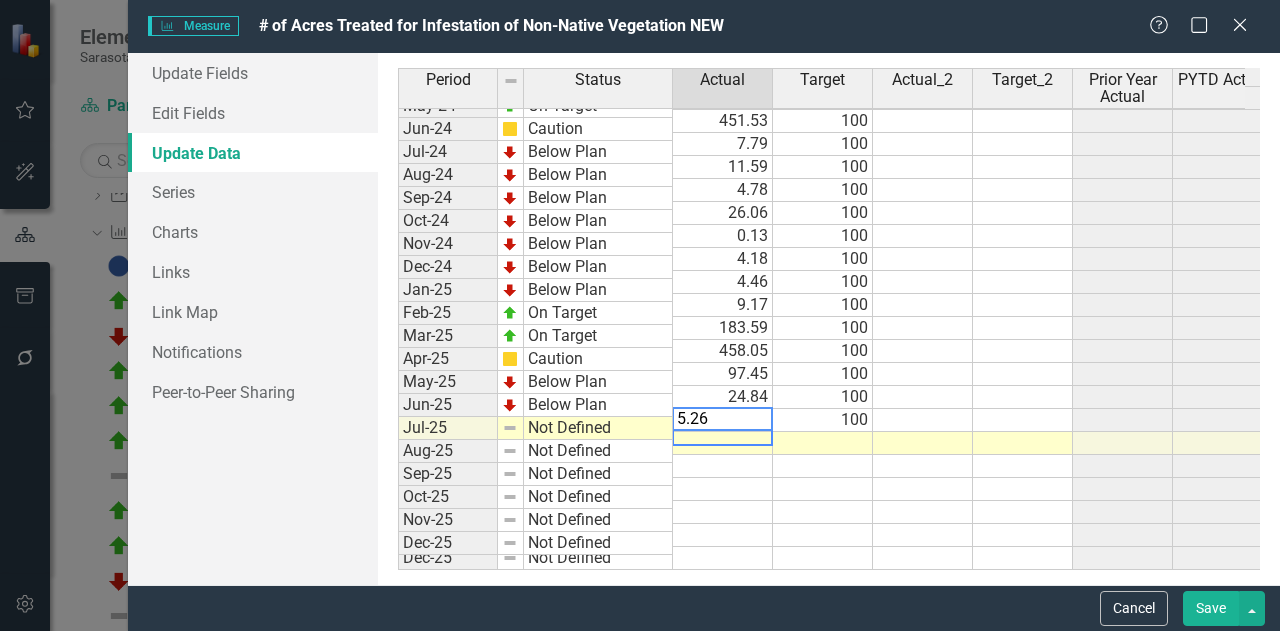 type on "5.26" 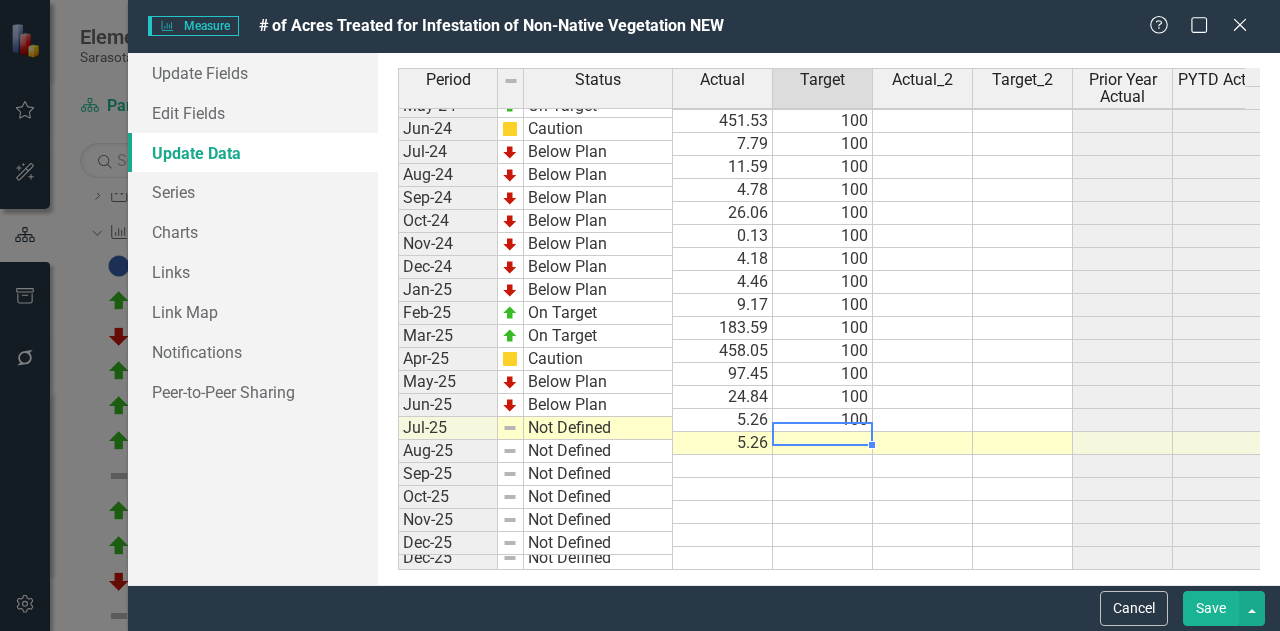 click at bounding box center [823, 443] 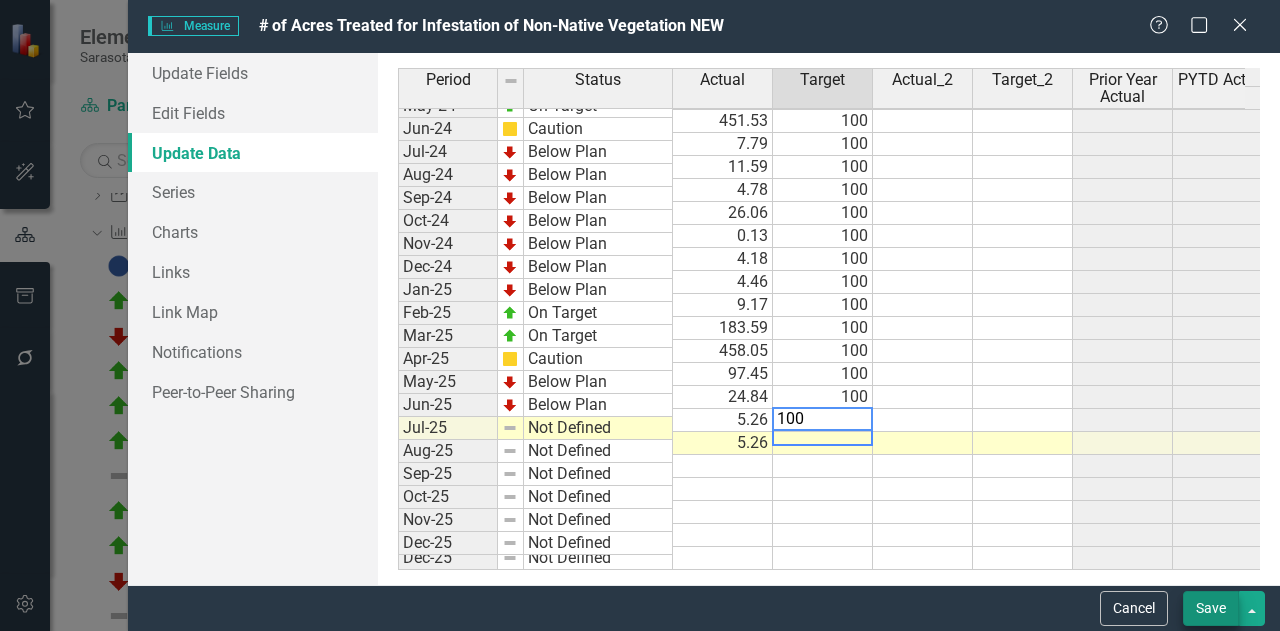 type on "100" 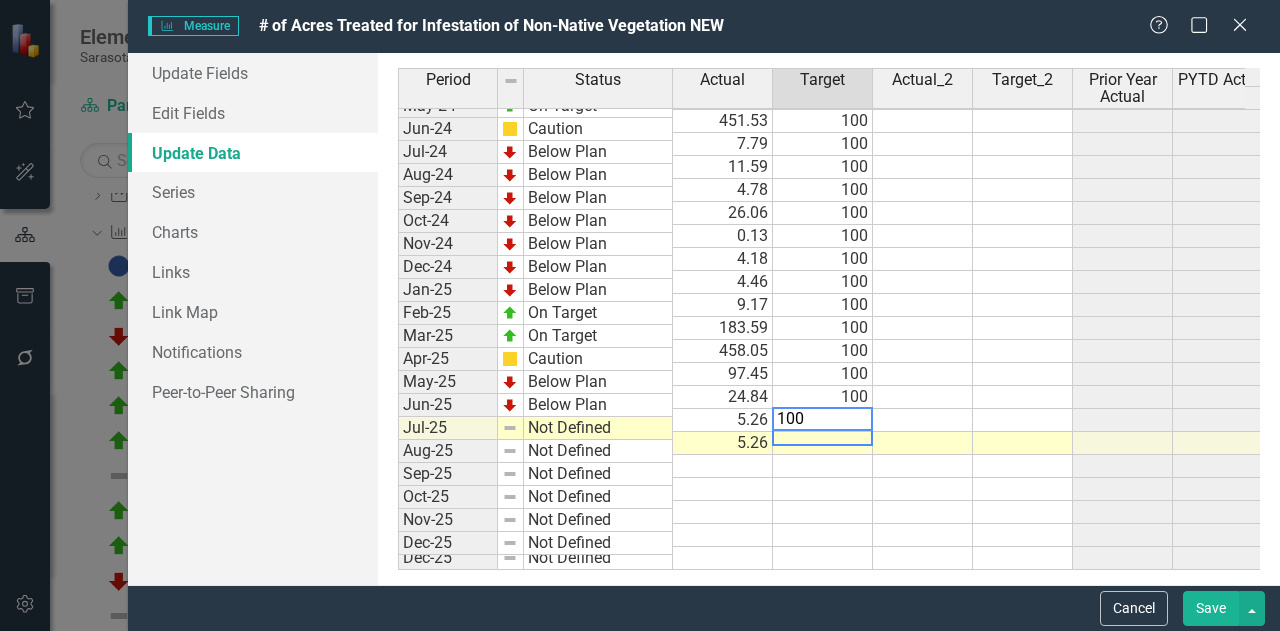 click on "Save" at bounding box center (1211, 608) 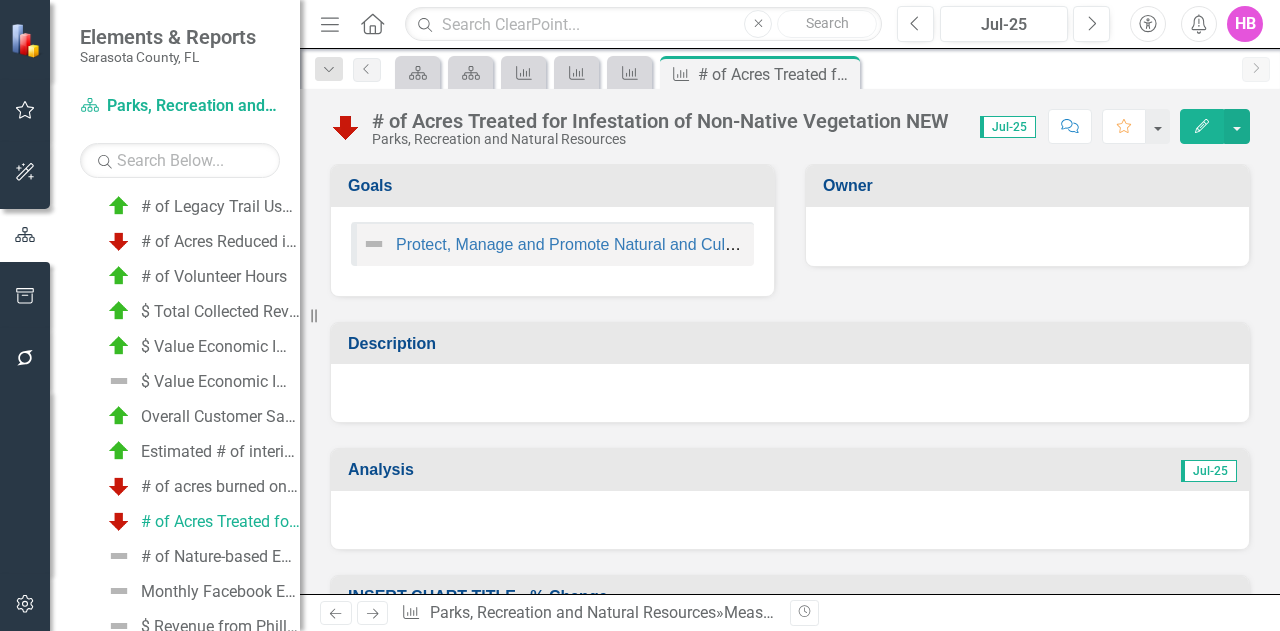 scroll, scrollTop: 1373, scrollLeft: 0, axis: vertical 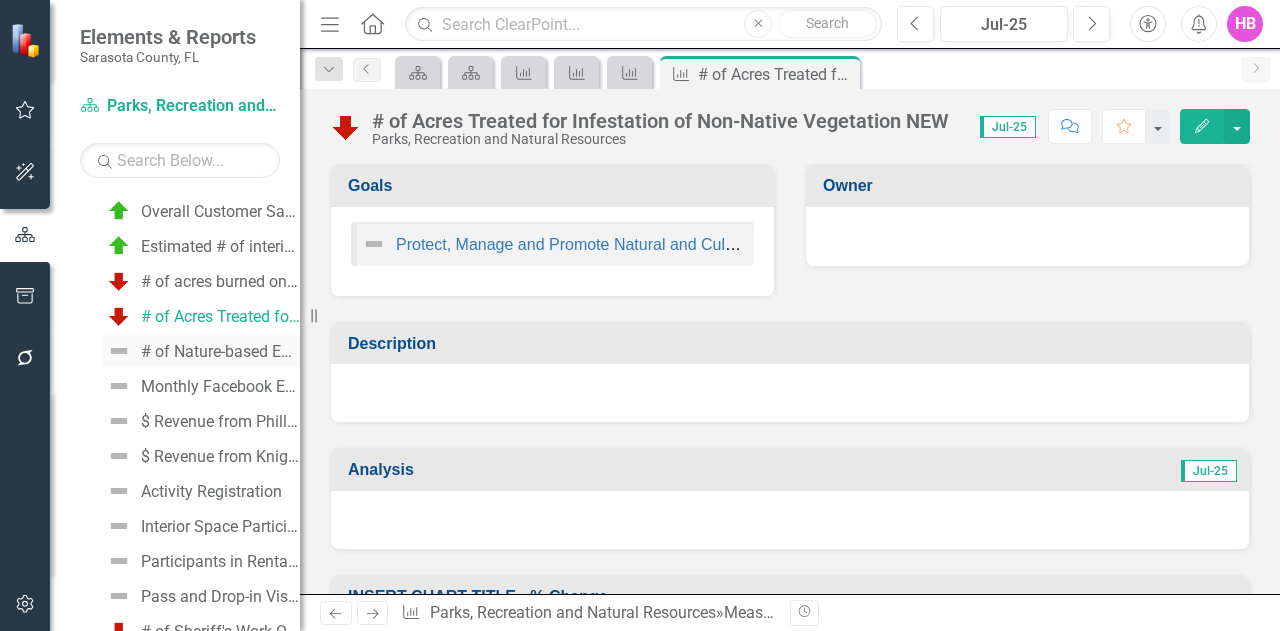 click on "# of Nature-based Education and Environmental Programs or Virtual Events" at bounding box center [220, 352] 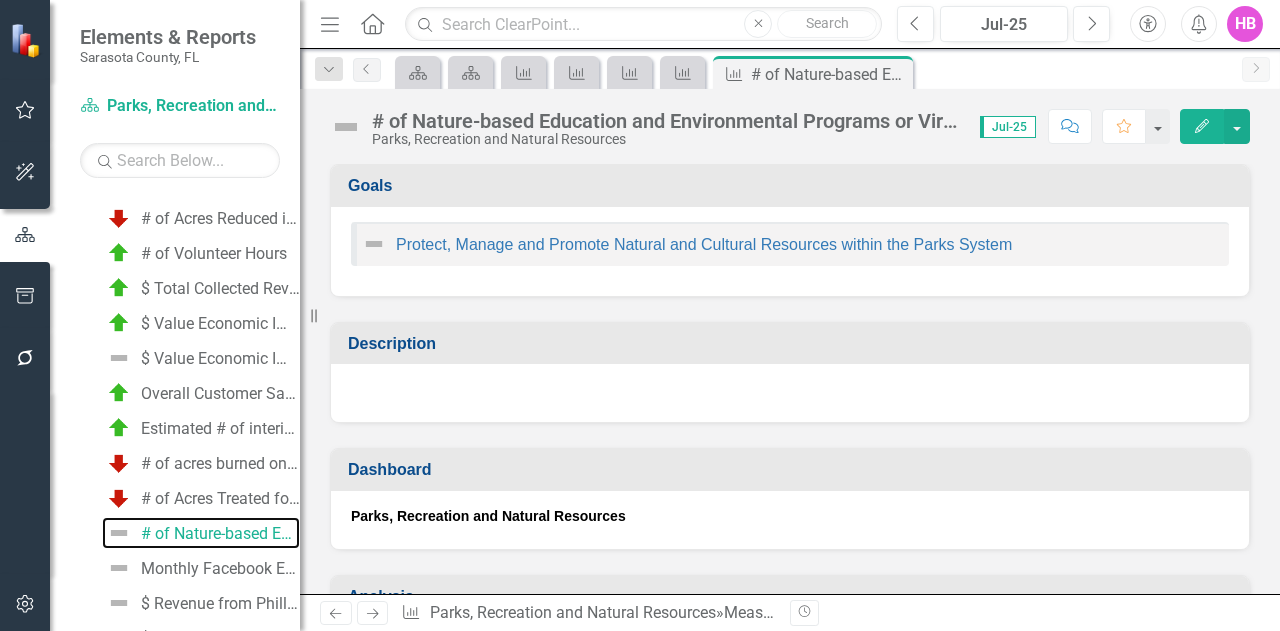 scroll, scrollTop: 1108, scrollLeft: 0, axis: vertical 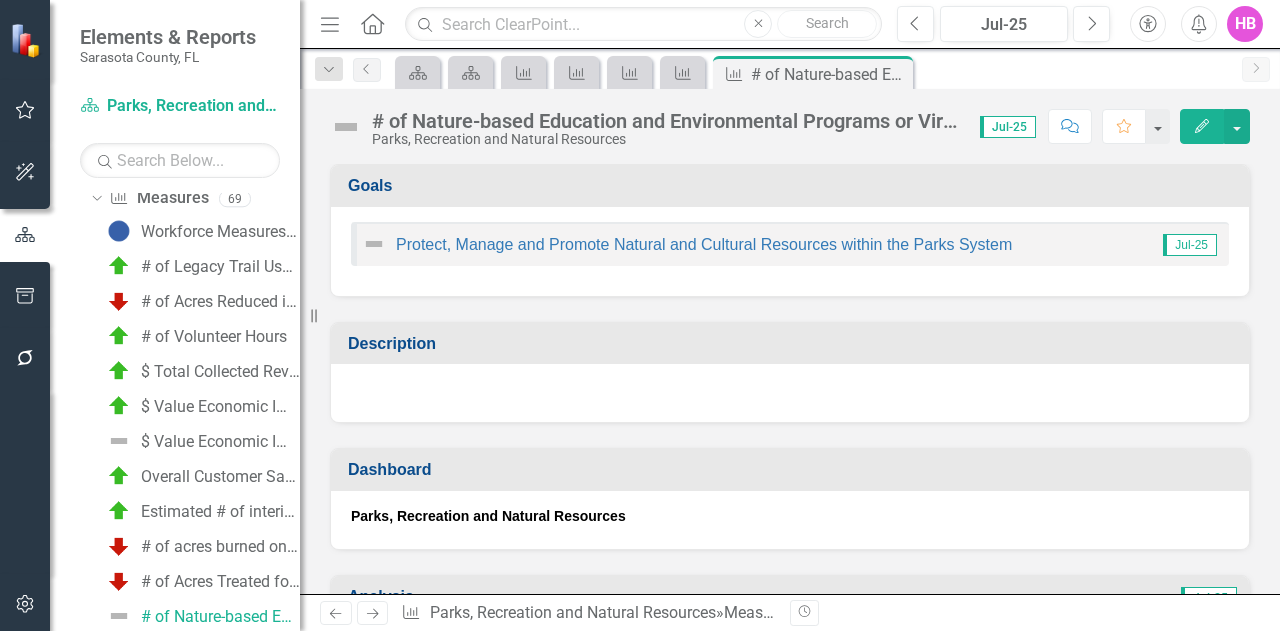 click on "Edit" 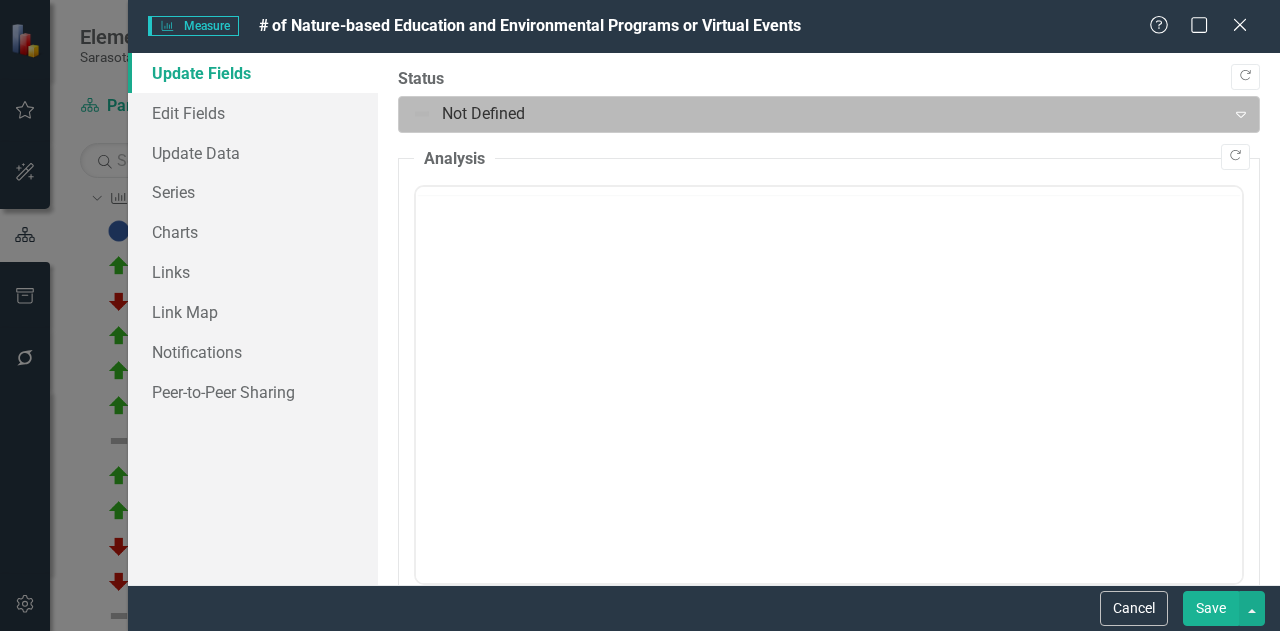 scroll, scrollTop: 0, scrollLeft: 0, axis: both 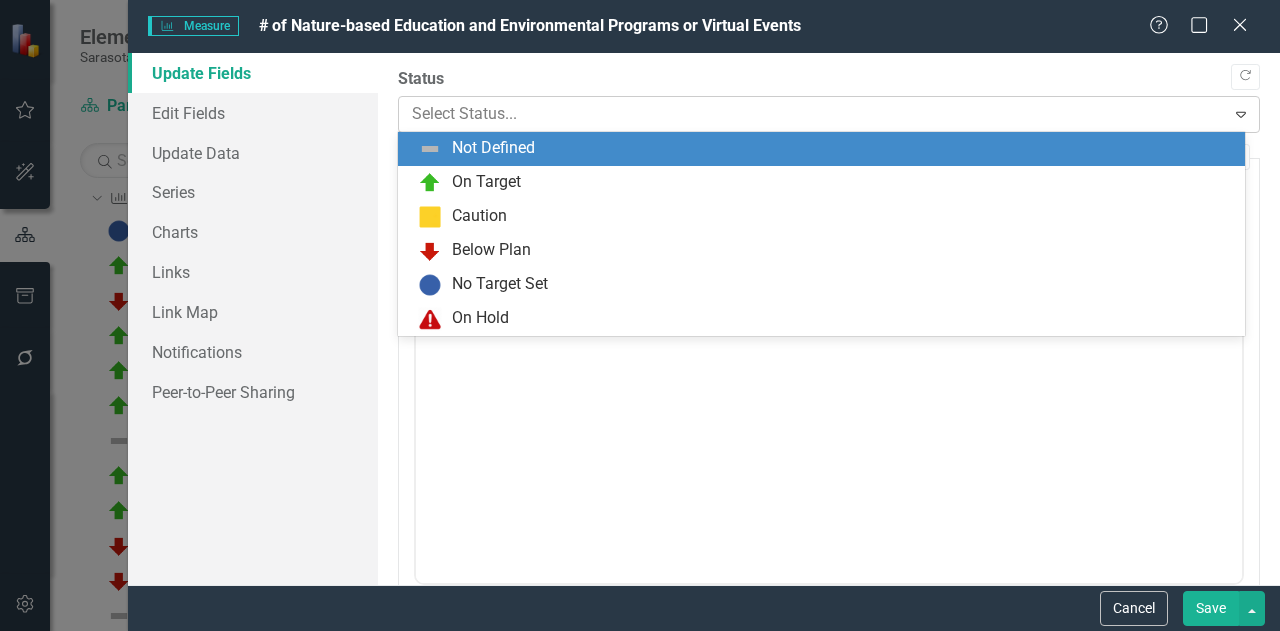 click at bounding box center (812, 114) 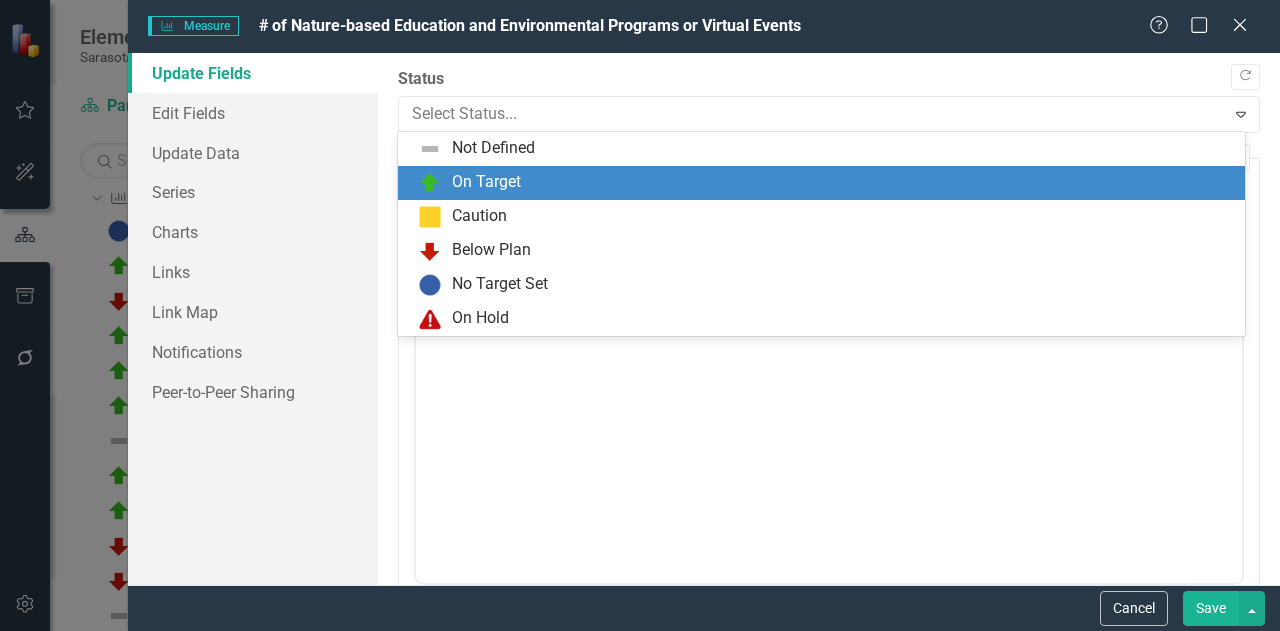 click on "On Target" at bounding box center (486, 182) 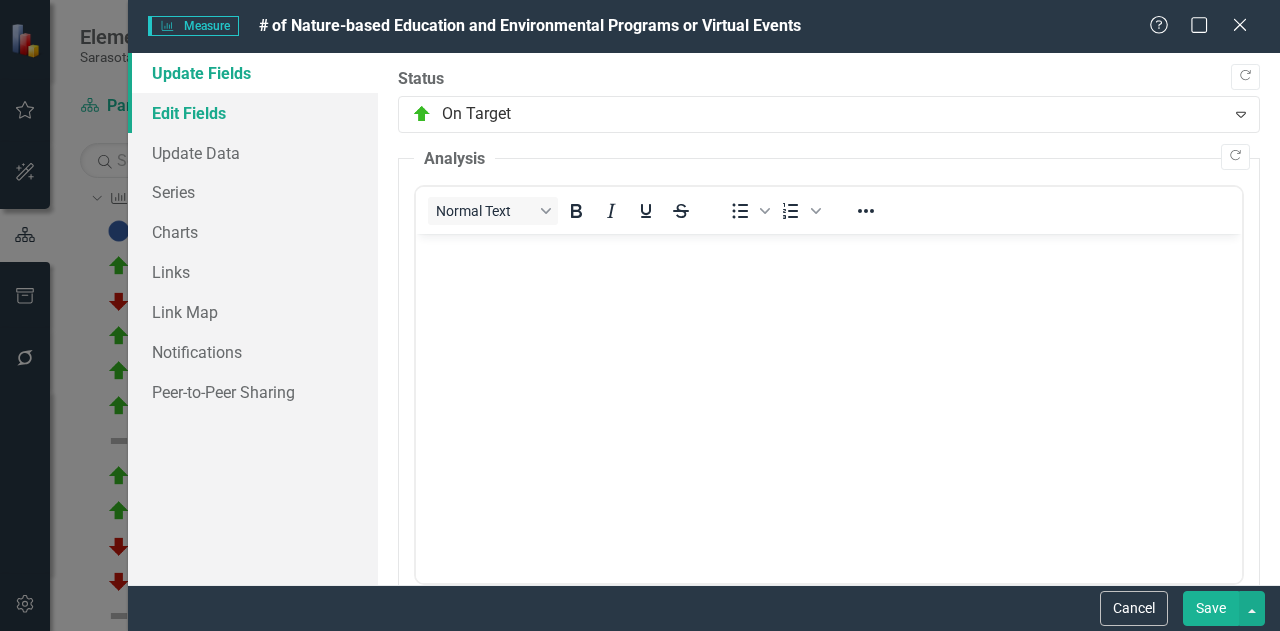 click on "Edit Fields" at bounding box center [253, 113] 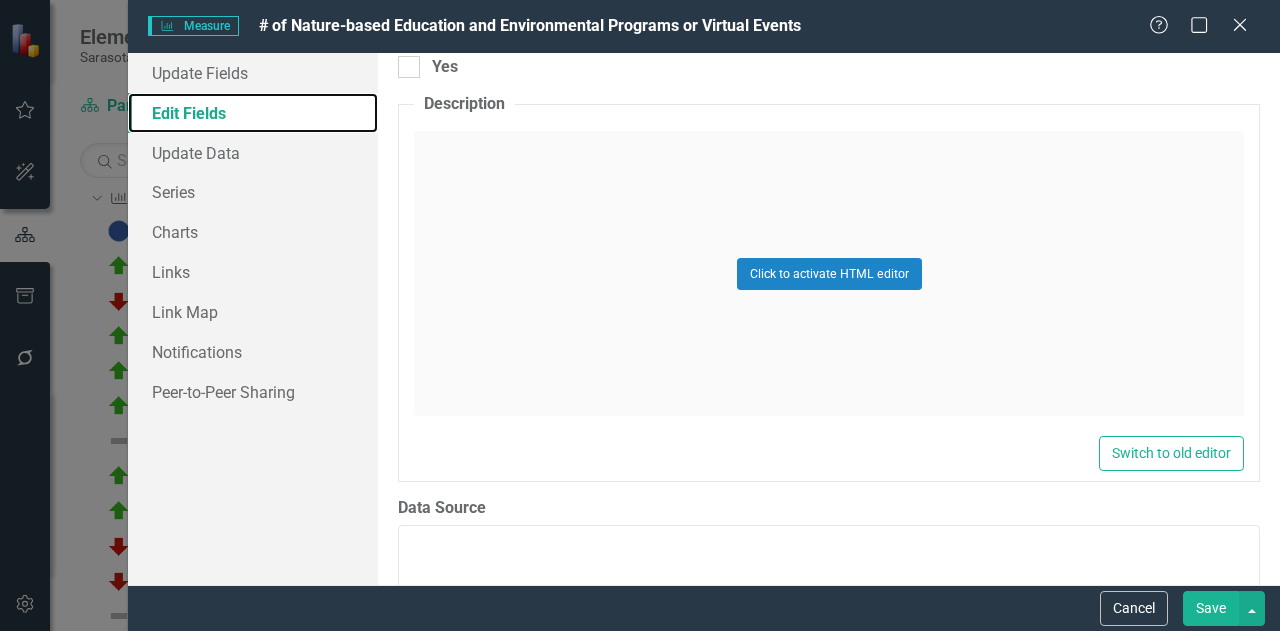 scroll, scrollTop: 800, scrollLeft: 0, axis: vertical 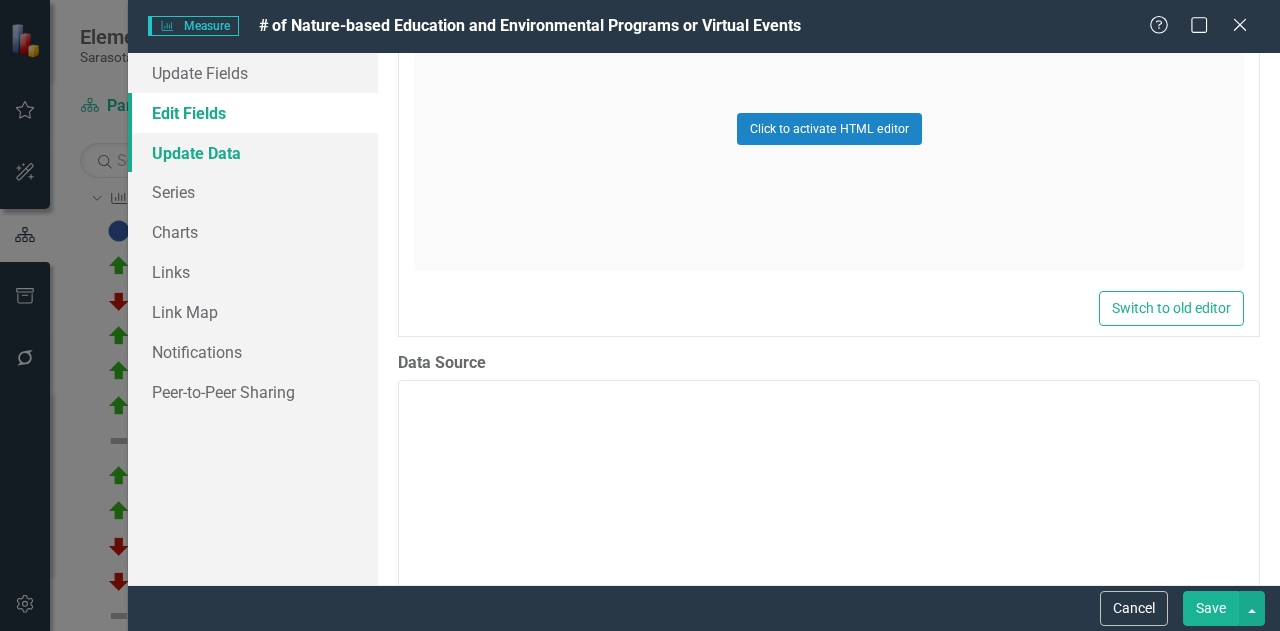 click on "Update  Data" at bounding box center (253, 153) 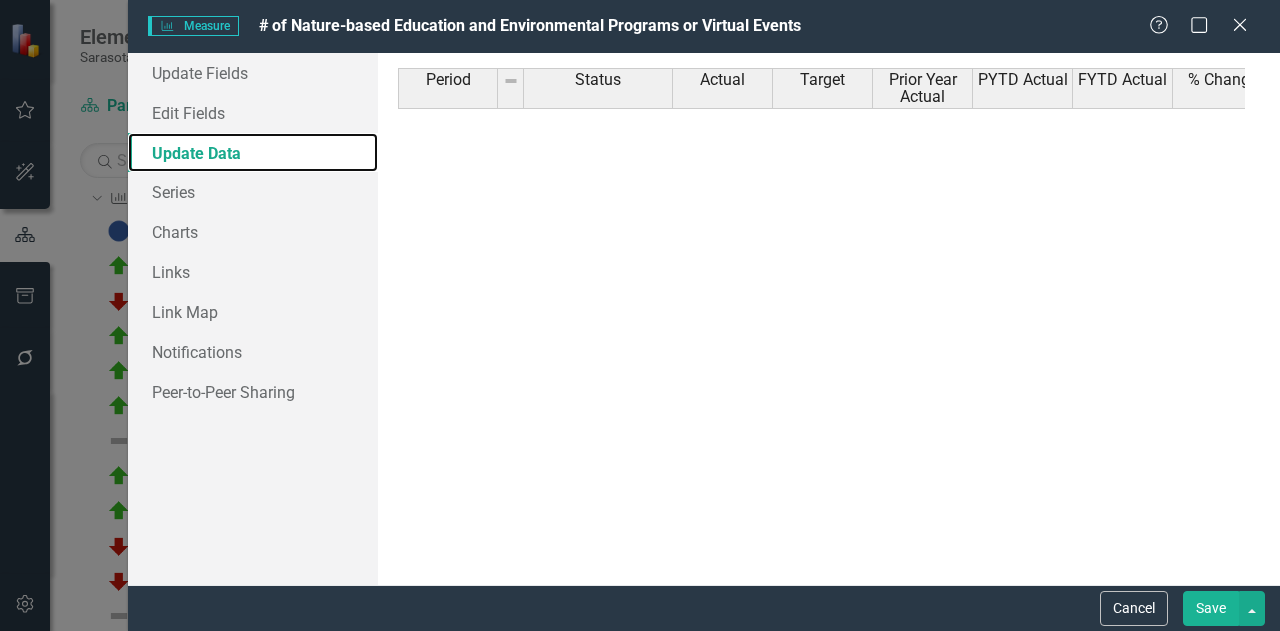 scroll, scrollTop: 800, scrollLeft: 0, axis: vertical 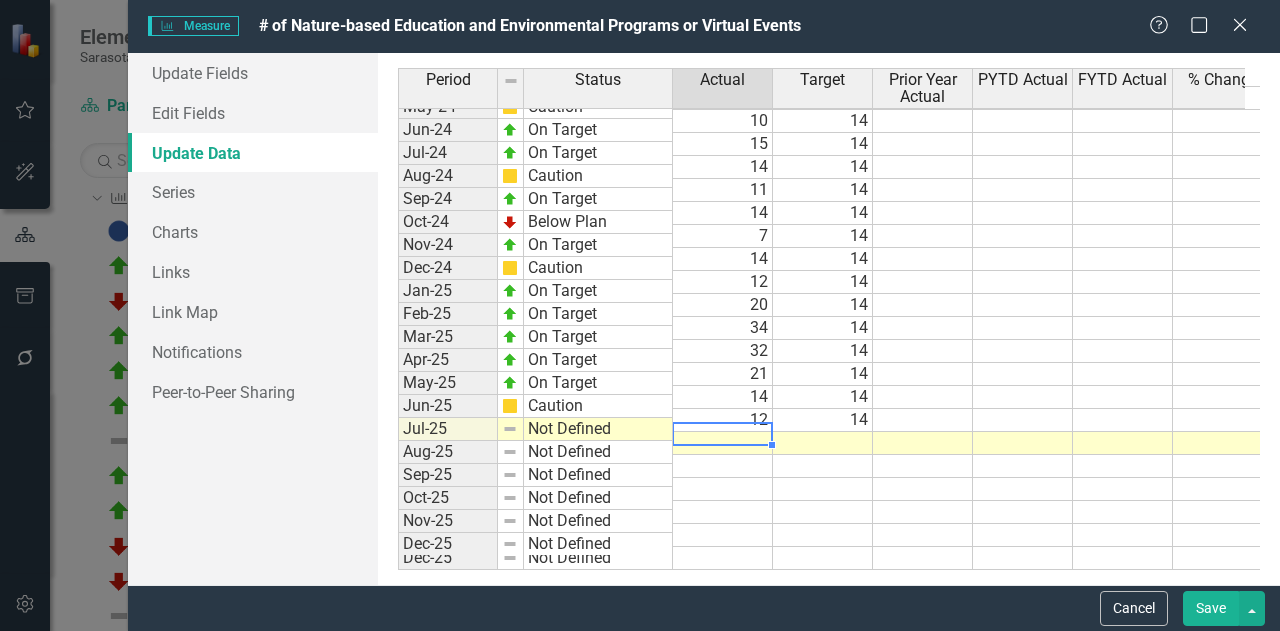 click at bounding box center [723, 443] 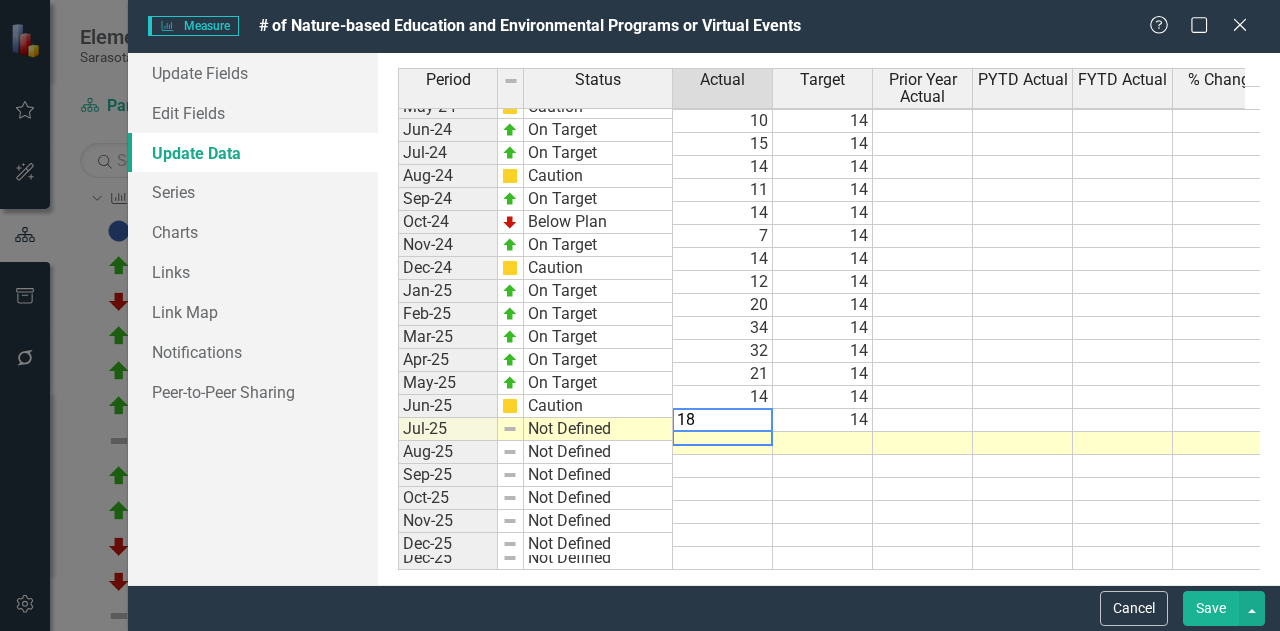 type on "18" 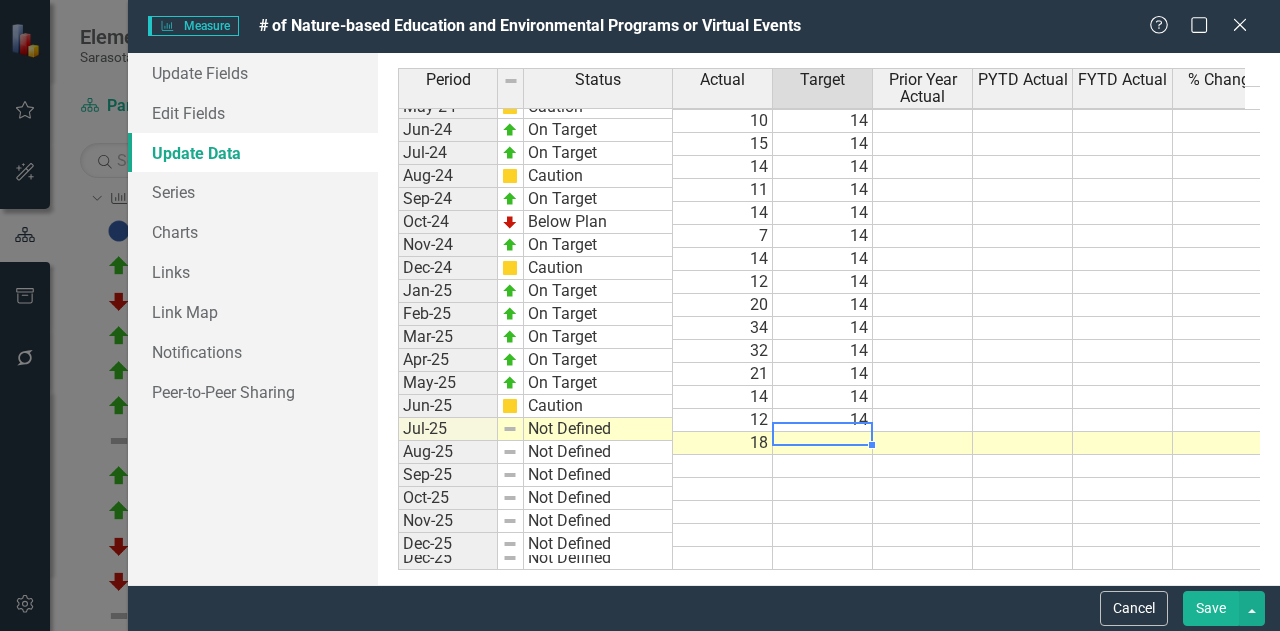 click at bounding box center [823, 443] 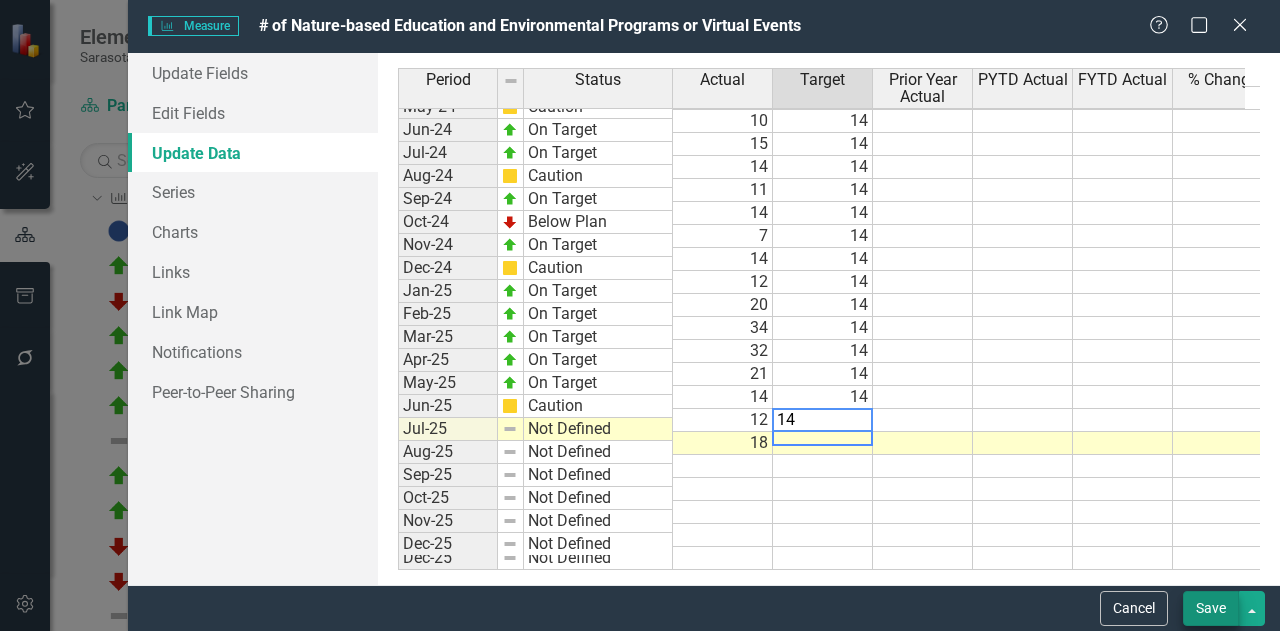 type on "14" 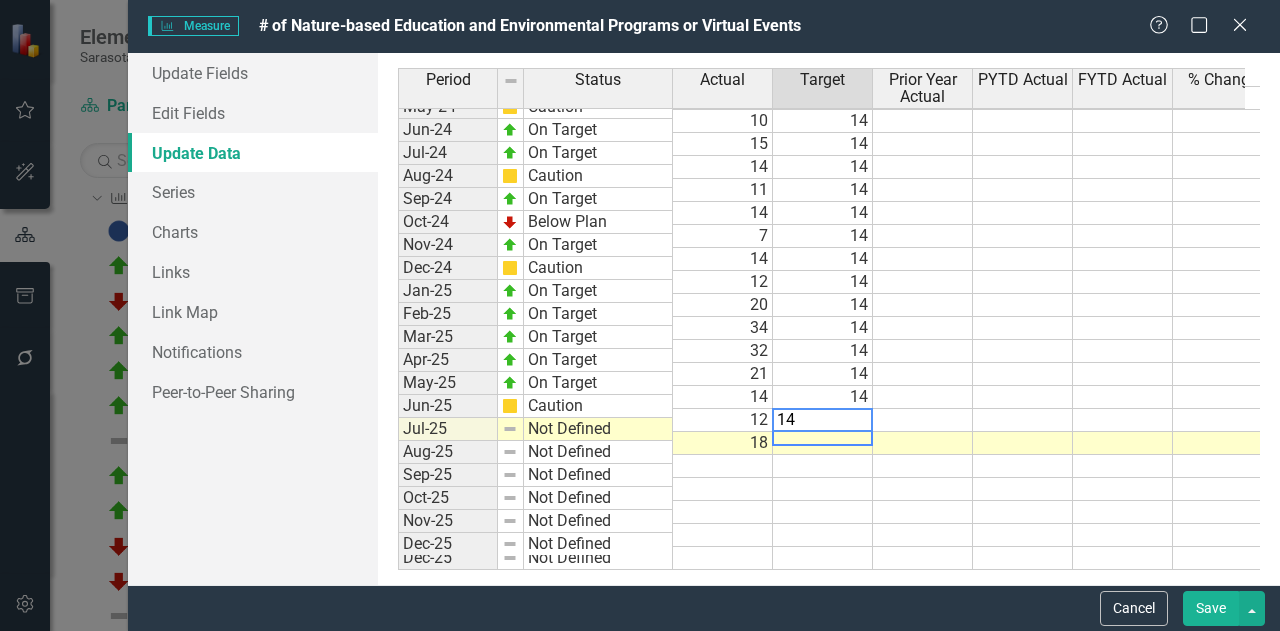 click on "Save" at bounding box center [1211, 608] 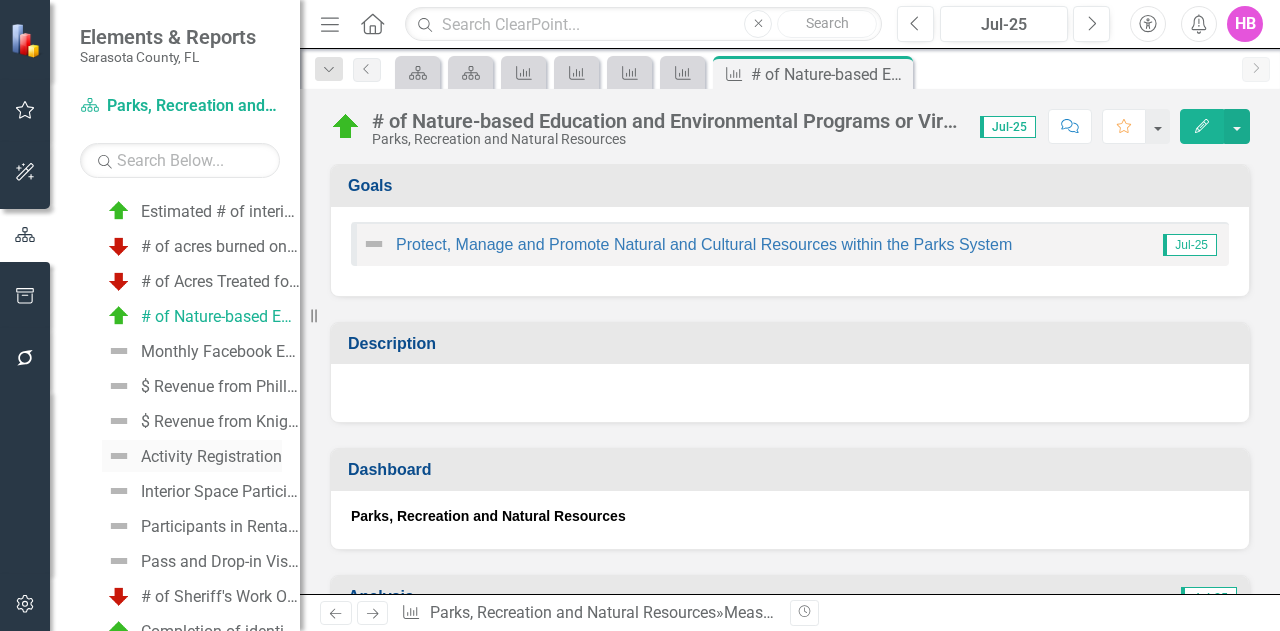 scroll, scrollTop: 1608, scrollLeft: 0, axis: vertical 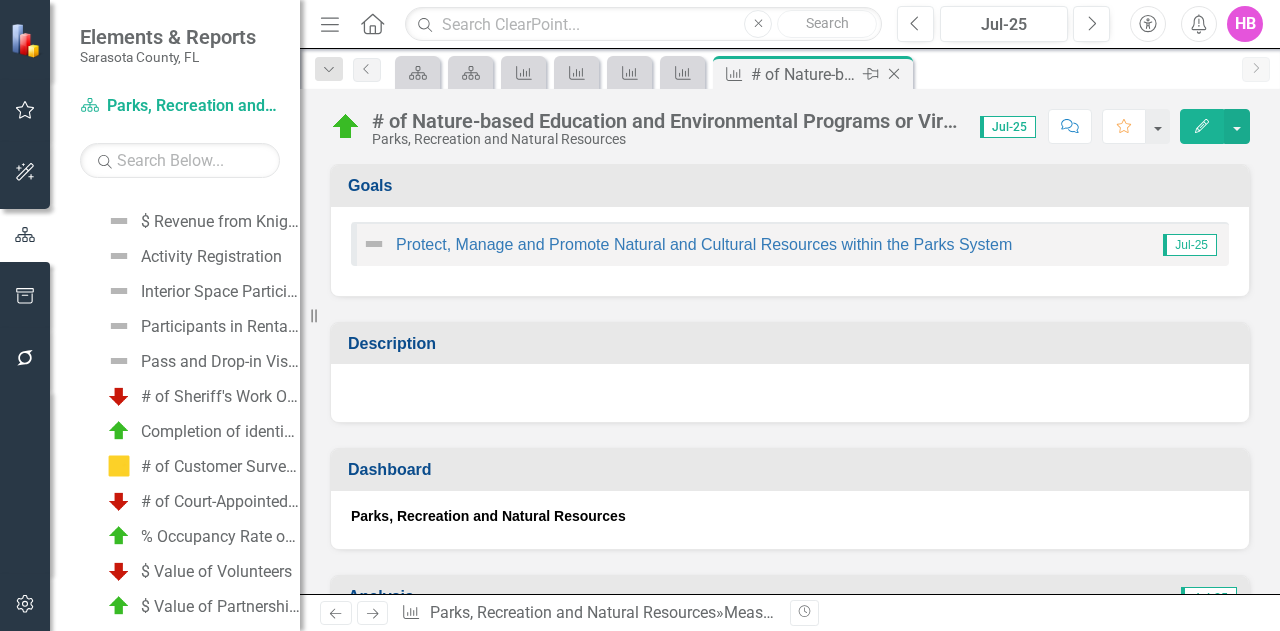 click on "Close" 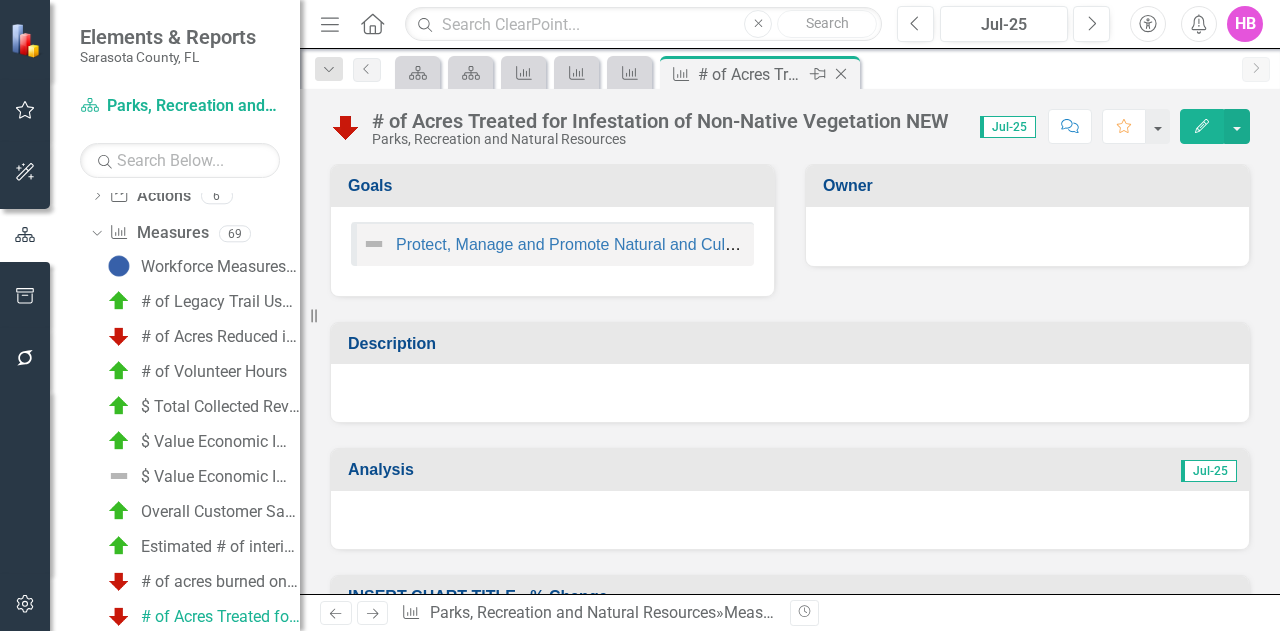 click on "Close" 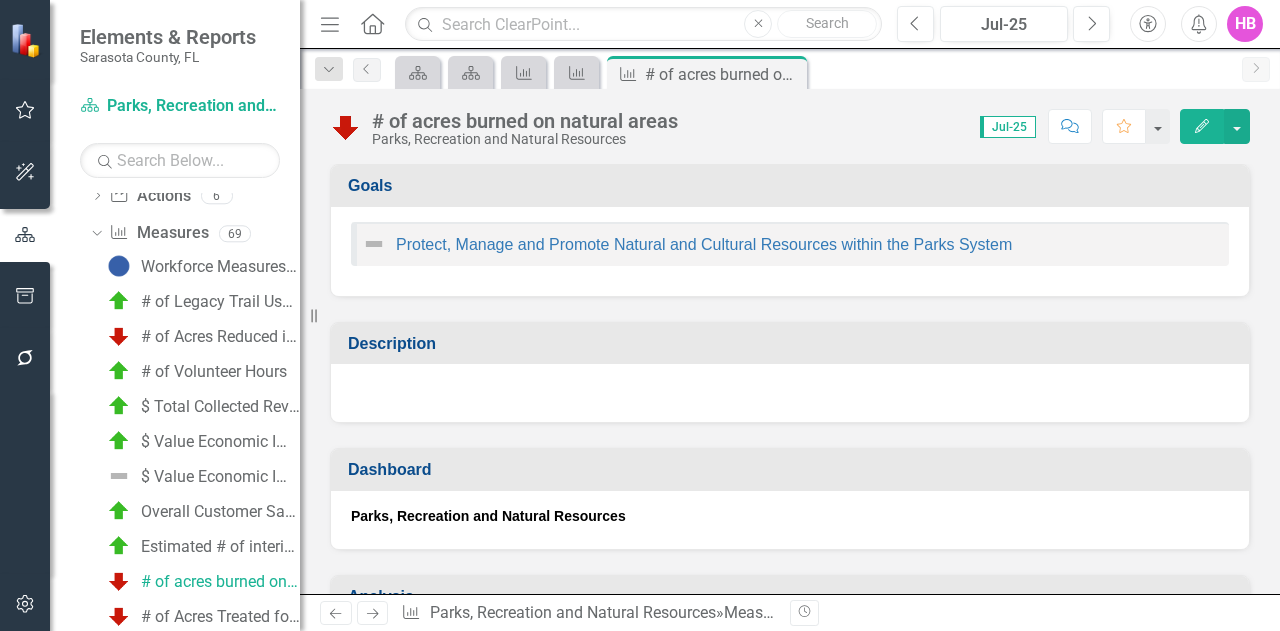scroll, scrollTop: 1038, scrollLeft: 0, axis: vertical 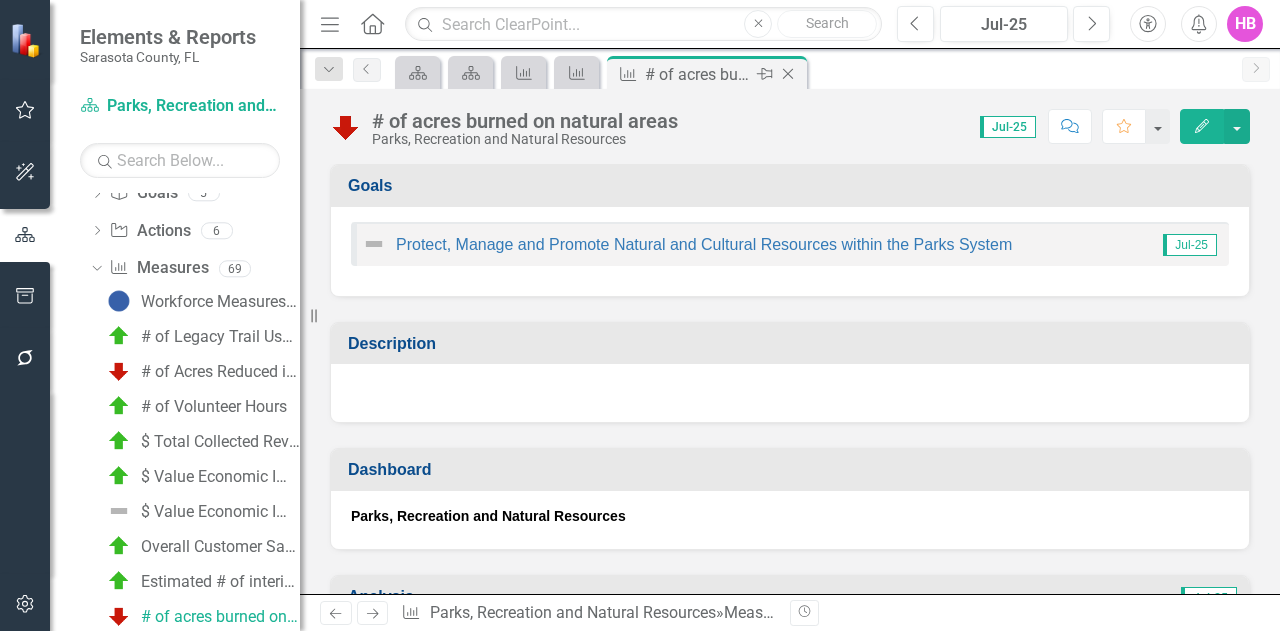 click 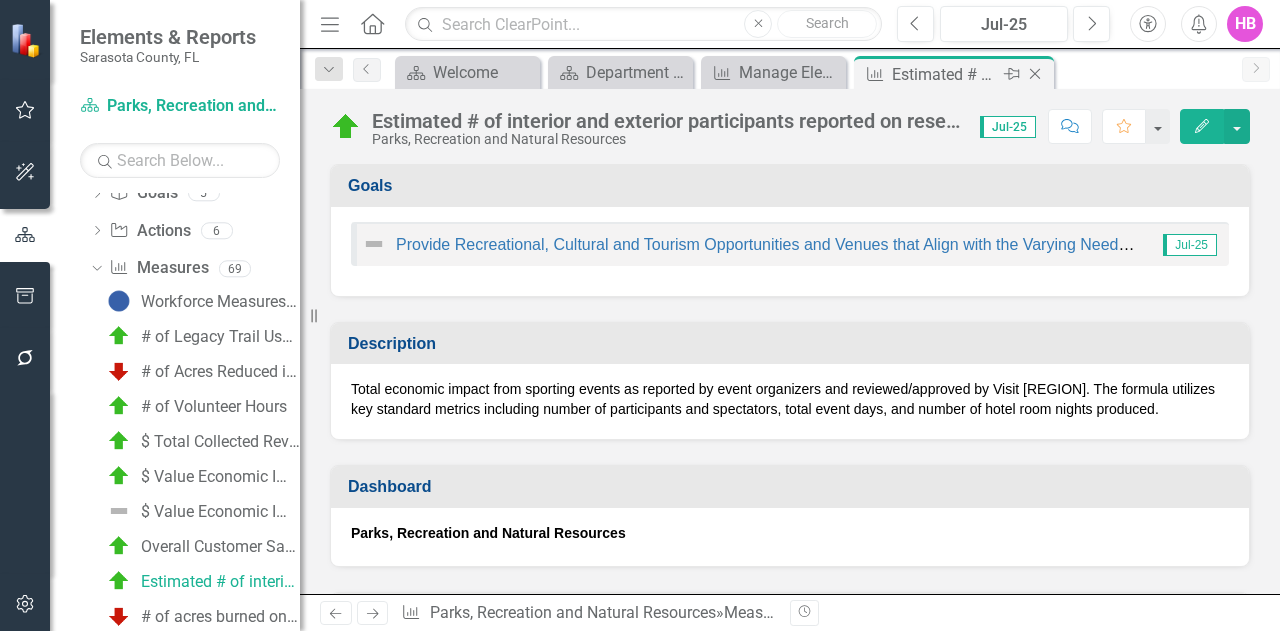 scroll, scrollTop: 1003, scrollLeft: 0, axis: vertical 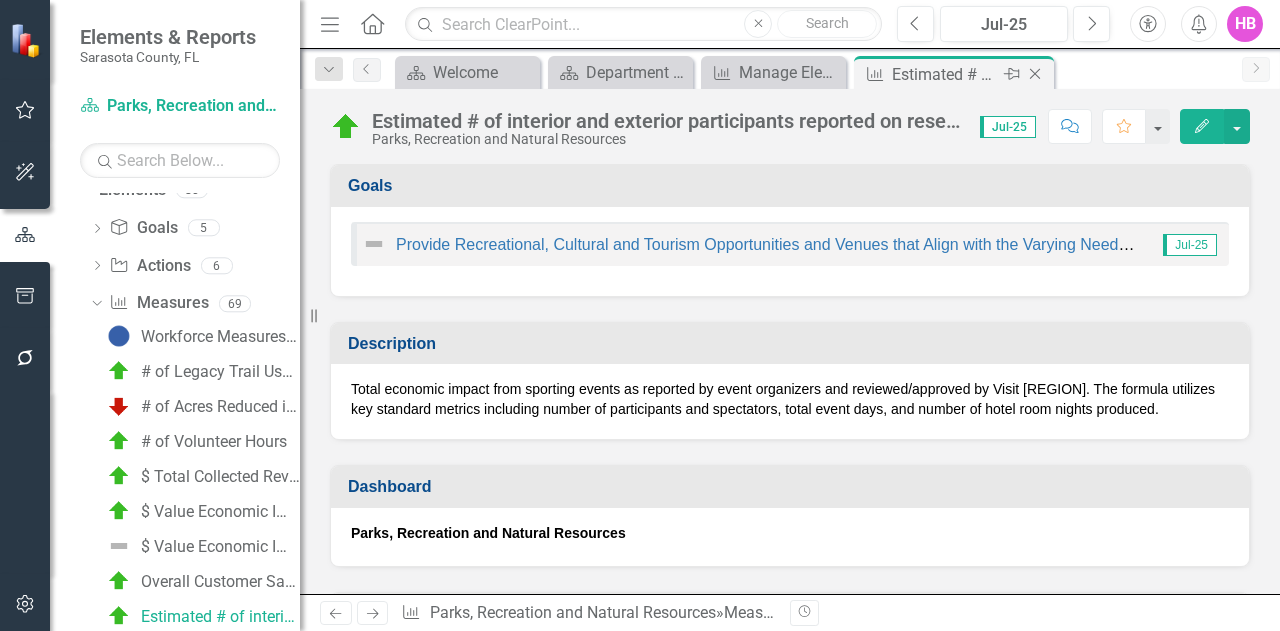 click on "Close" 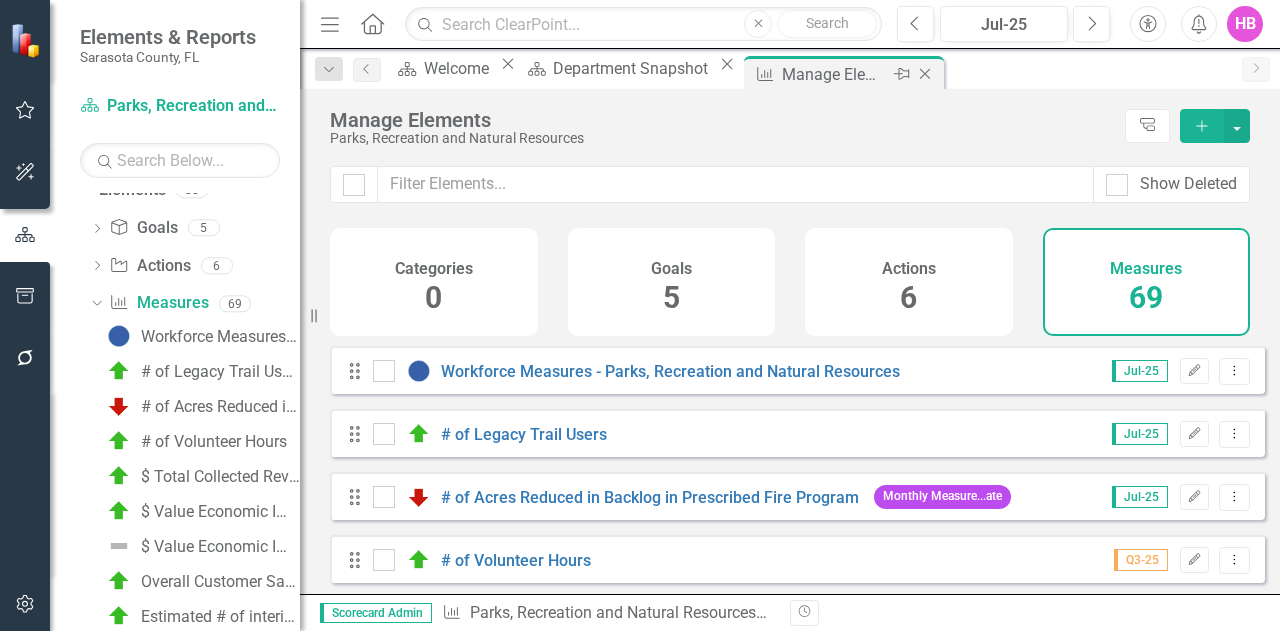 click 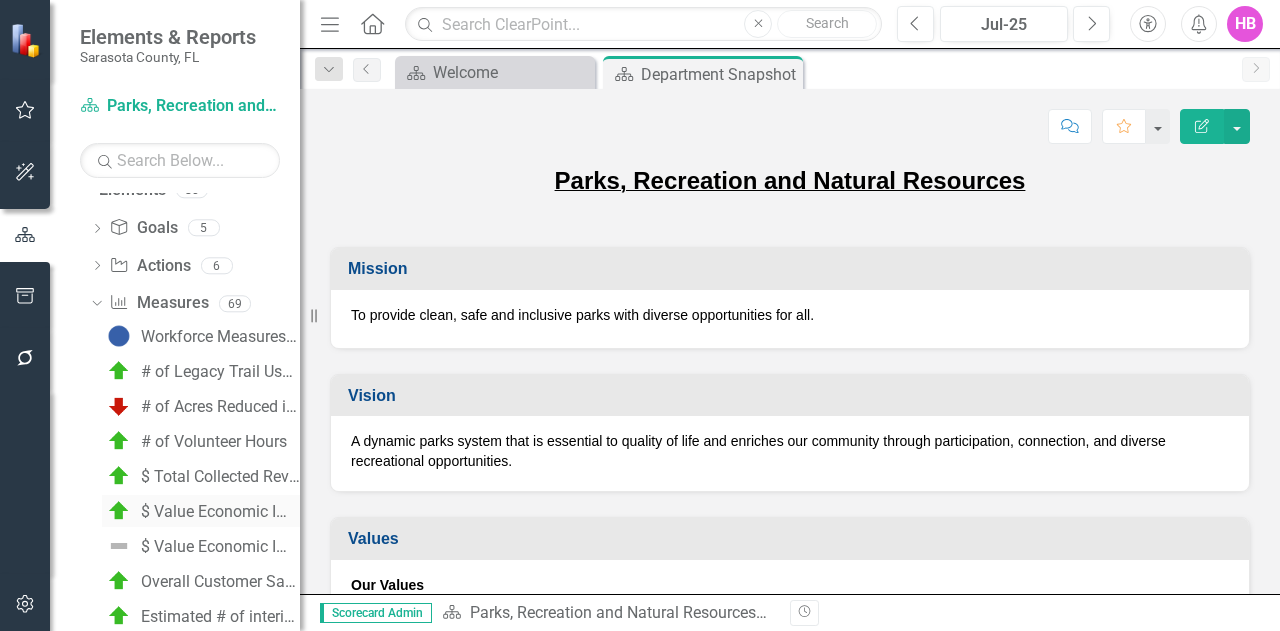 scroll, scrollTop: 1303, scrollLeft: 0, axis: vertical 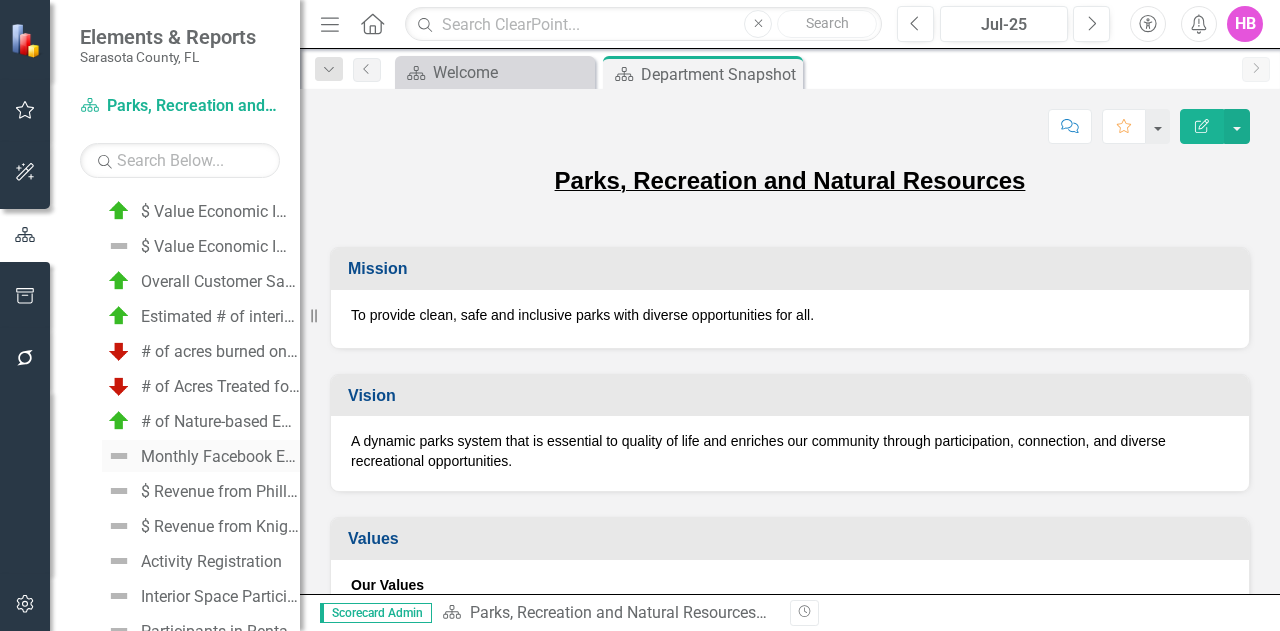 click on "Monthly Facebook Engagements with #SRQCountyParks" at bounding box center [220, 457] 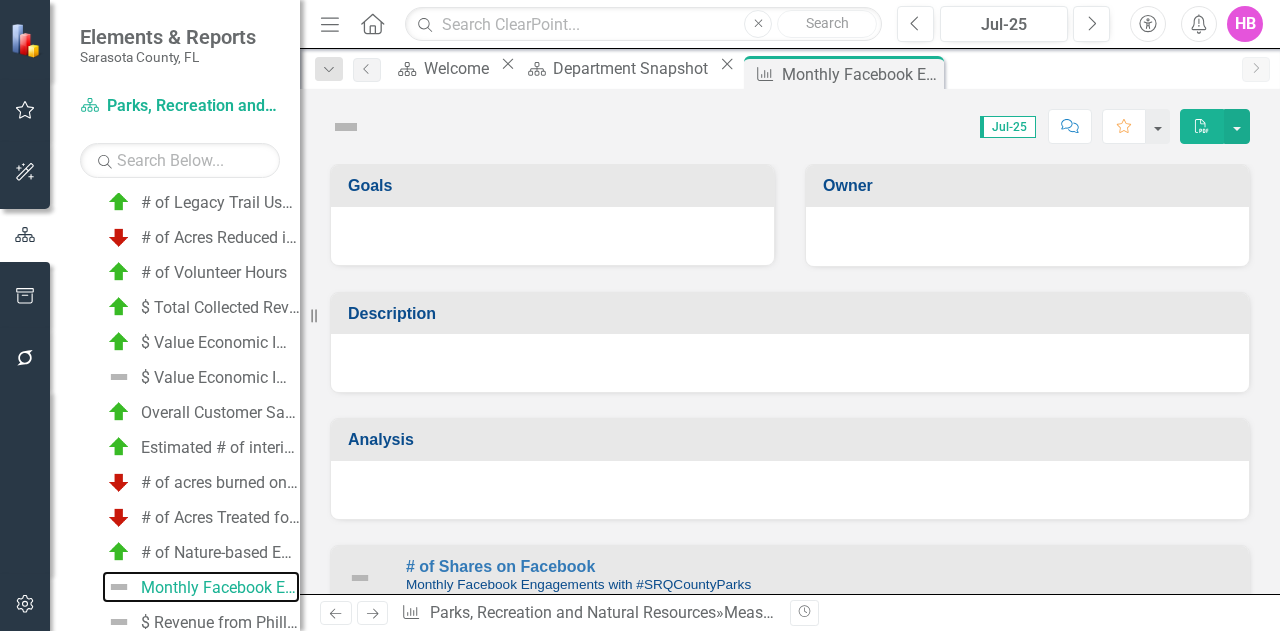 scroll, scrollTop: 1143, scrollLeft: 0, axis: vertical 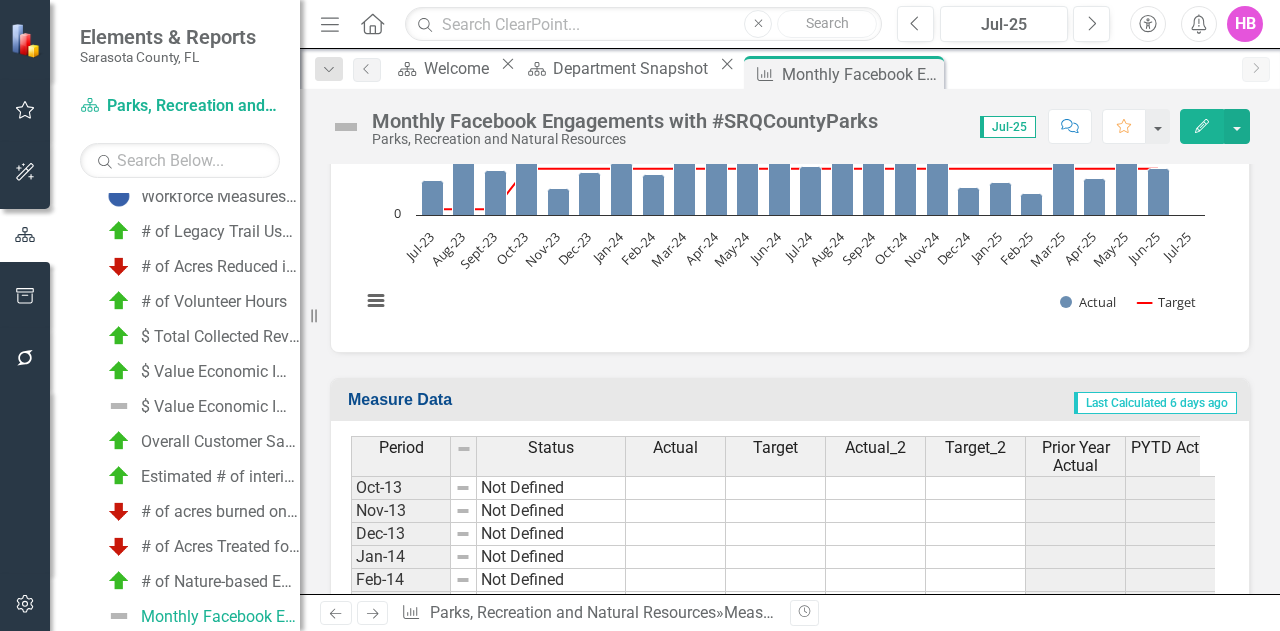 click on "Edit" at bounding box center (1202, 126) 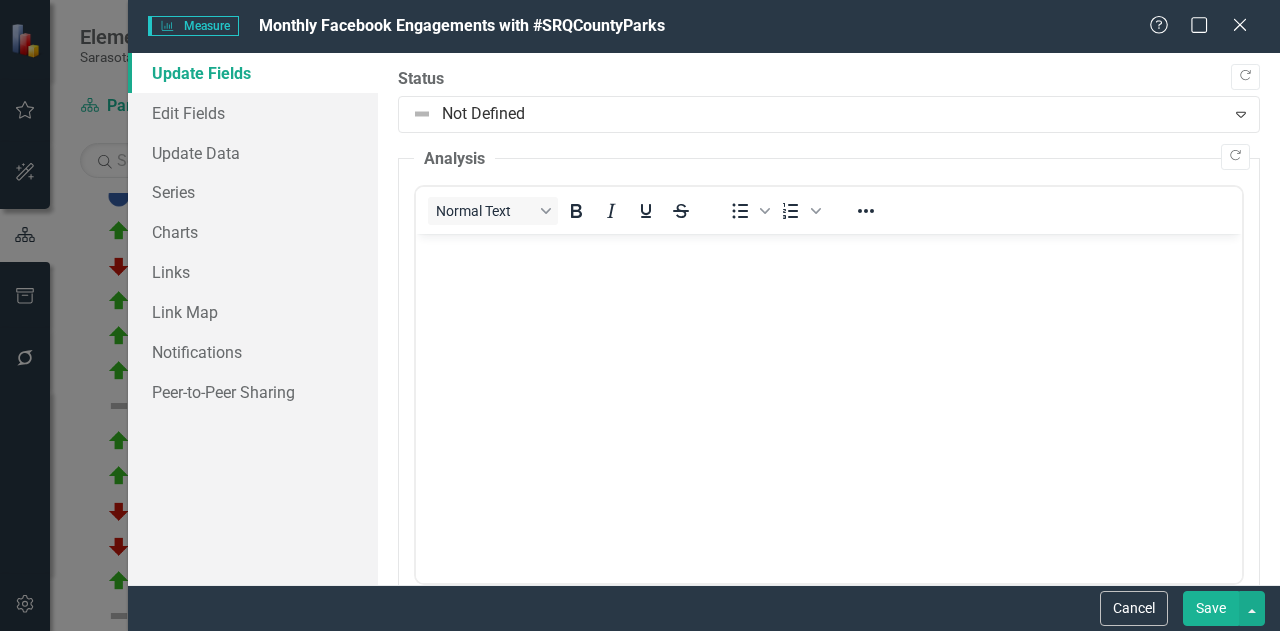 scroll, scrollTop: 0, scrollLeft: 0, axis: both 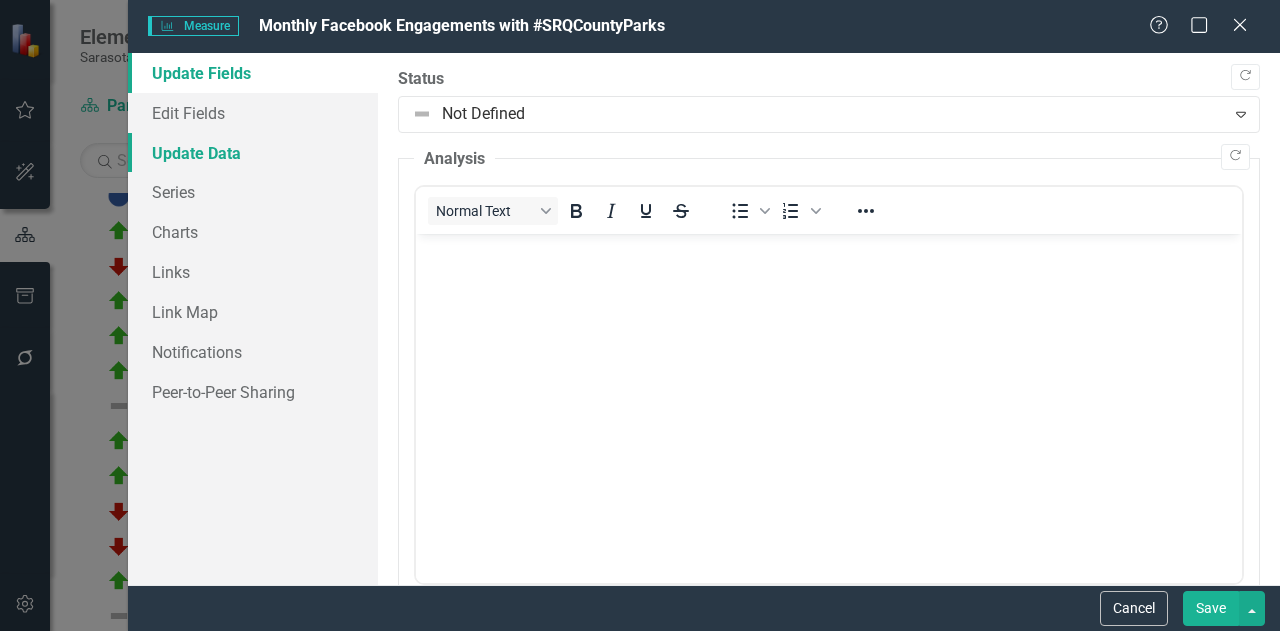 click on "Update  Data" at bounding box center [253, 153] 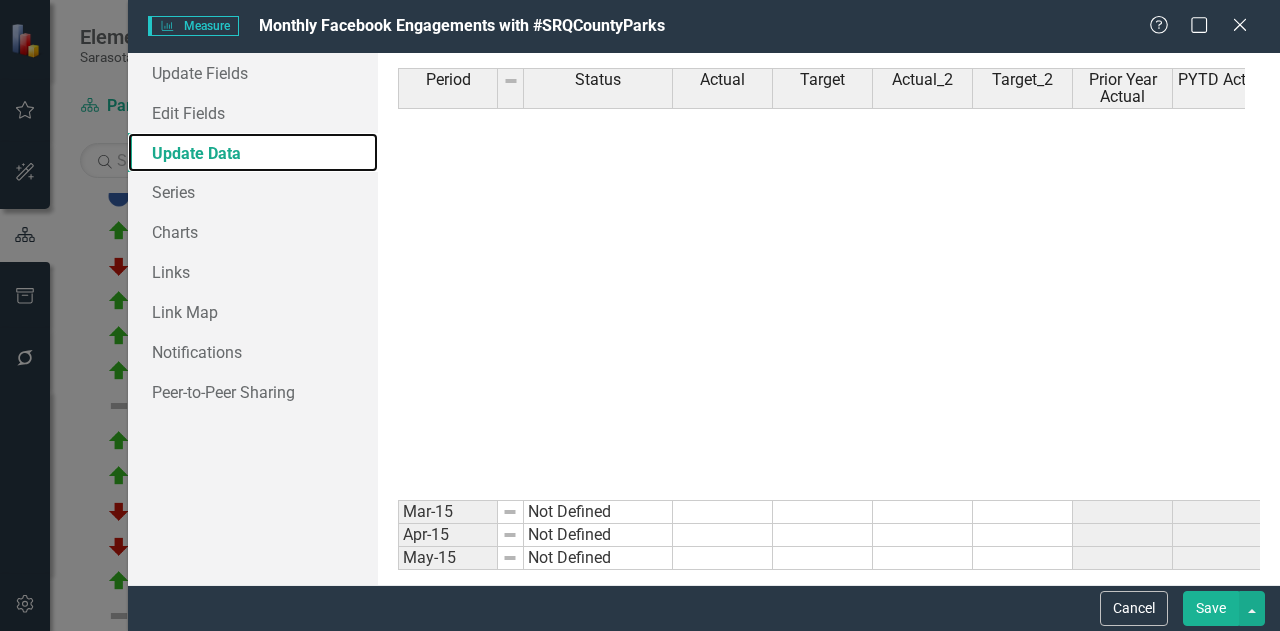 scroll, scrollTop: 1100, scrollLeft: 0, axis: vertical 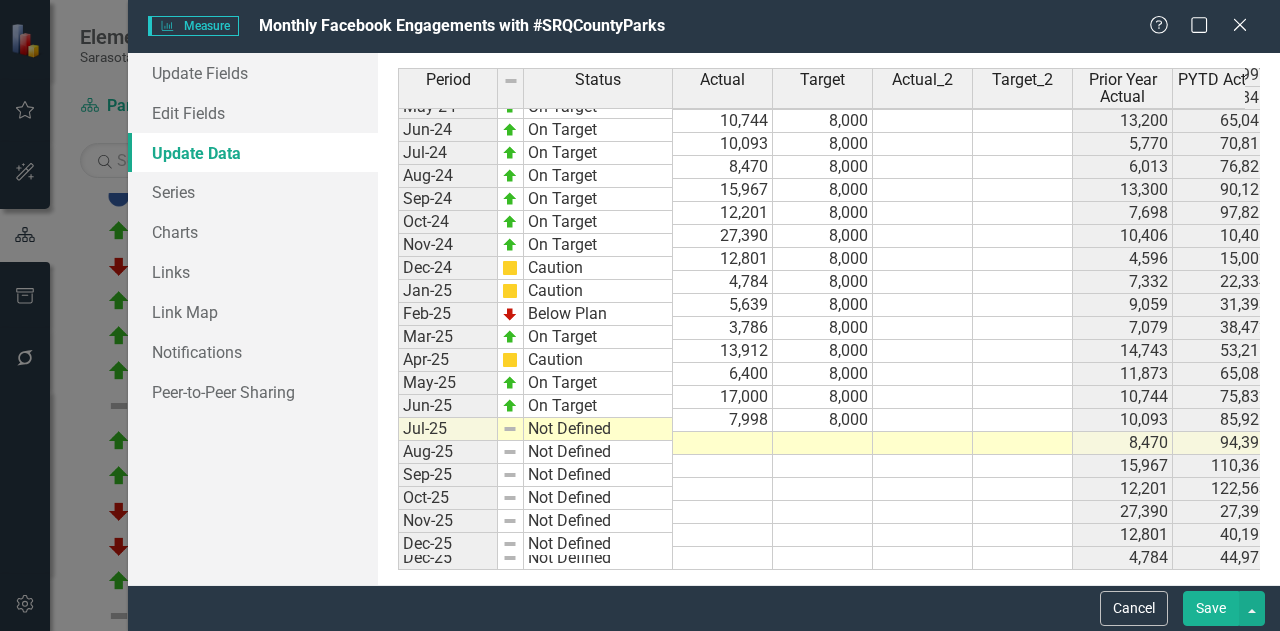 click on "Apr-23 On Target 6,848 1,000 1,038 7,324 51,845 7,000 608% May-23 On Target 13,200 1,000 886 8,210 65,045 8,000 692% Jun-23 On Target 5,770 1,000 1,219 9,429 70,815 9,000 651% Jul-23 On Target 6,013 1,000 27,446 36,875 76,828 10,000 108% Aug-23 On Target 13,300 1,000 5,200 42,075 90,128 11,000 114% Sept-23 On Target 7,698 1,000 6,795 48,870 97,826 12,000 100% Oct-23 On Target 10,406 8,000 14,892 14,892 10,406 8,000 -30% Nov-23 On Target 4,596 8,000 5,960 20,852 15,002 16,000 -28% Dec-23 On Target 7,332 8,000 8,394 29,246 22,334 24,000 -24% Jan-24 On Target 9,059 8,000 4,286 33,532 31,393 32,000 -6% Feb-24 On Target 7,079 8,000 4,409 37,941 38,472 40,000 1% Mar-24 On Target 14,743 8,000 7,056 44,997 53,215 48,000 18% Apr-24 On Target 11,873 8,000 6,848 51,845 65,088 56,000 26% May-24 On Target 10,744 8,000 13,200 65,045 75,832 64,000 17% Jun-24 On Target 10,093 8,000 5,770 70,815 85,925 72,000 21% Jul-24 On Target 8,470 8,000 6,013 76,828 94,395 80,000 23% Aug-24 On Target 15,967 8,000 13,300 90,128 110,362 6%" at bounding box center [985, 190] 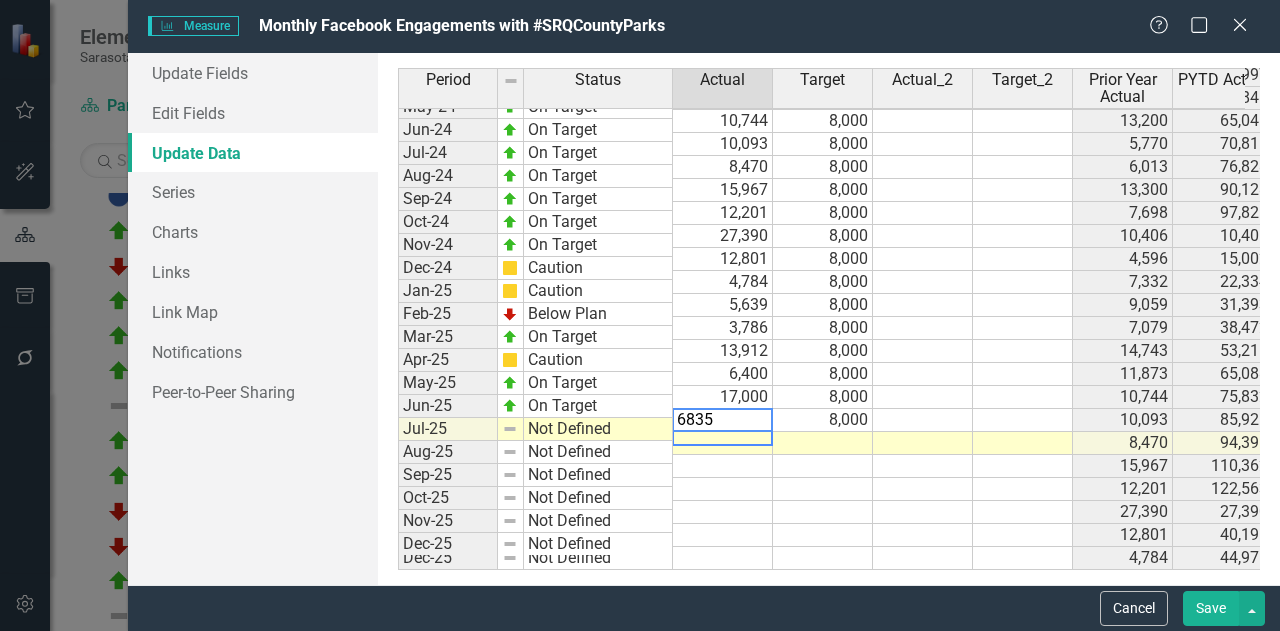 type on "6835" 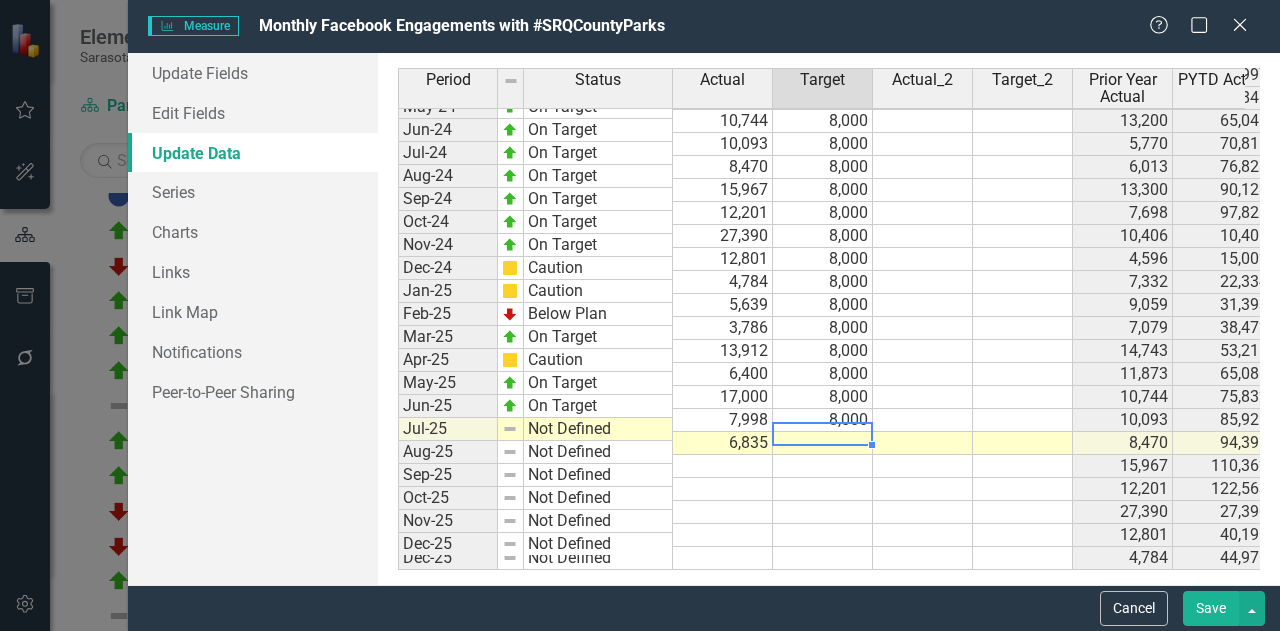 click at bounding box center (823, 443) 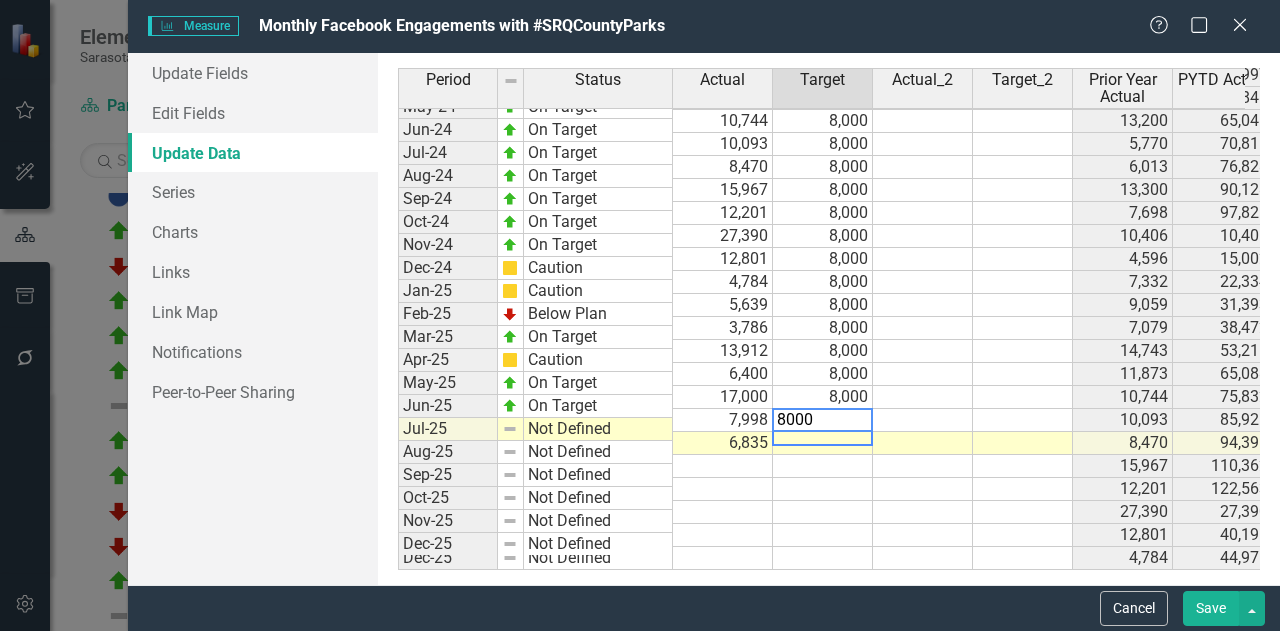 type on "8000" 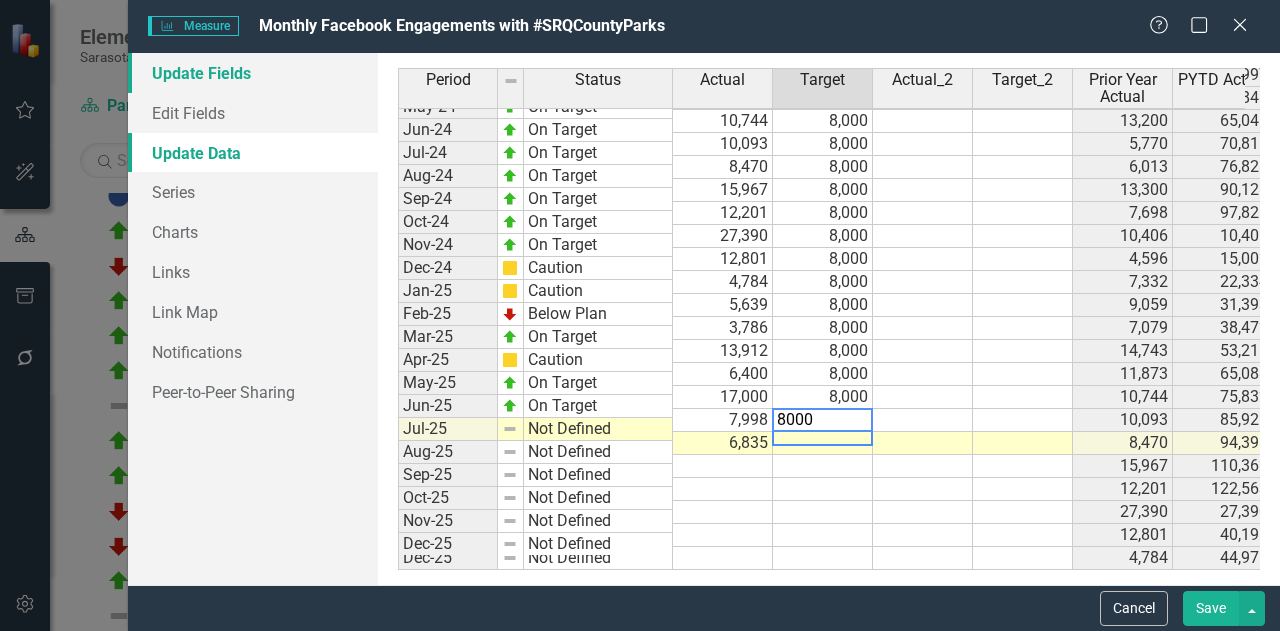 click on "Update Fields" at bounding box center [253, 73] 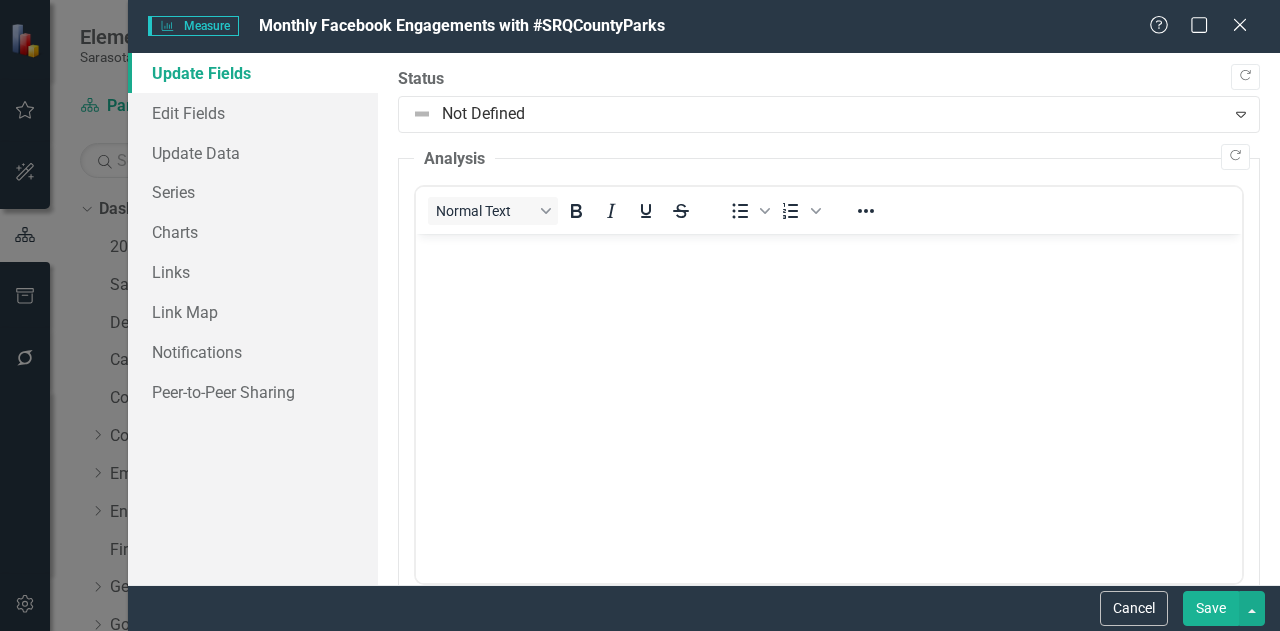 scroll, scrollTop: 0, scrollLeft: 0, axis: both 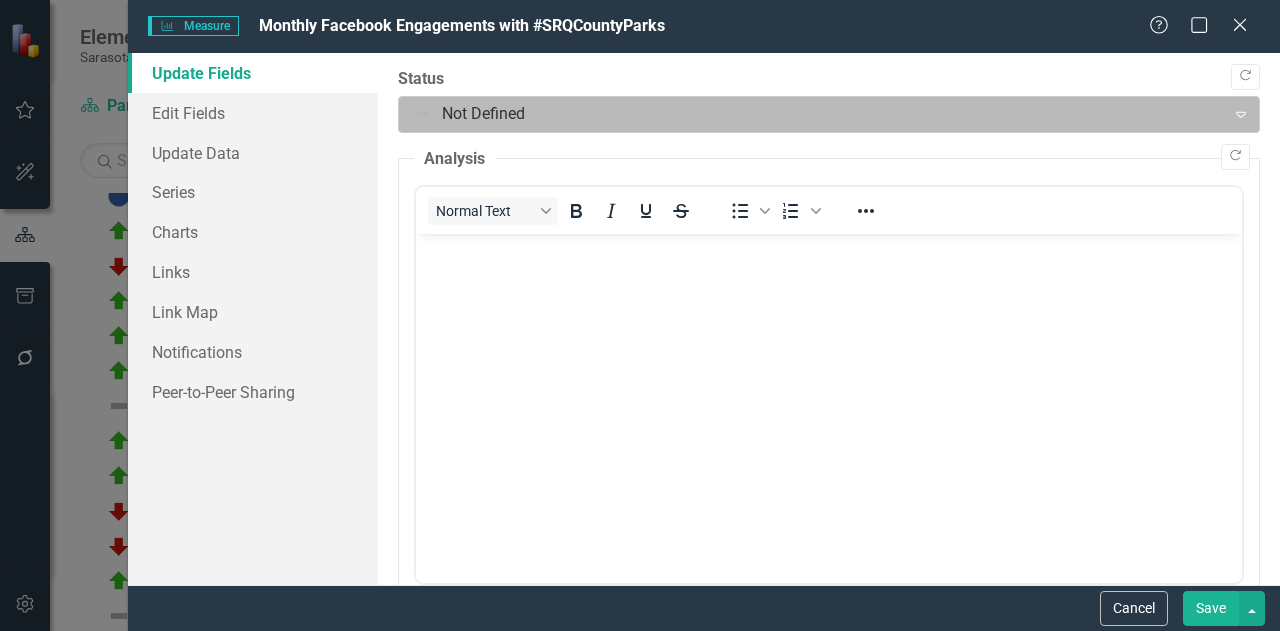 click at bounding box center [812, 114] 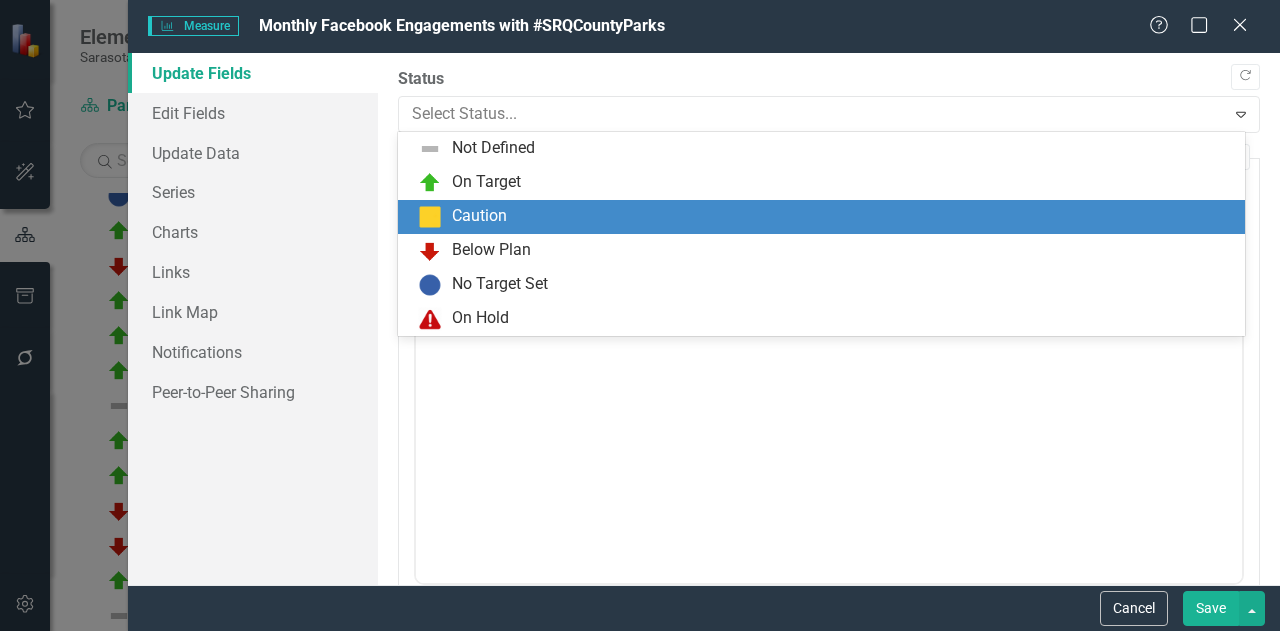 click on "Caution" at bounding box center (479, 216) 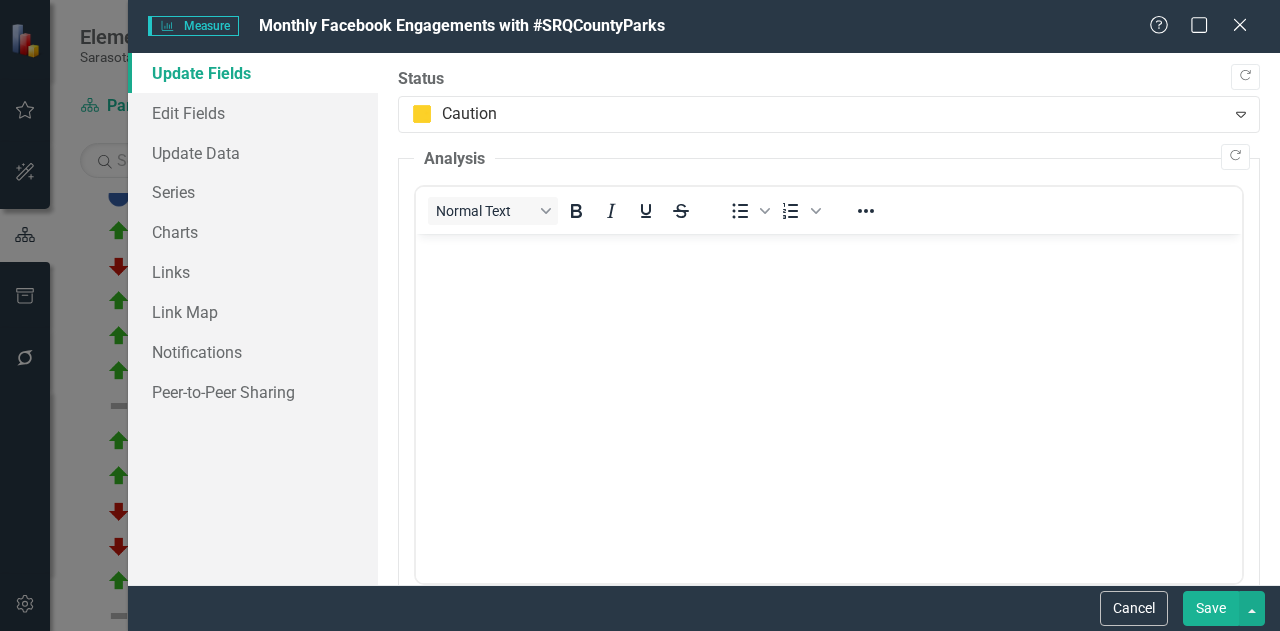 click on "Save" at bounding box center (1211, 608) 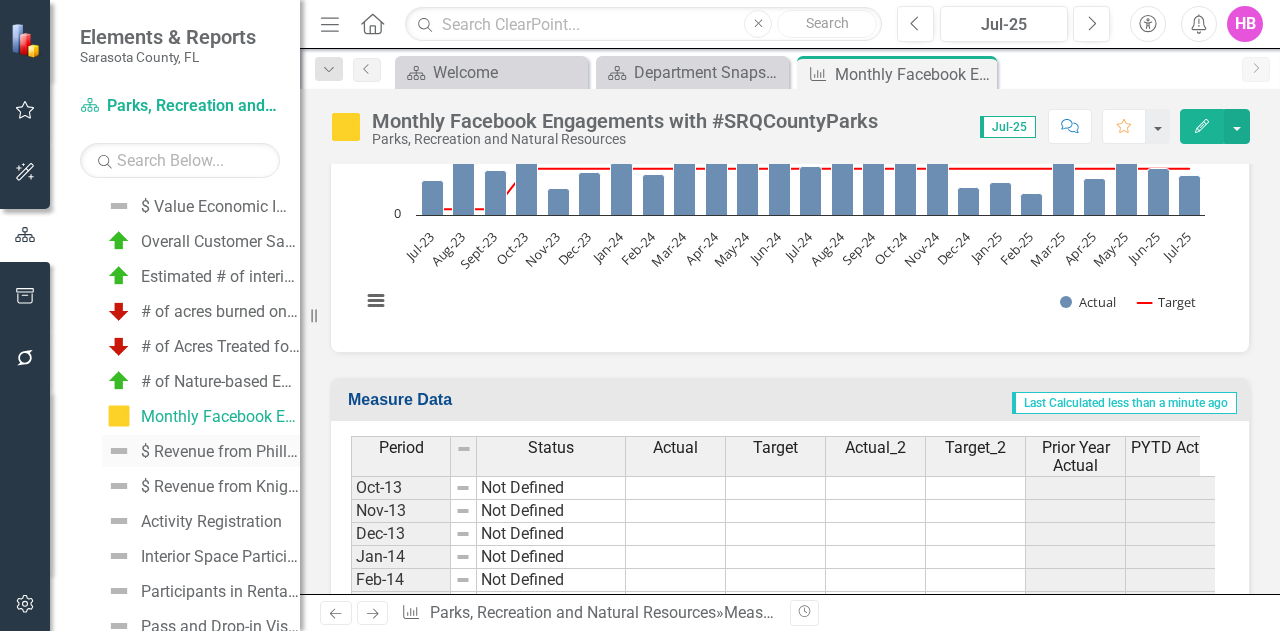 click on "$ Revenue from Phillippi Estate Park" at bounding box center [220, 452] 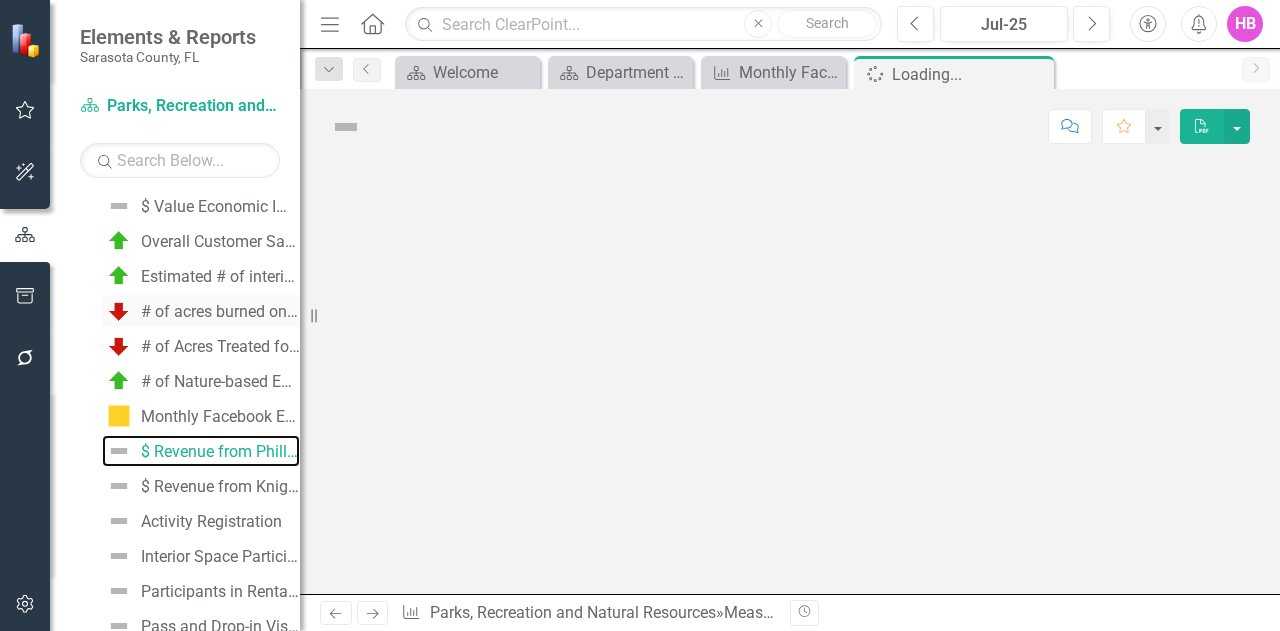 scroll, scrollTop: 1178, scrollLeft: 0, axis: vertical 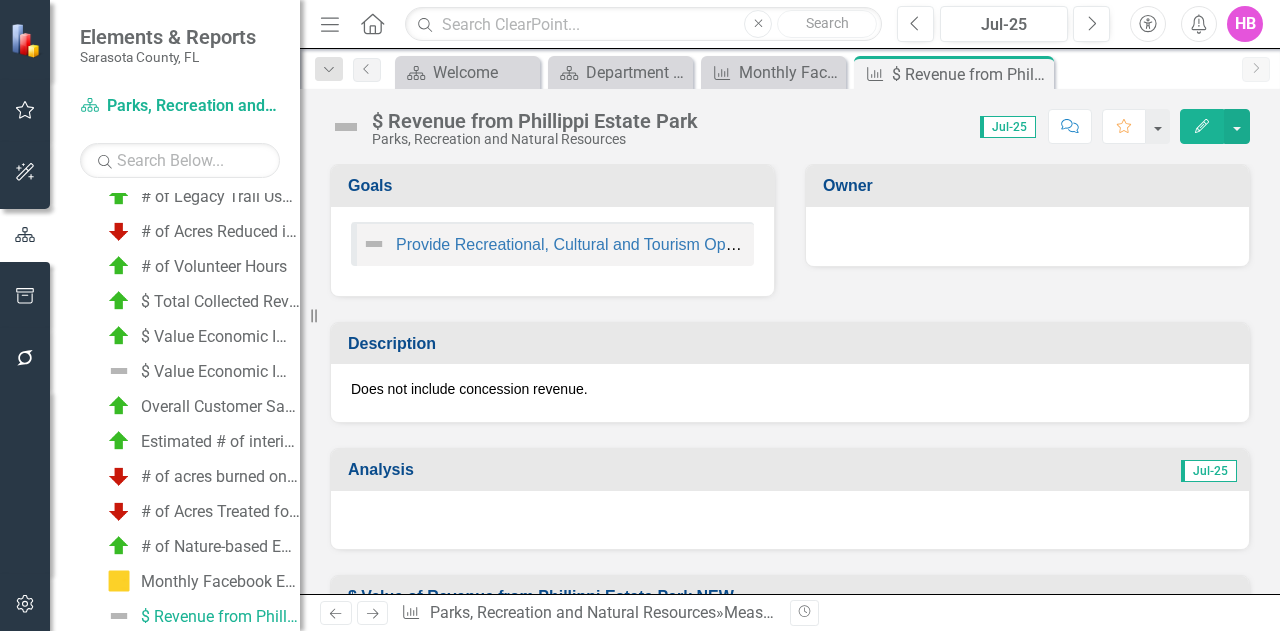 click on "Edit" 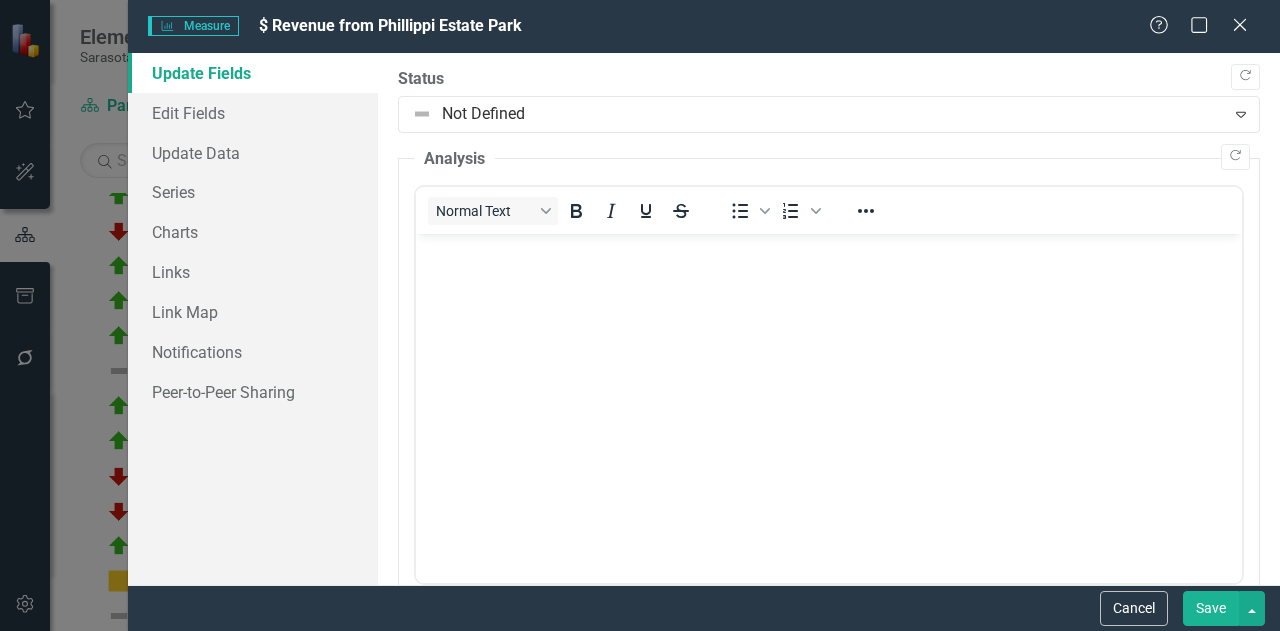 scroll, scrollTop: 0, scrollLeft: 0, axis: both 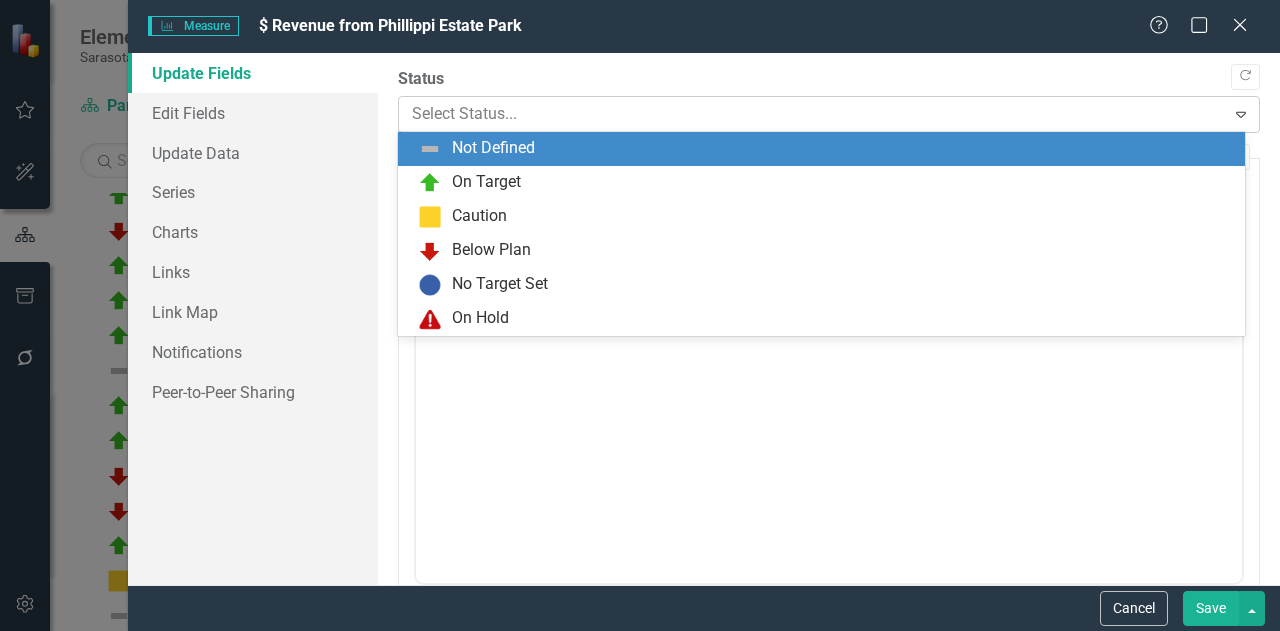 click at bounding box center (812, 114) 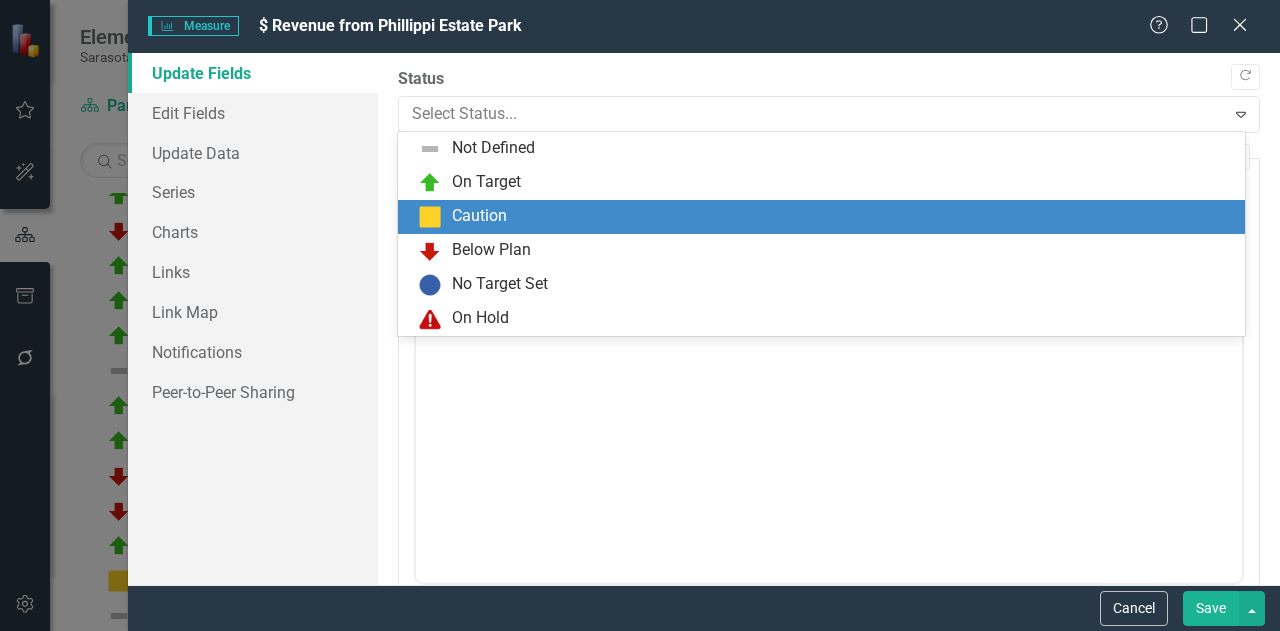 click on "Caution" at bounding box center (479, 216) 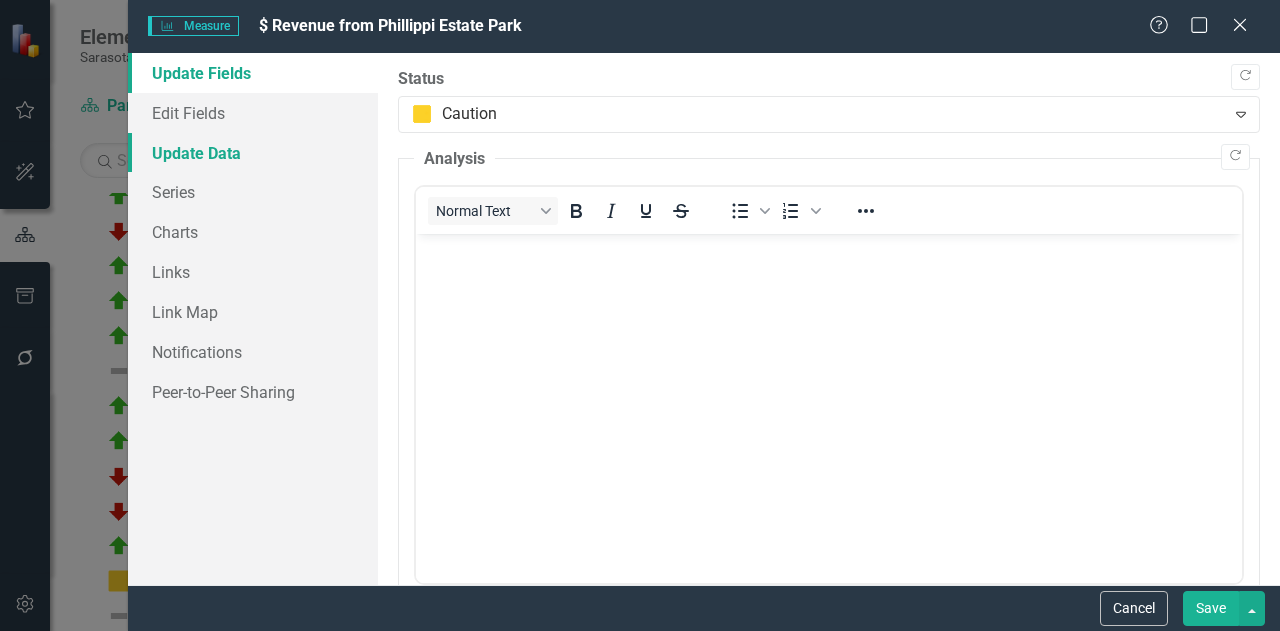 click on "Update  Data" at bounding box center [253, 153] 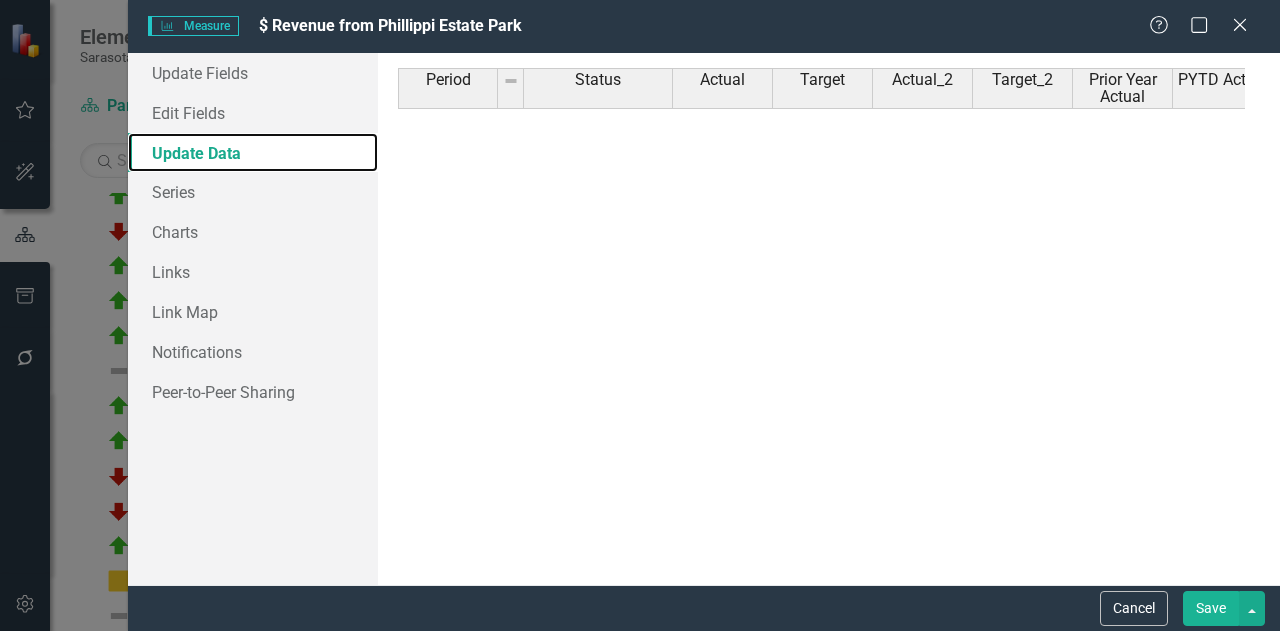 scroll, scrollTop: 1200, scrollLeft: 0, axis: vertical 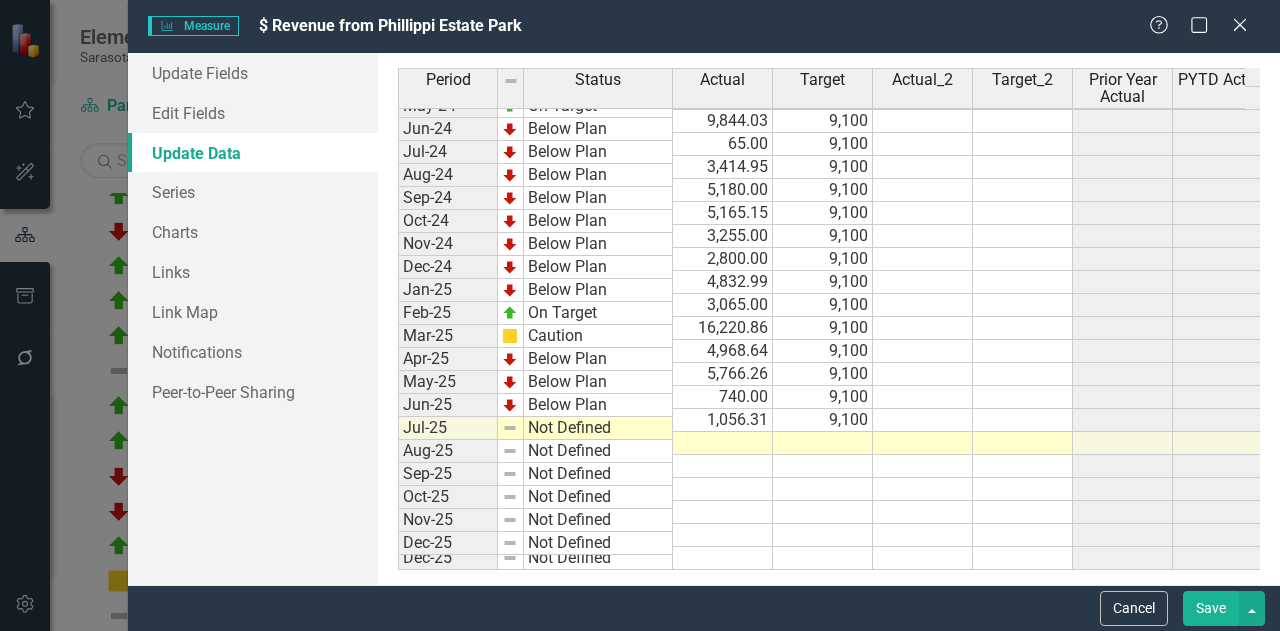 click at bounding box center [723, 443] 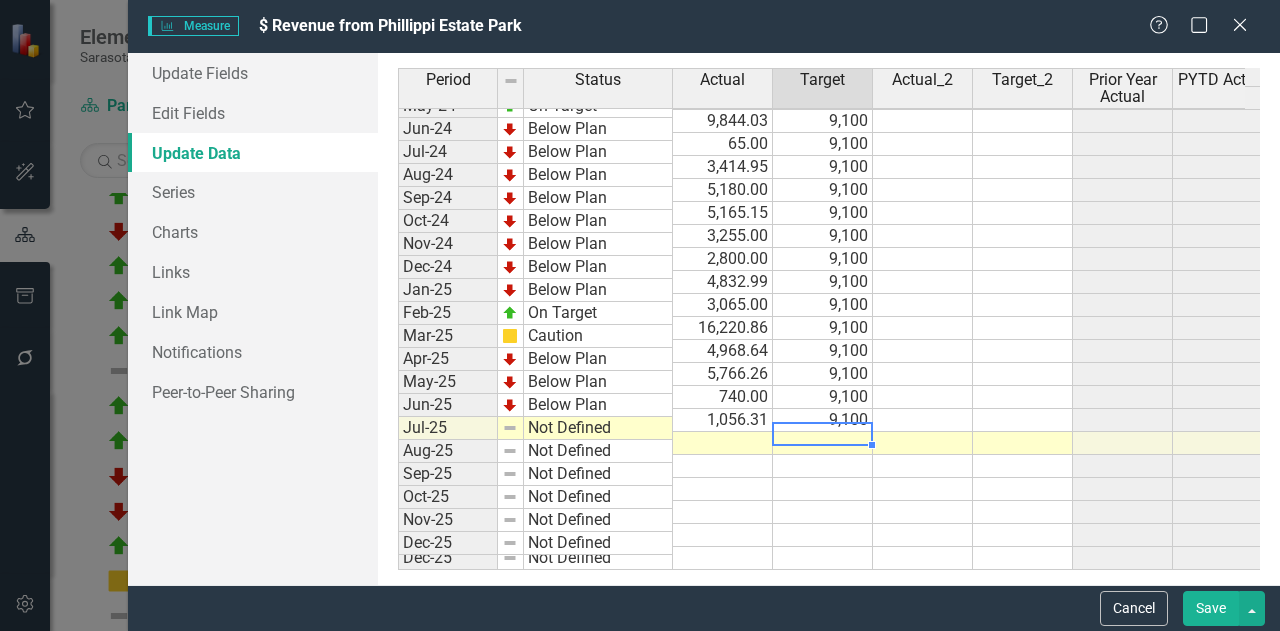 click at bounding box center [823, 443] 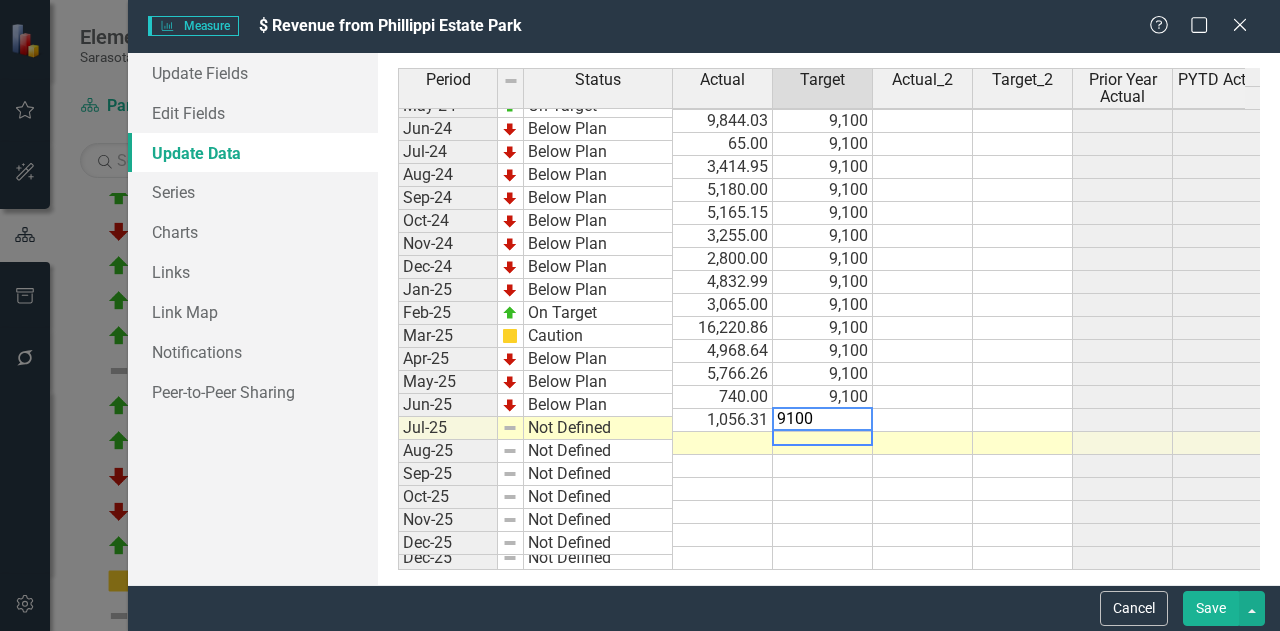 type on "9100" 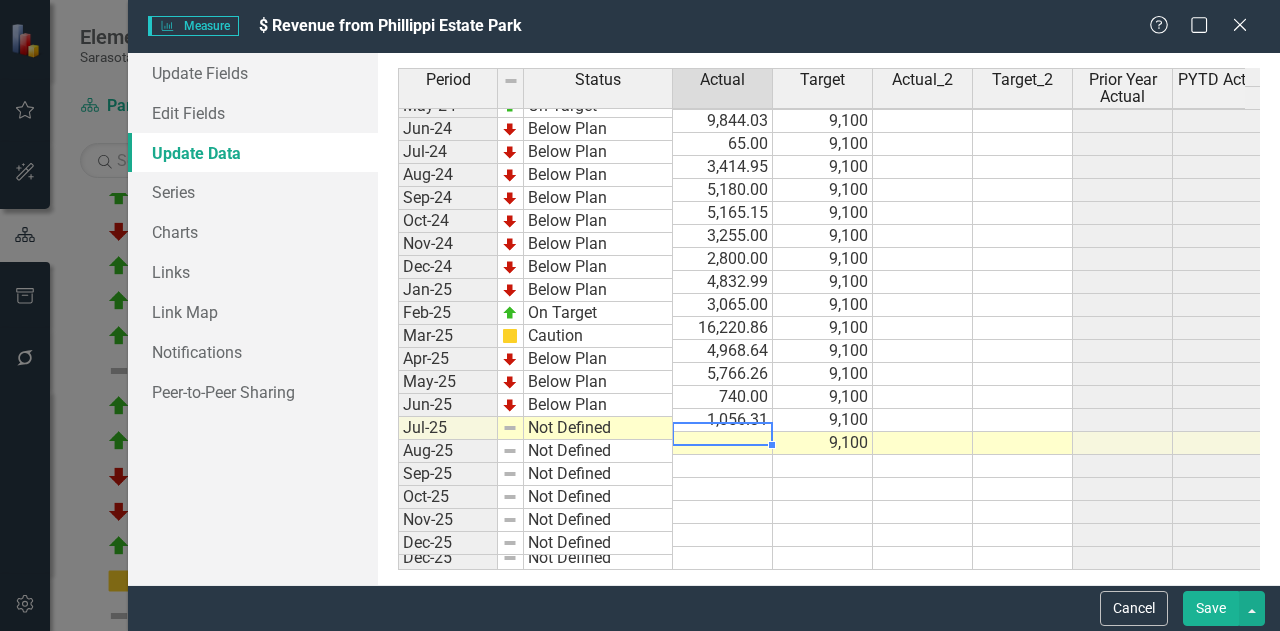 click at bounding box center [723, 443] 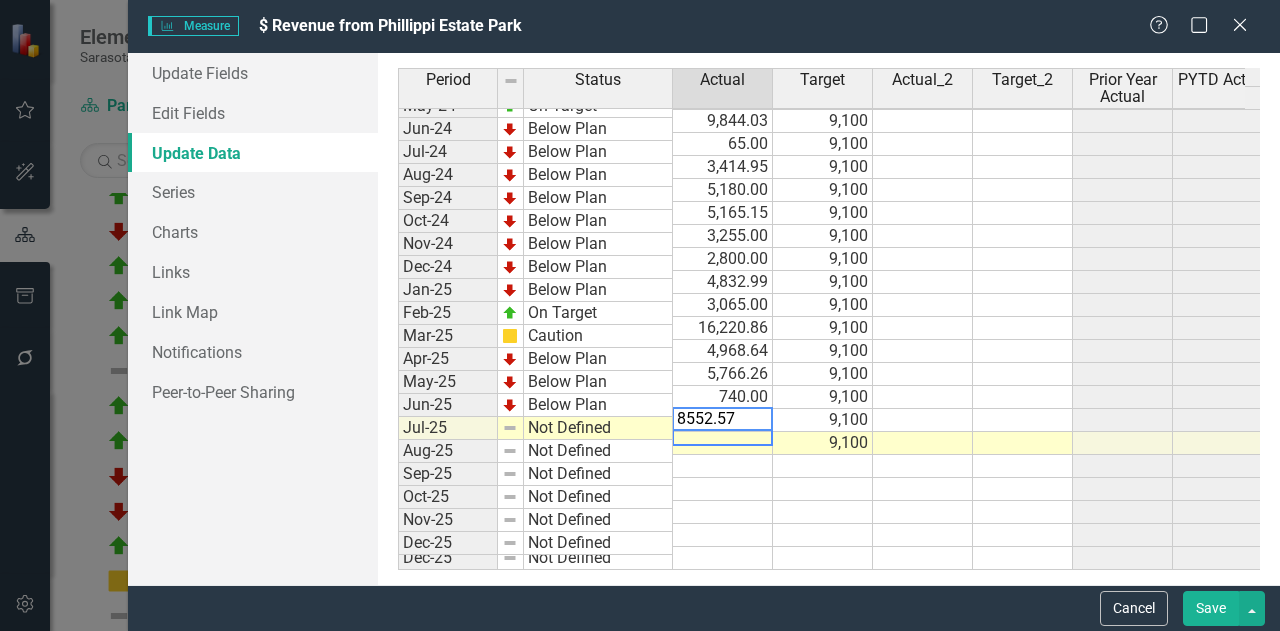 type on "8552.57" 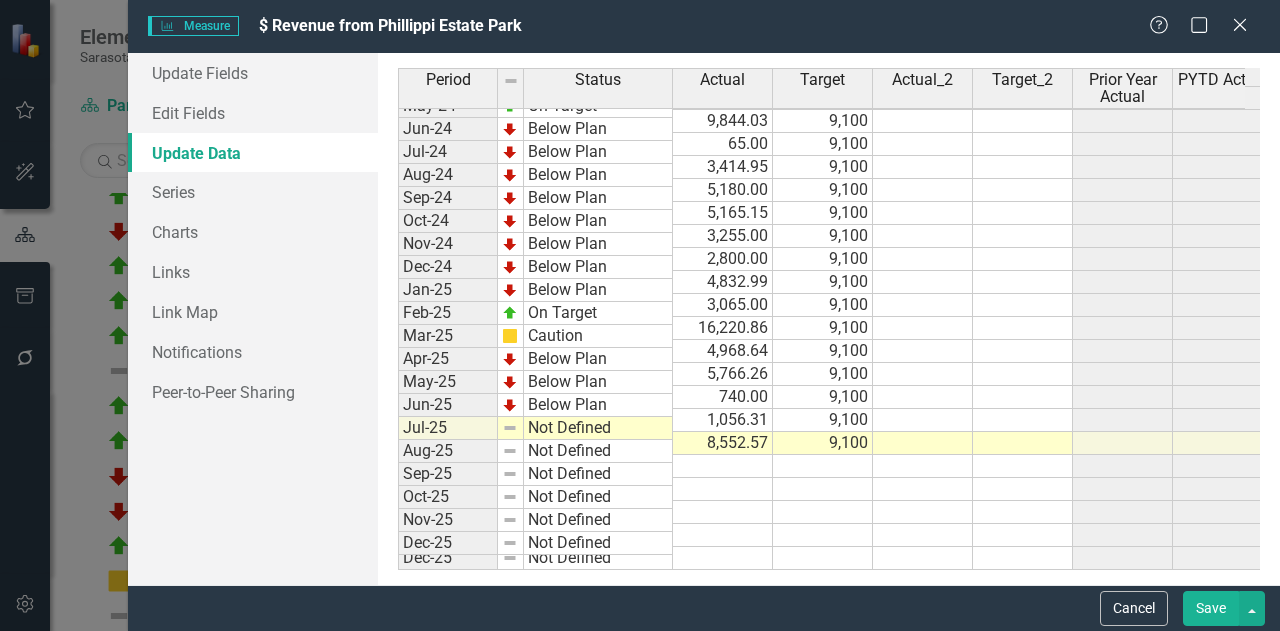 click on "Save" at bounding box center [1211, 608] 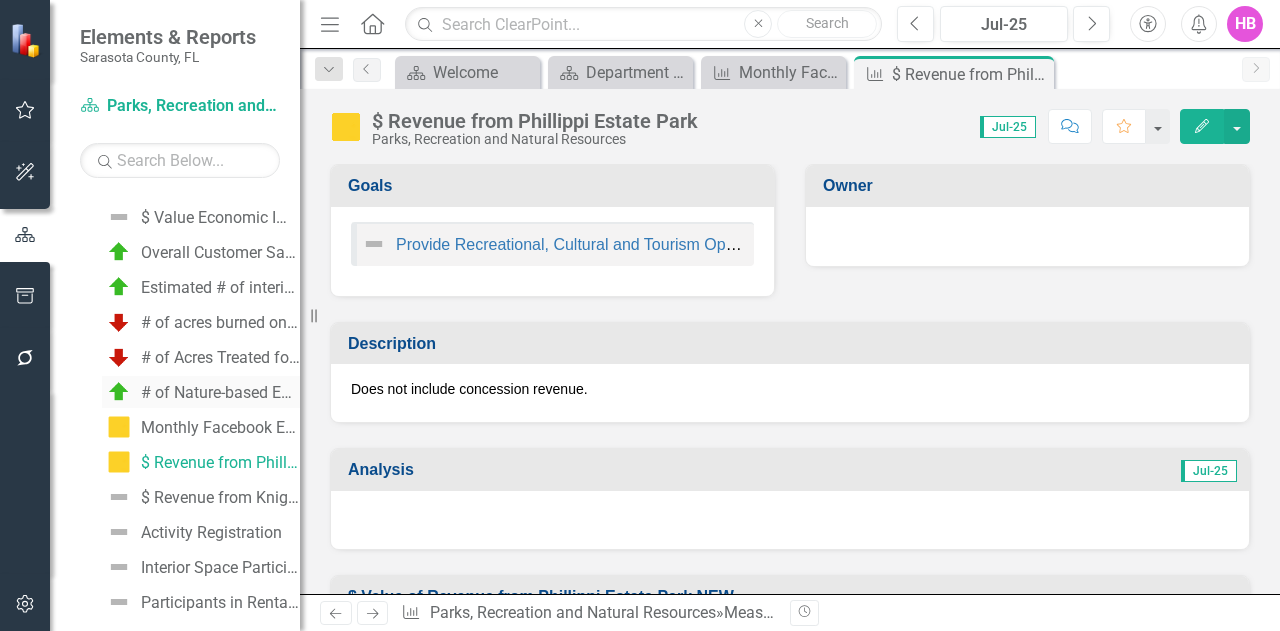 scroll, scrollTop: 1378, scrollLeft: 0, axis: vertical 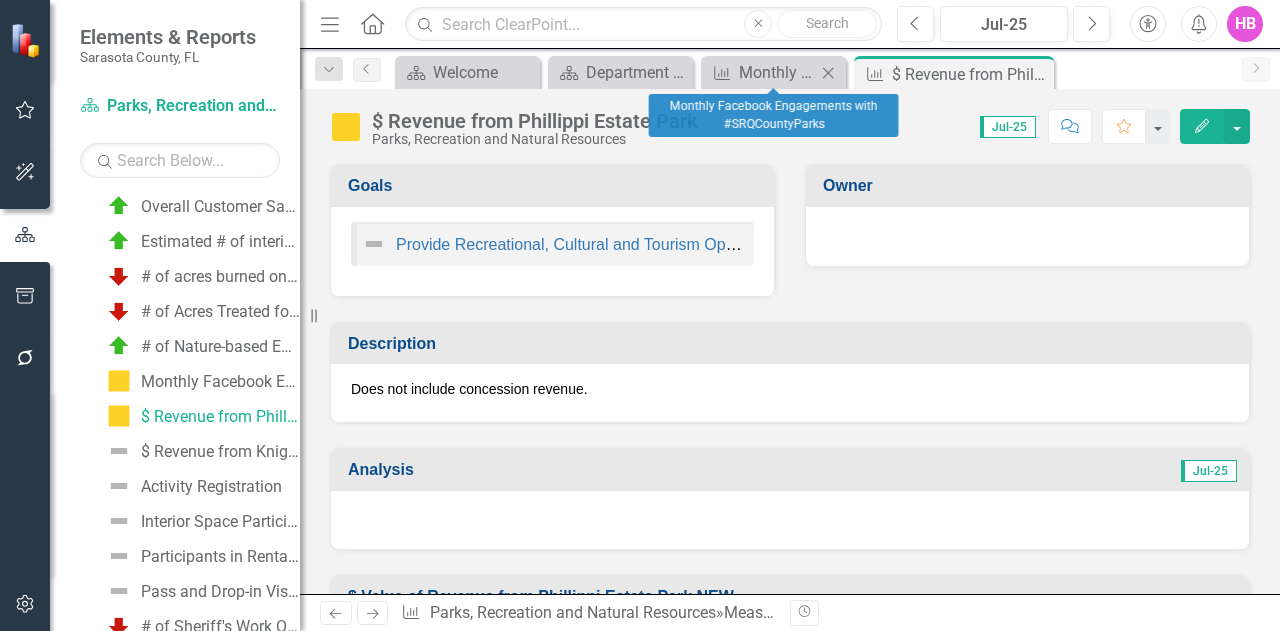 click on "Close" 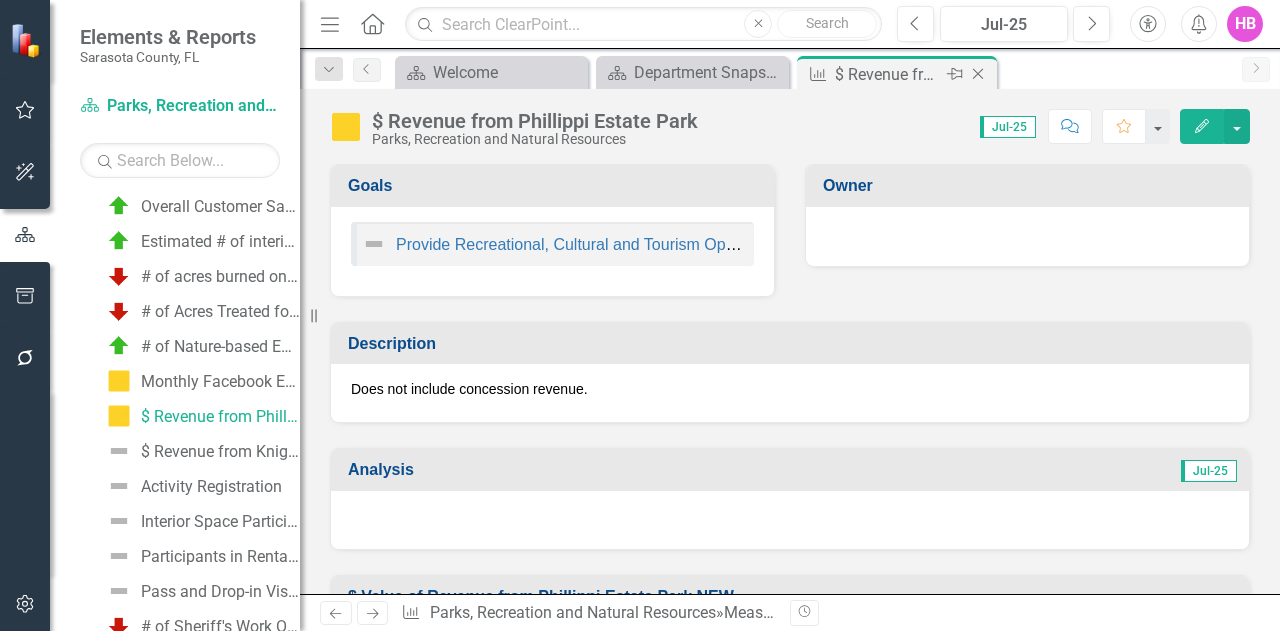 click on "Close" 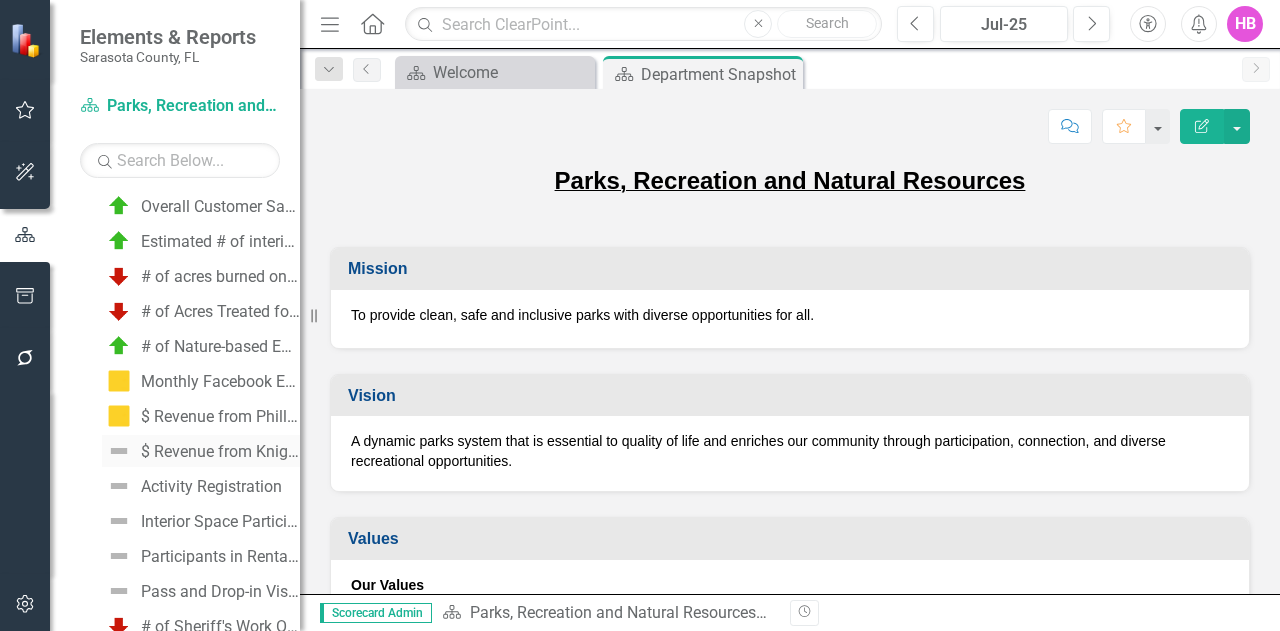 click on "$ Revenue from Knight Trail Park" at bounding box center [220, 452] 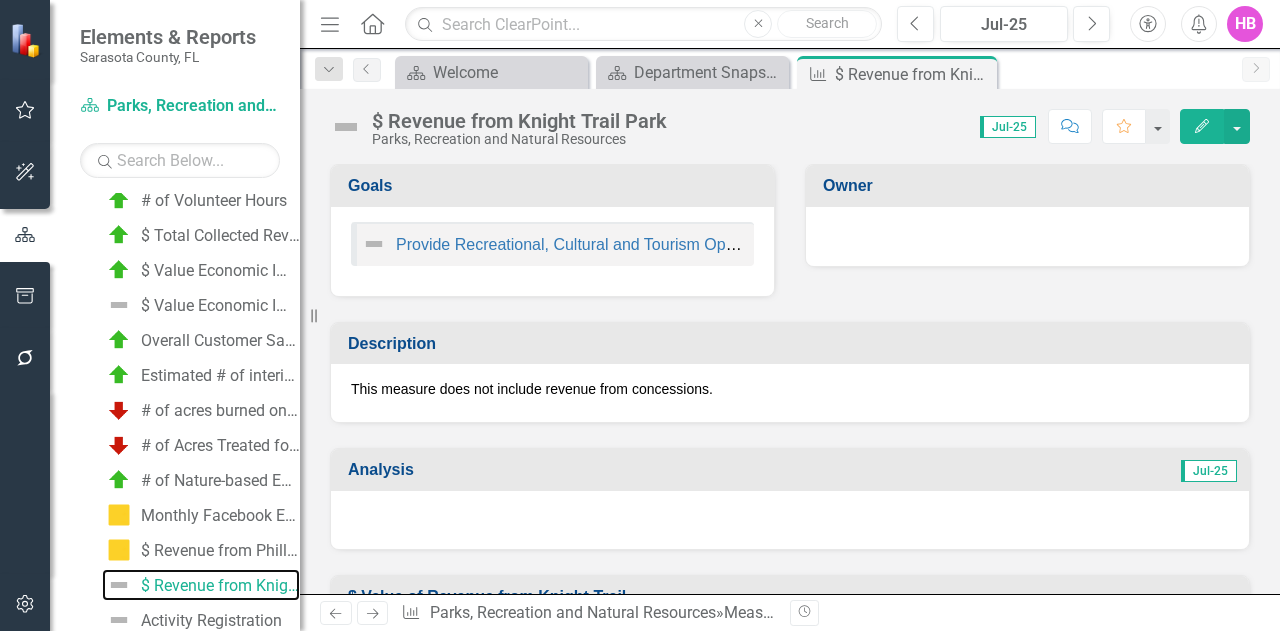 scroll, scrollTop: 1213, scrollLeft: 0, axis: vertical 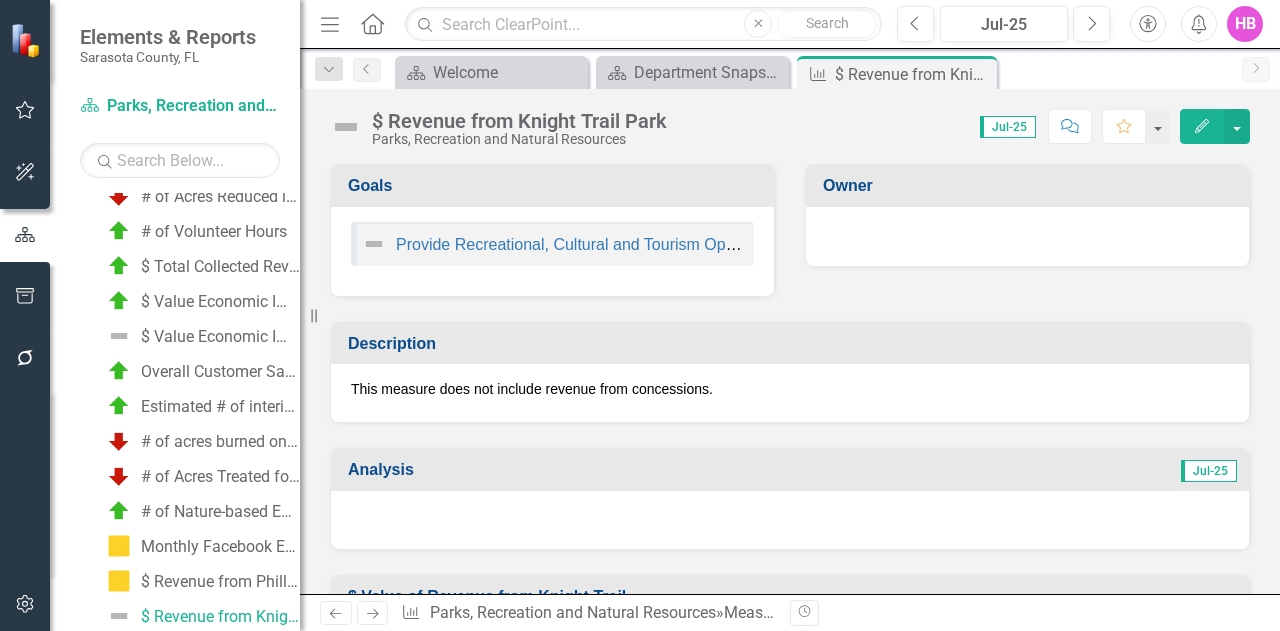click on "Edit" 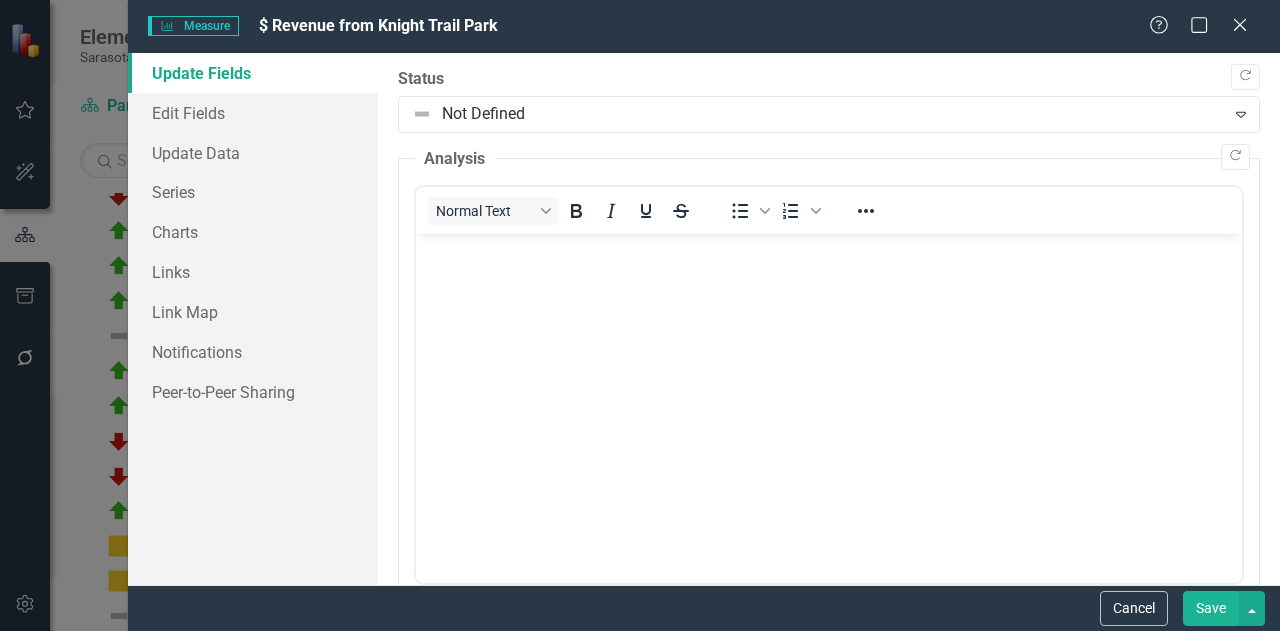 scroll, scrollTop: 0, scrollLeft: 0, axis: both 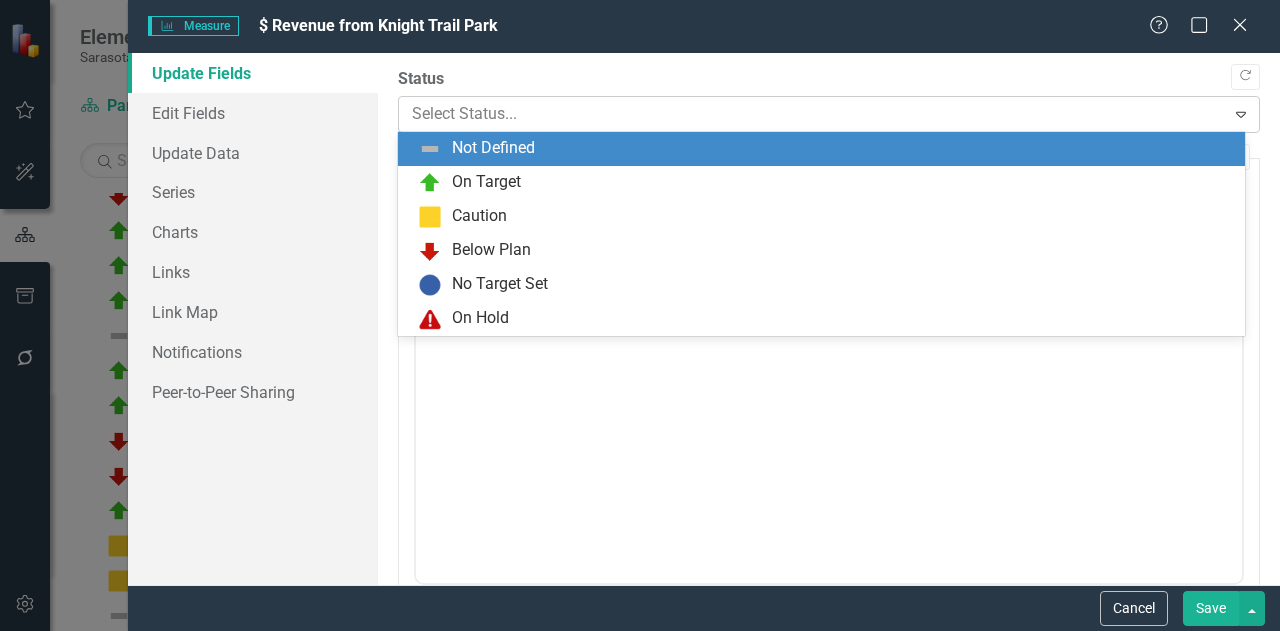 click at bounding box center [812, 114] 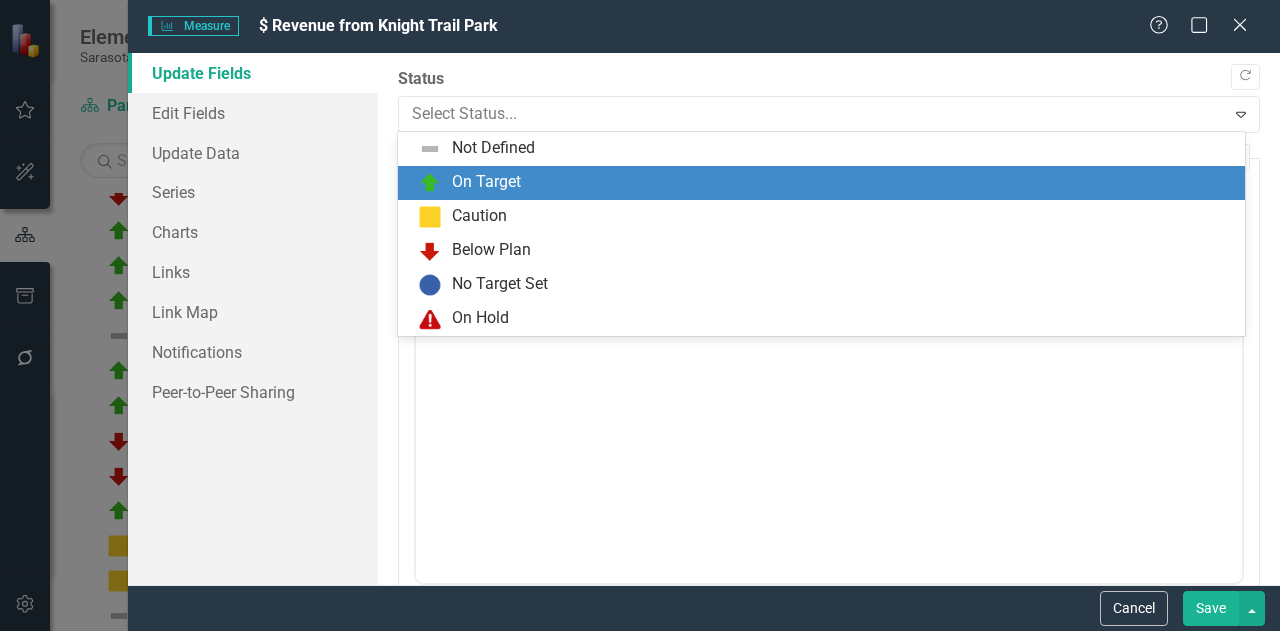 click on "On Target" at bounding box center [486, 182] 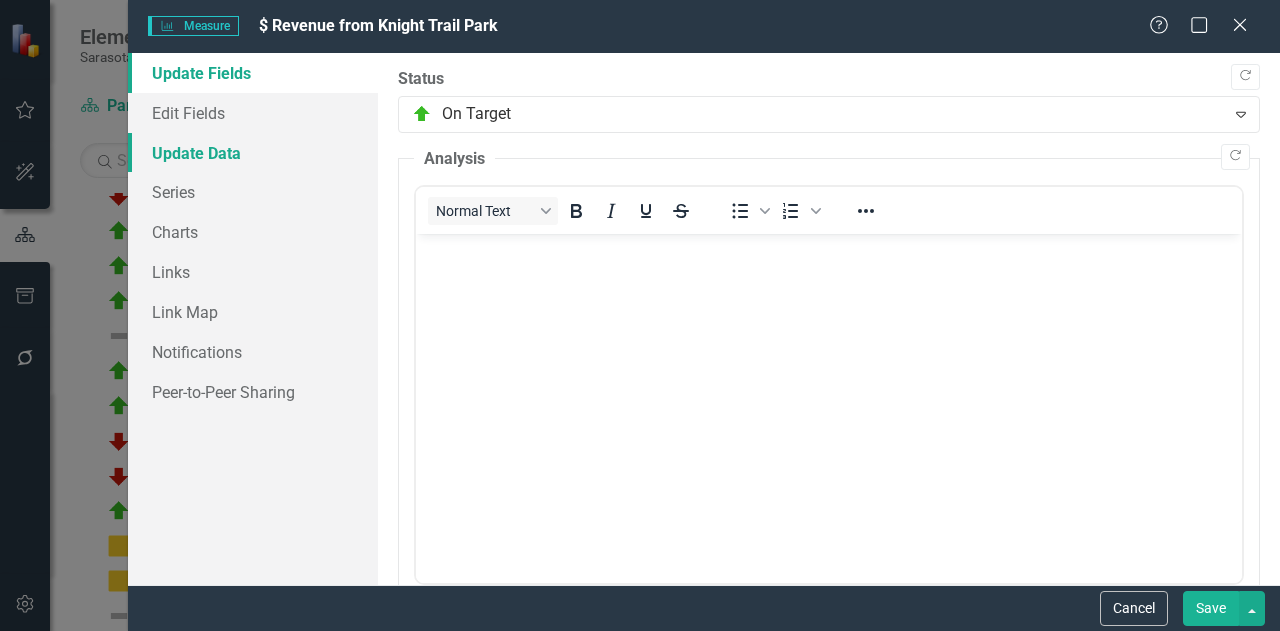 click on "Update  Data" at bounding box center [253, 153] 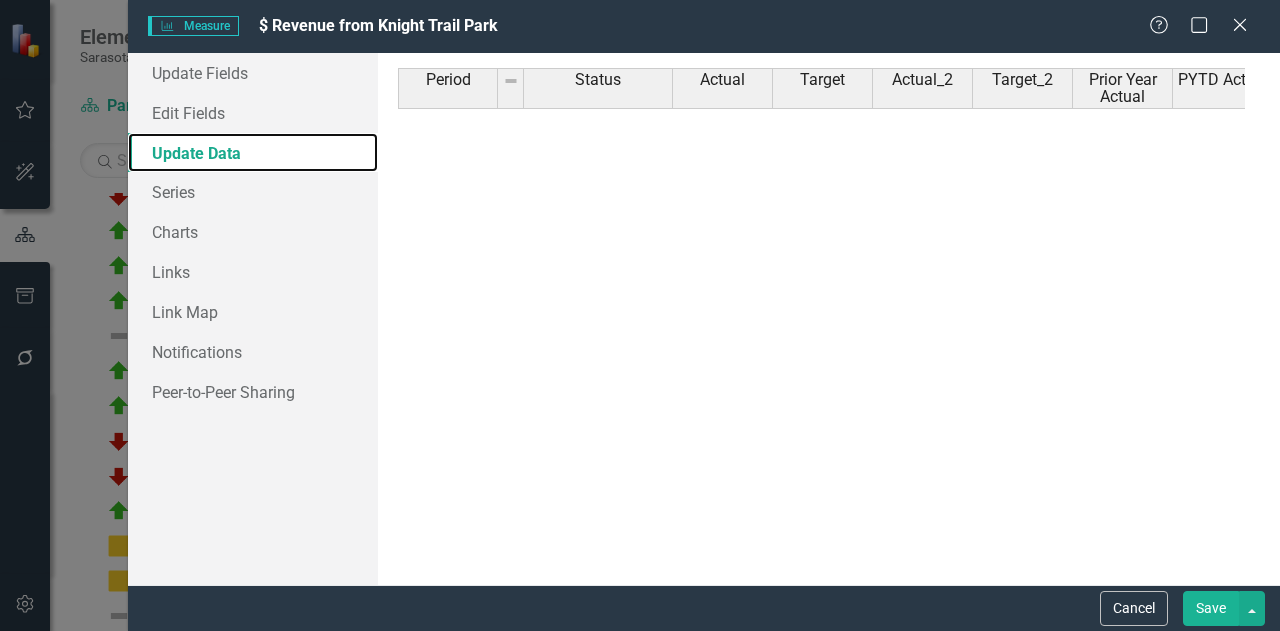 scroll, scrollTop: 1000, scrollLeft: 0, axis: vertical 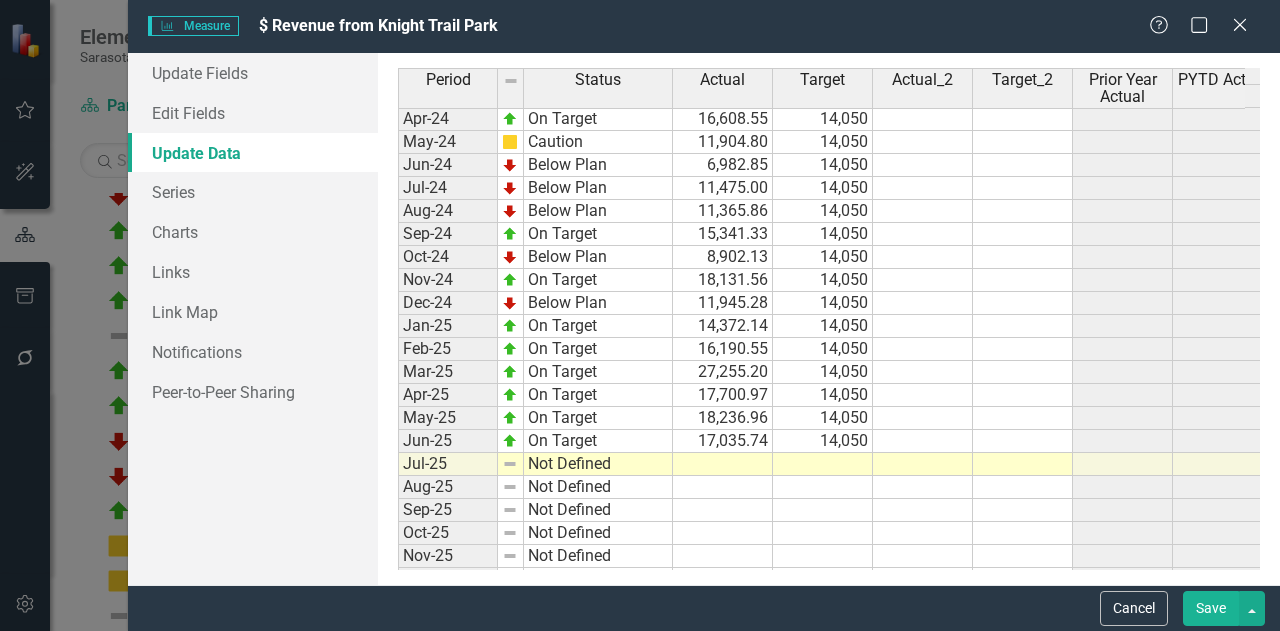 click at bounding box center [723, 464] 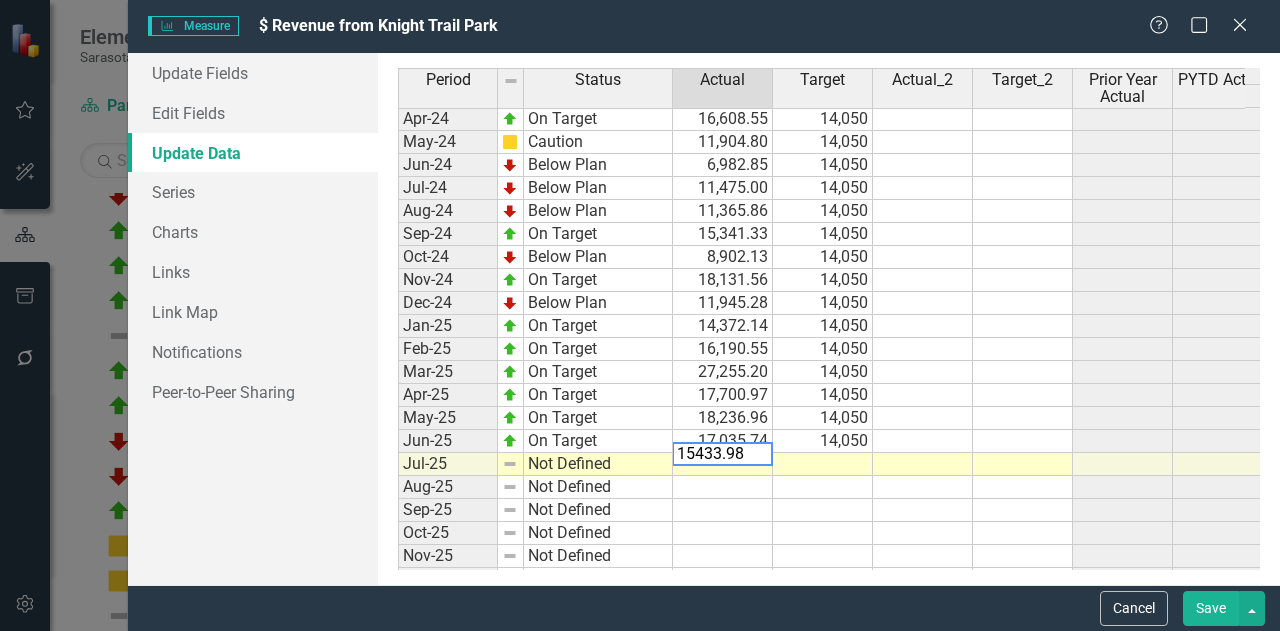 type on "15433.98" 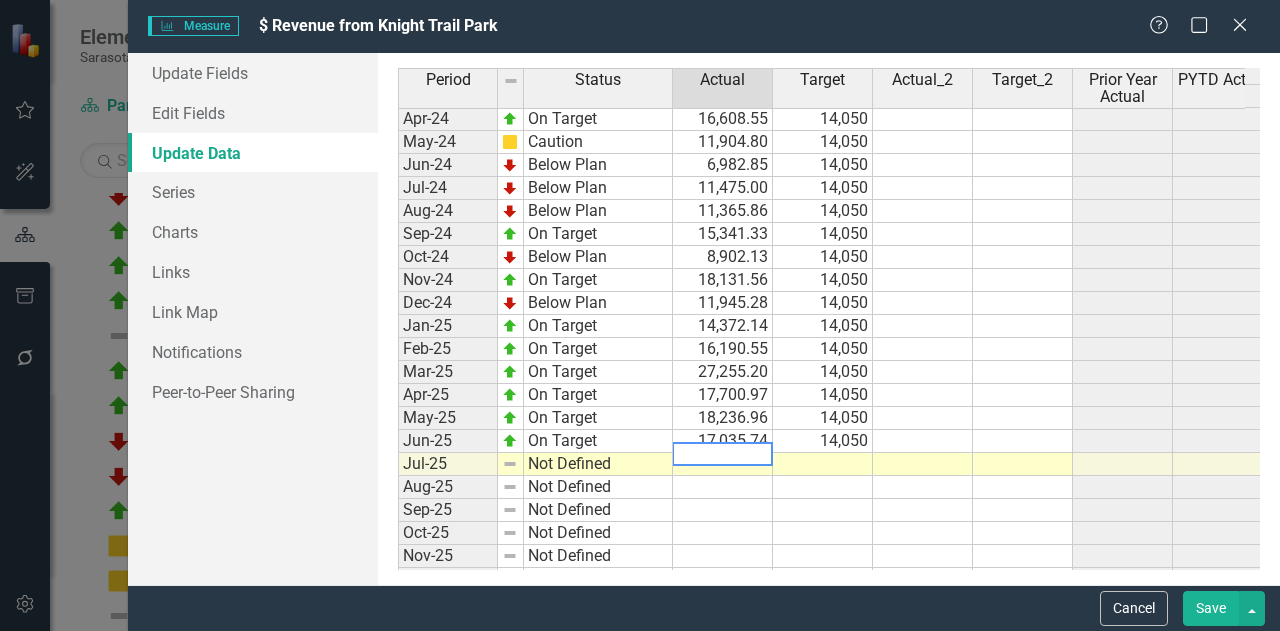 click at bounding box center [823, 464] 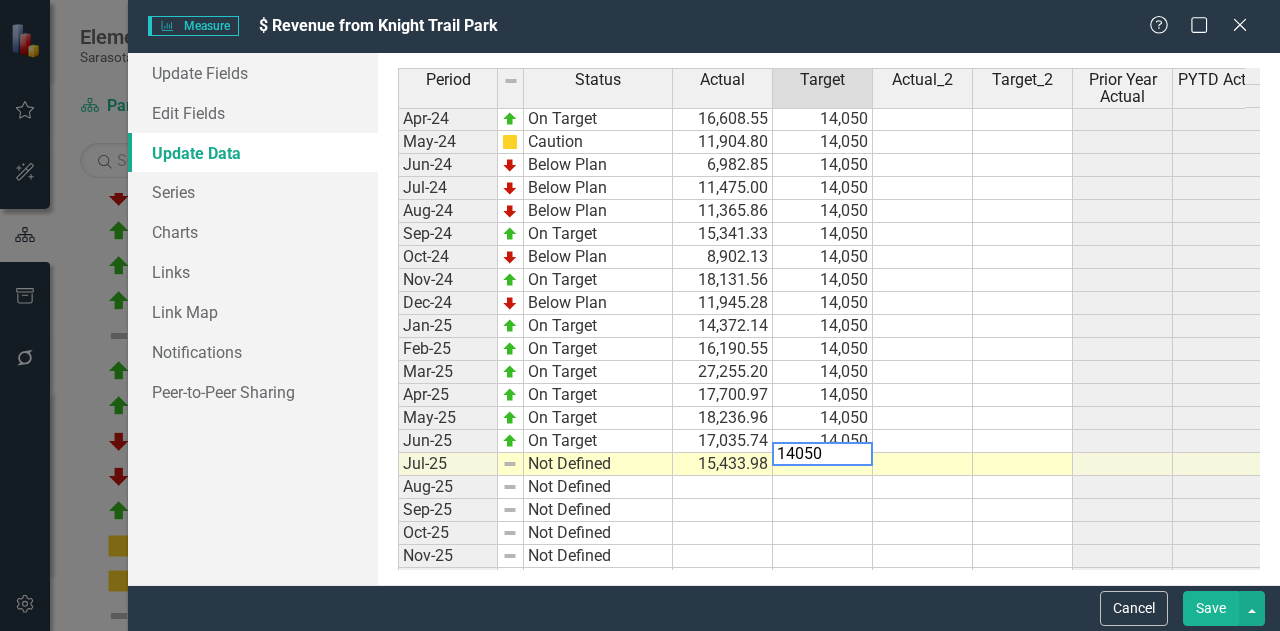 type on "14050" 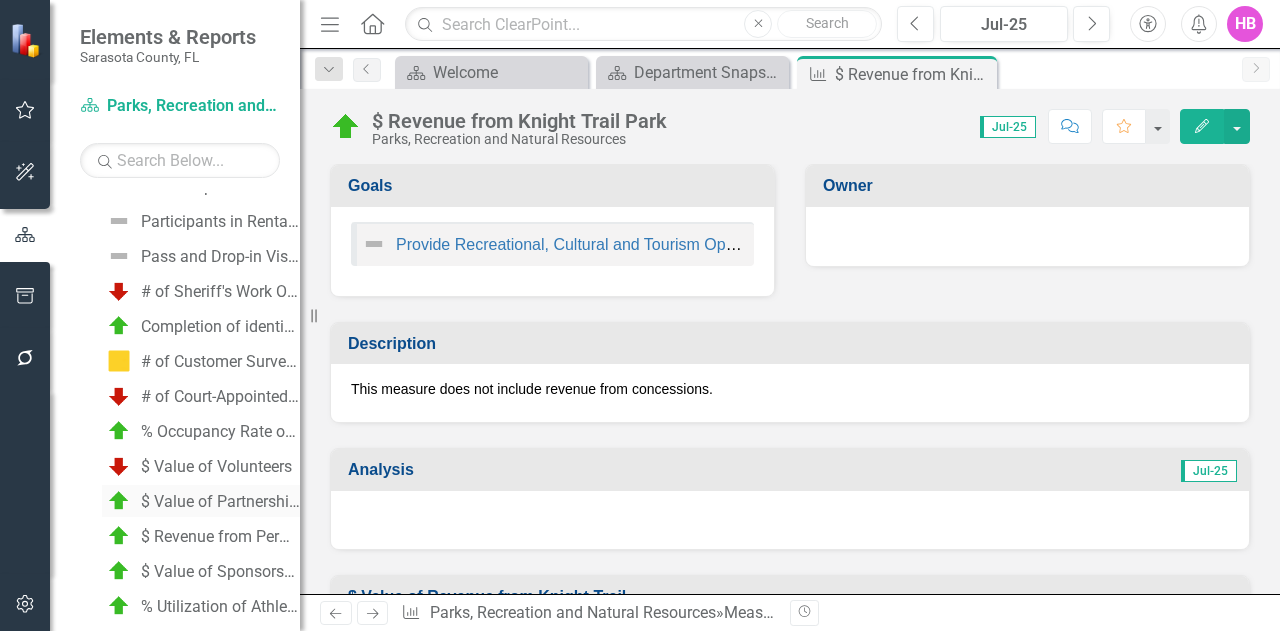 scroll, scrollTop: 2013, scrollLeft: 0, axis: vertical 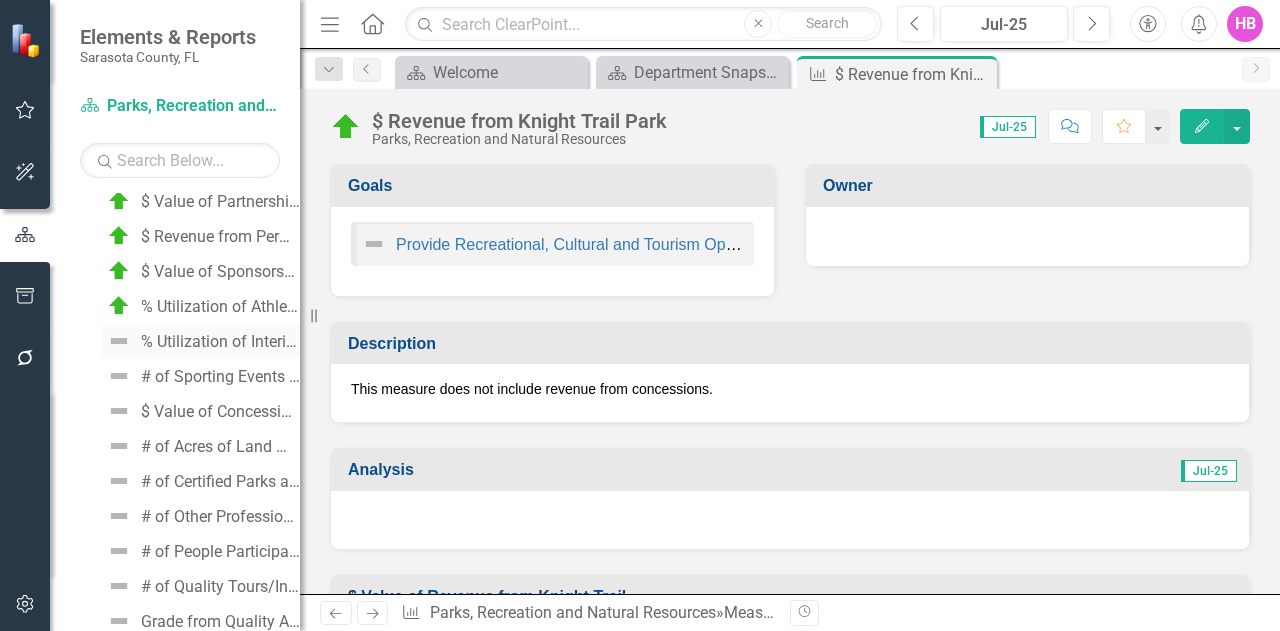 click on "% Utilization of Interior Rental Space NEW" at bounding box center (220, 342) 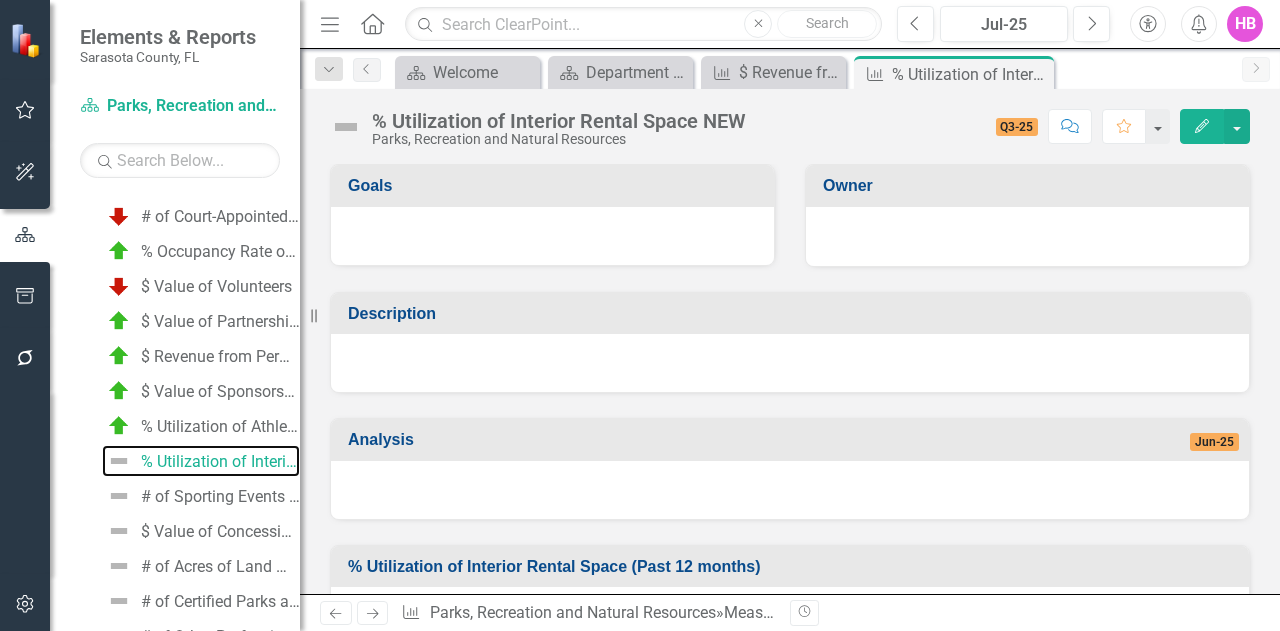 scroll, scrollTop: 1938, scrollLeft: 0, axis: vertical 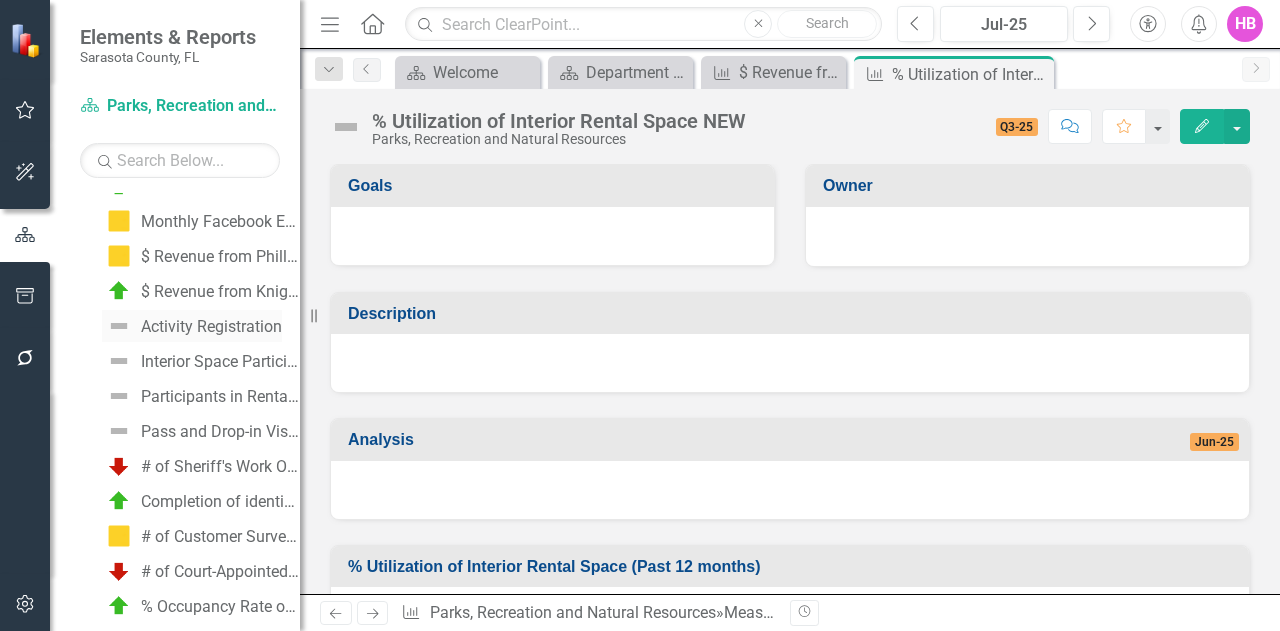 click on "Activity Registration" at bounding box center (192, 326) 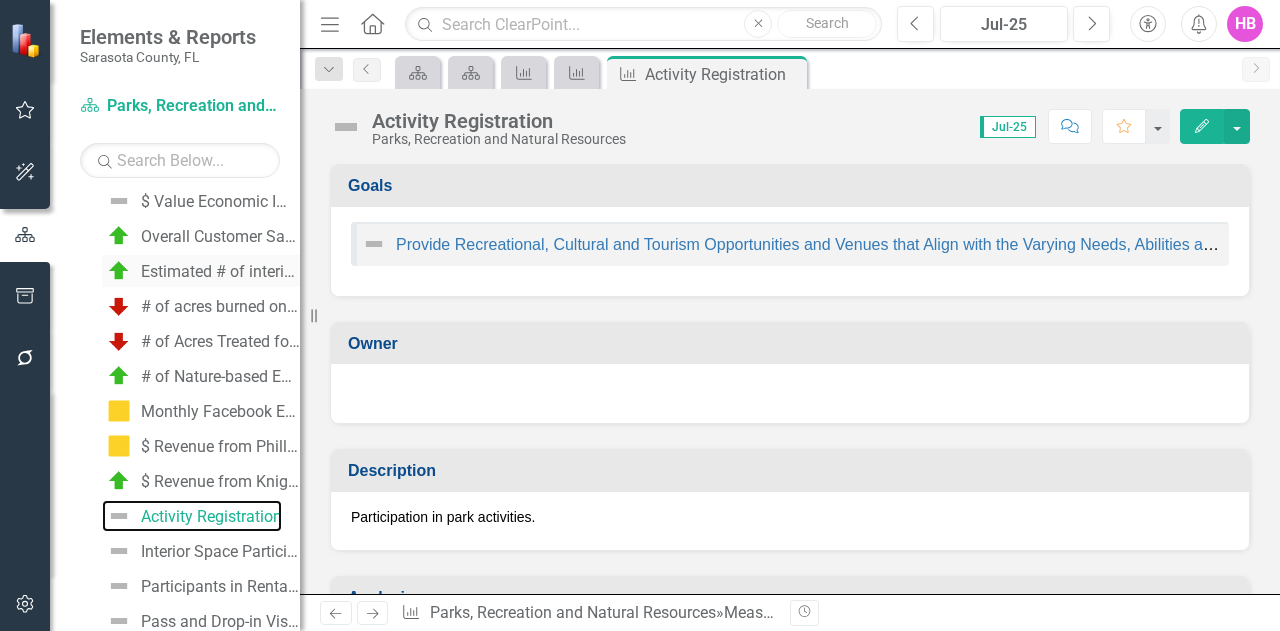 scroll, scrollTop: 1248, scrollLeft: 0, axis: vertical 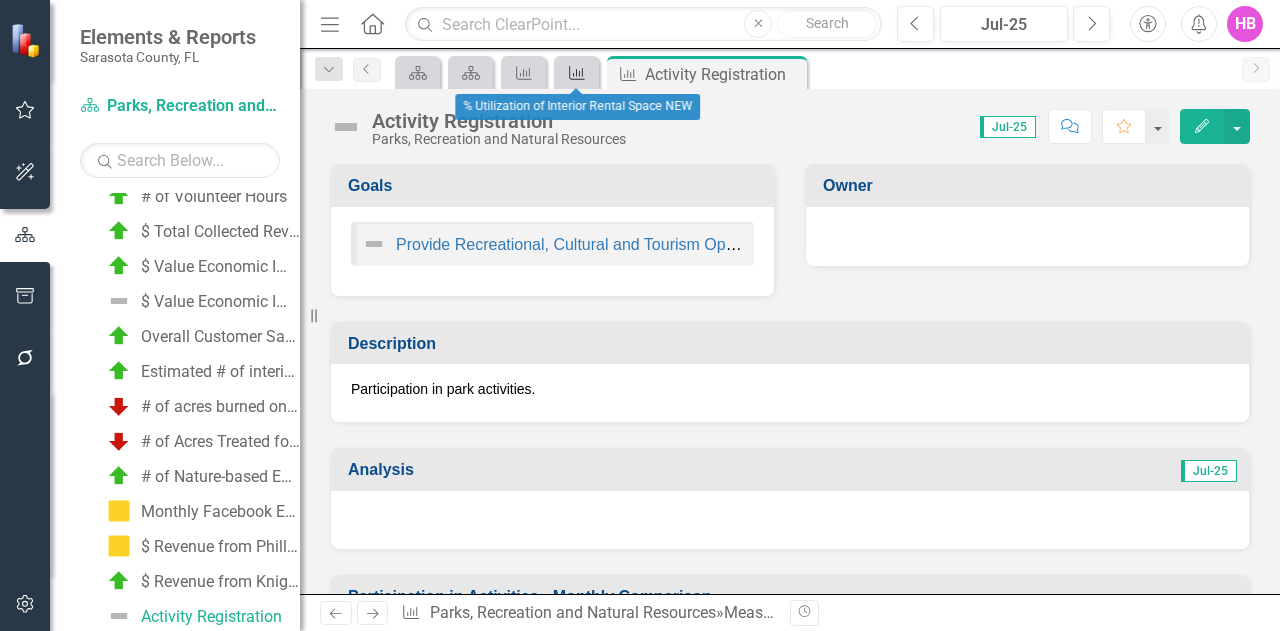 click on "Measure" 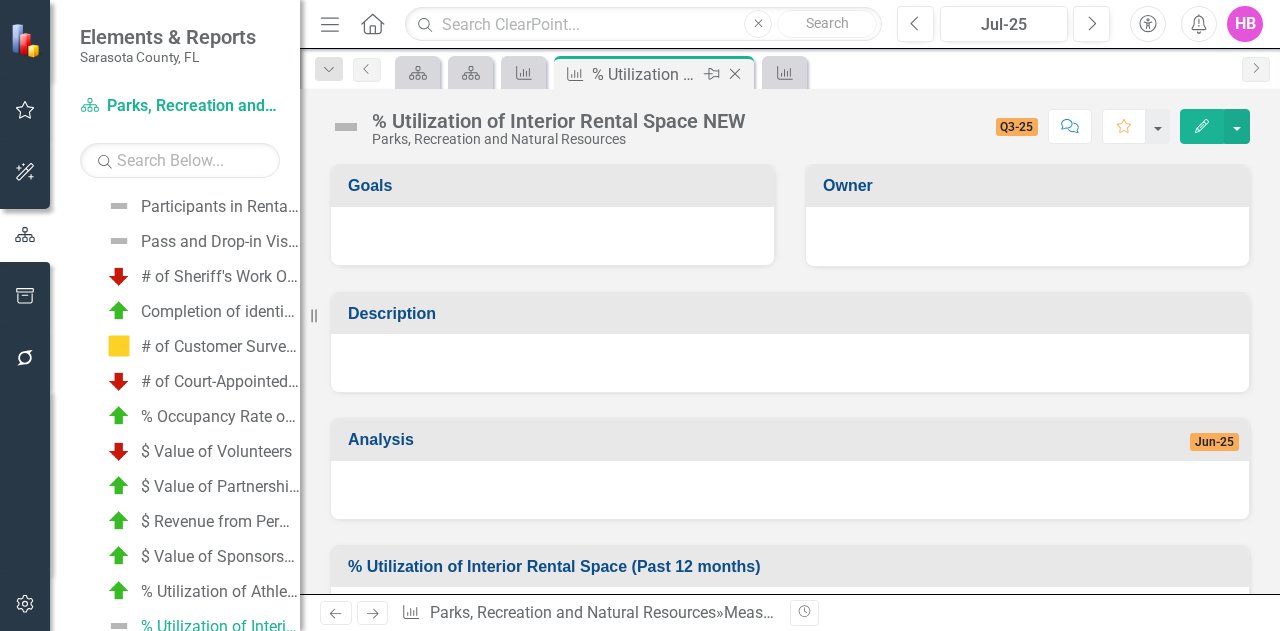 scroll, scrollTop: 1738, scrollLeft: 0, axis: vertical 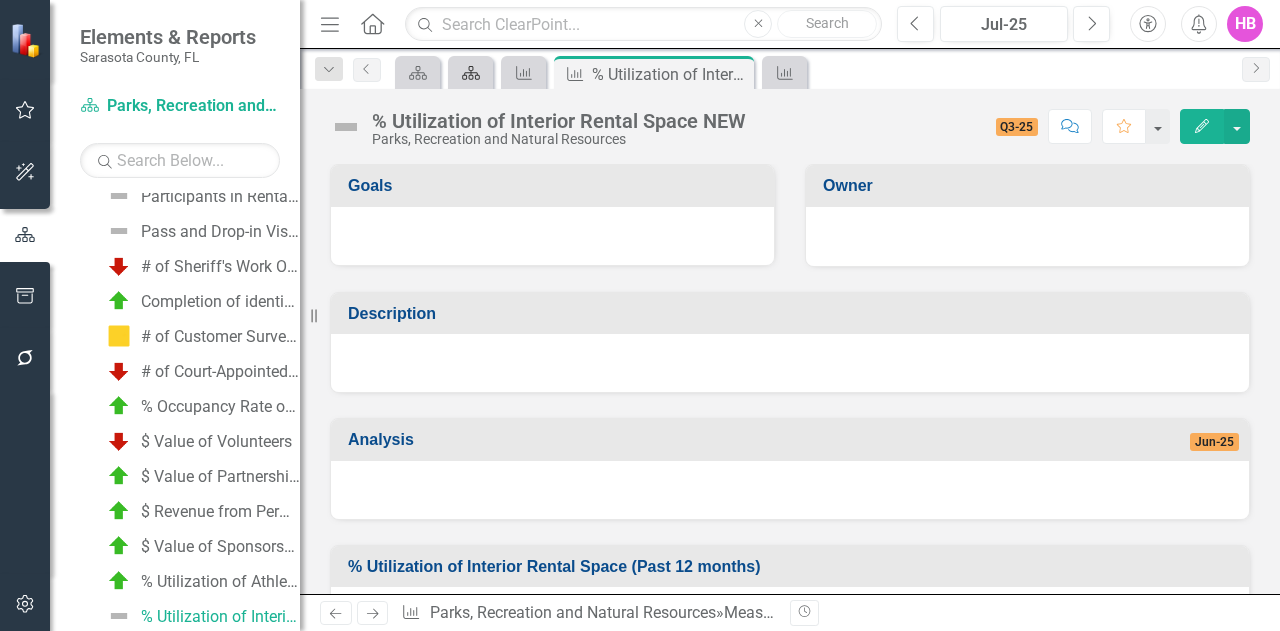 drag, startPoint x: 738, startPoint y: 76, endPoint x: 557, endPoint y: 76, distance: 181 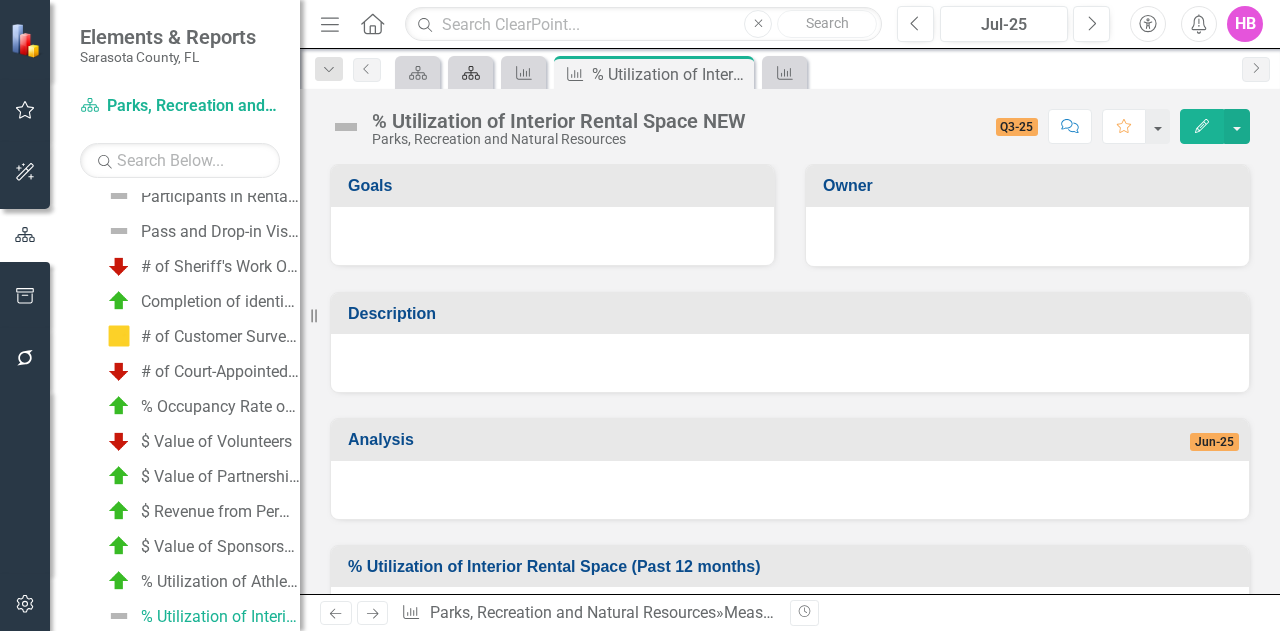 click on "Close" 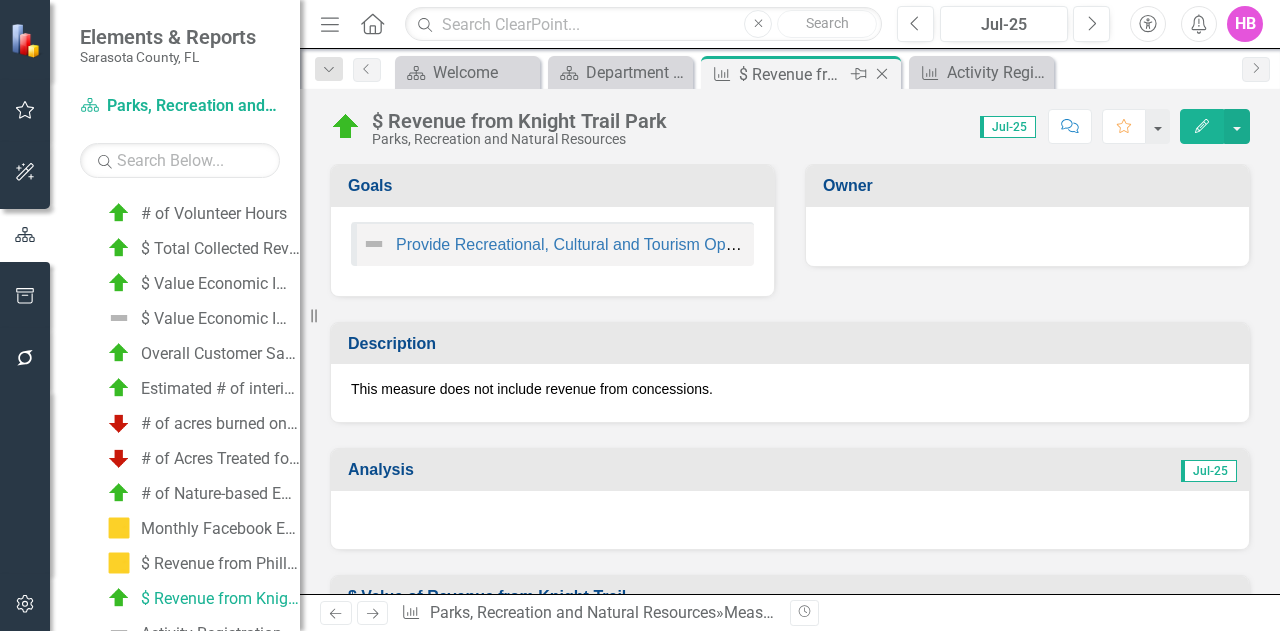 scroll, scrollTop: 1213, scrollLeft: 0, axis: vertical 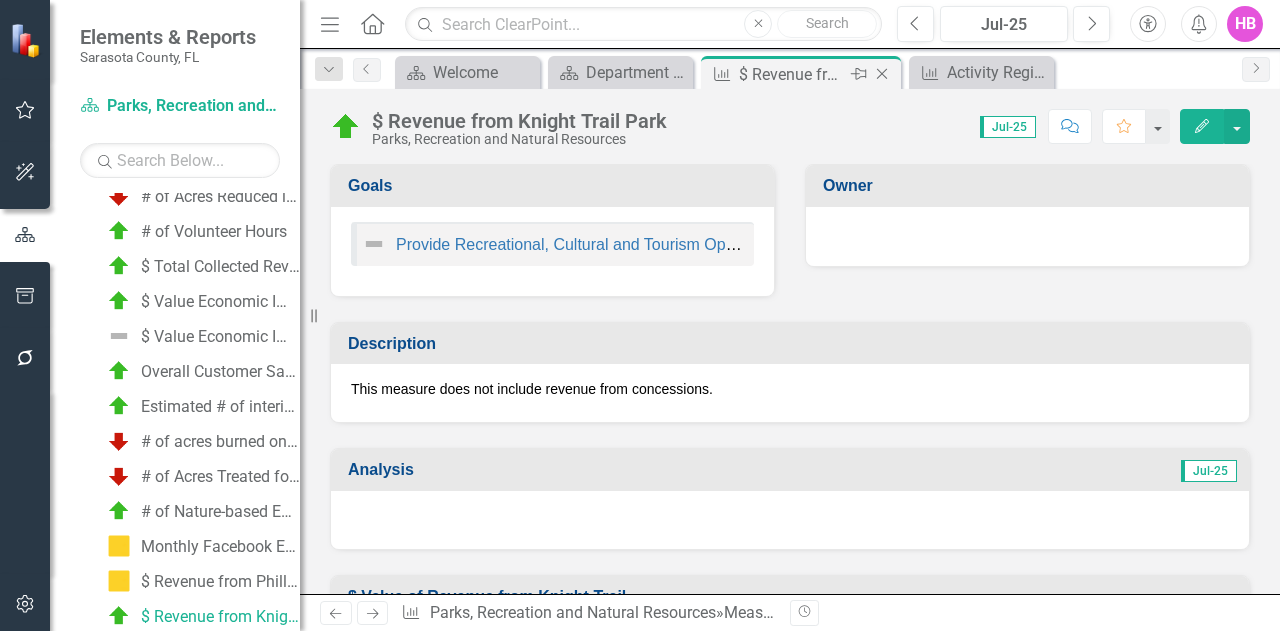 click on "$ Revenue from Knight Trail Park" at bounding box center (792, 74) 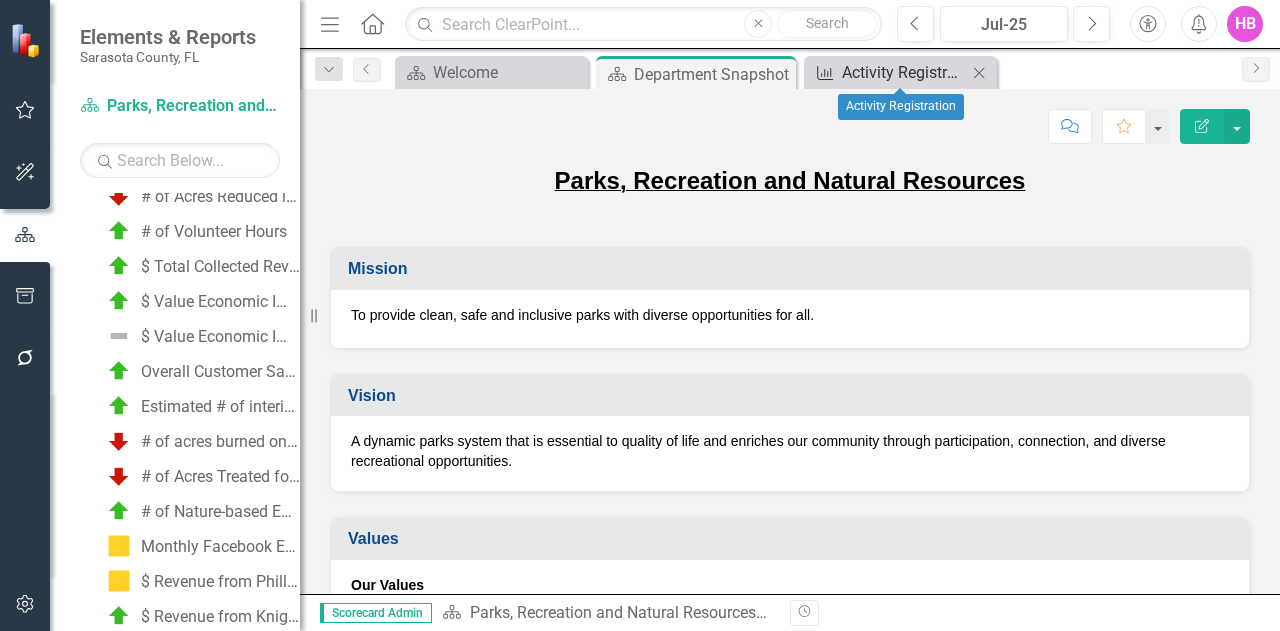 click on "Activity Registration" at bounding box center [904, 72] 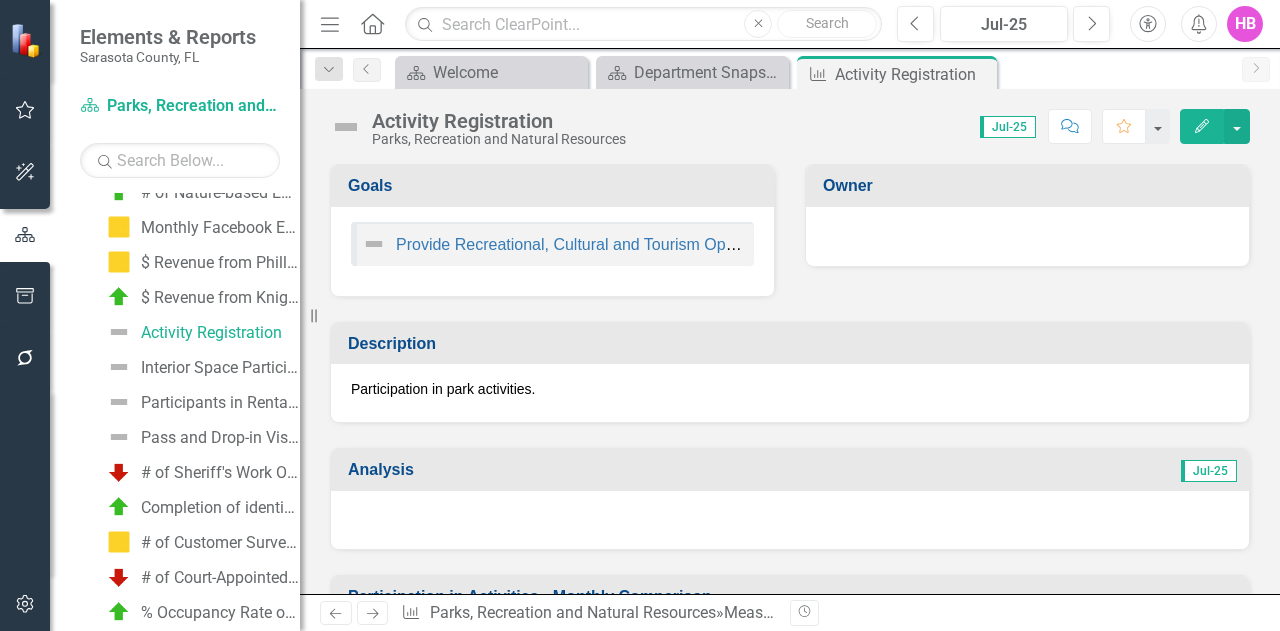 scroll, scrollTop: 1500, scrollLeft: 0, axis: vertical 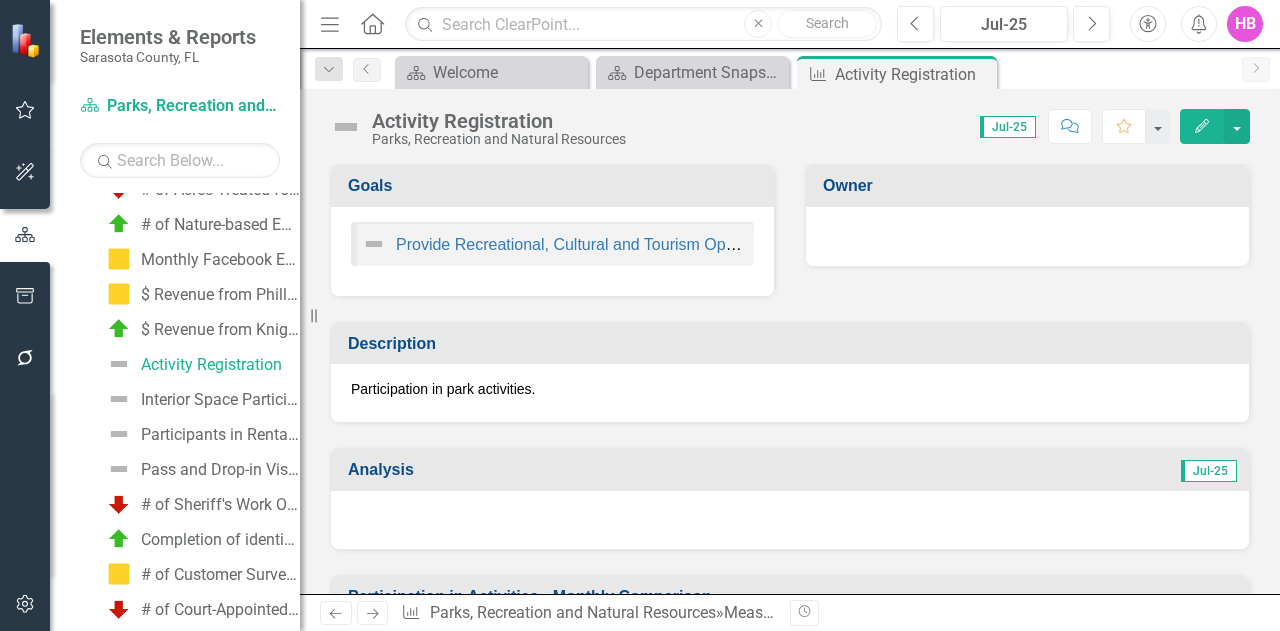 click on "Edit" 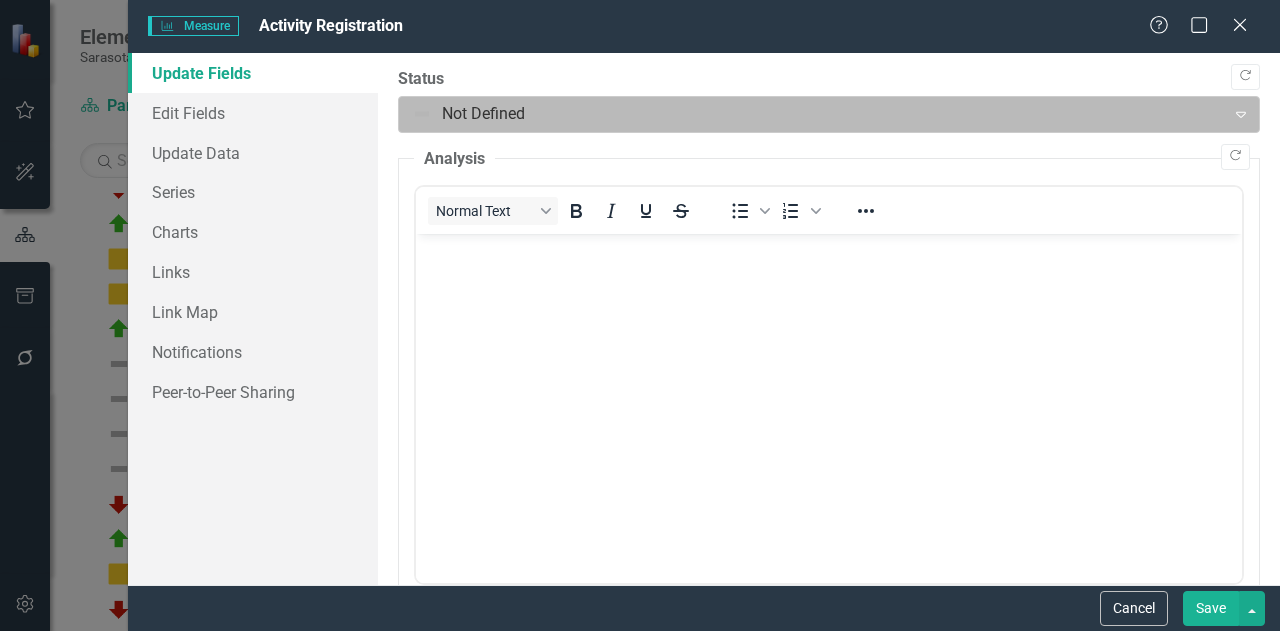 scroll, scrollTop: 0, scrollLeft: 0, axis: both 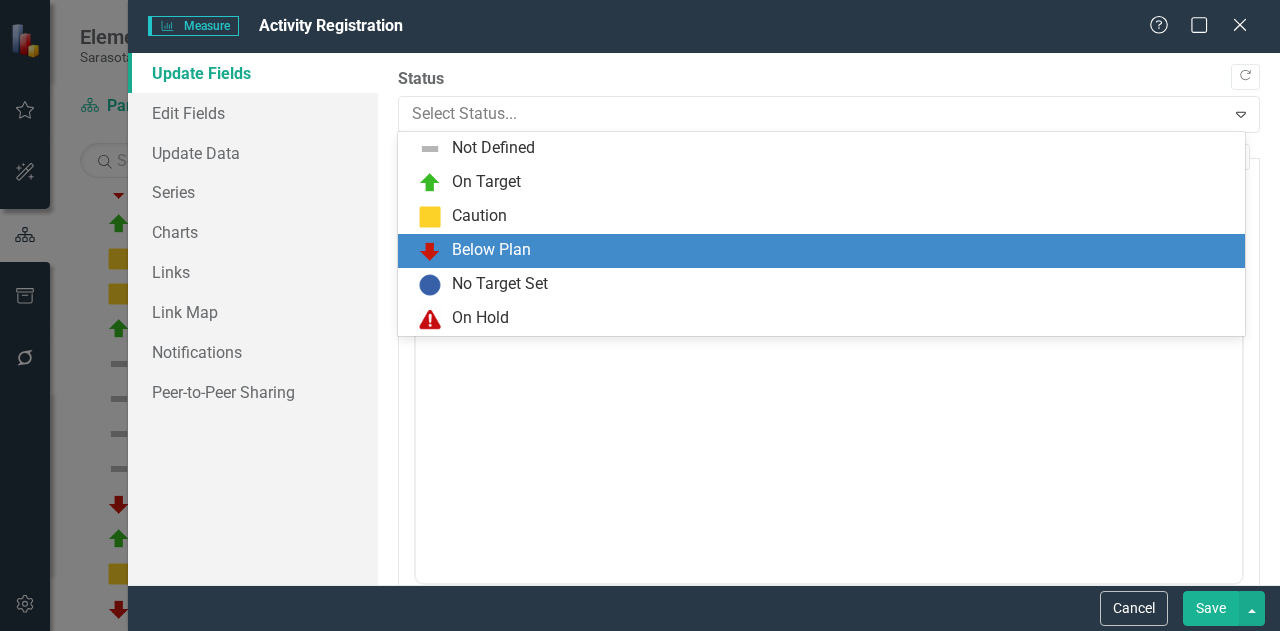 click on "Below Plan" at bounding box center (491, 250) 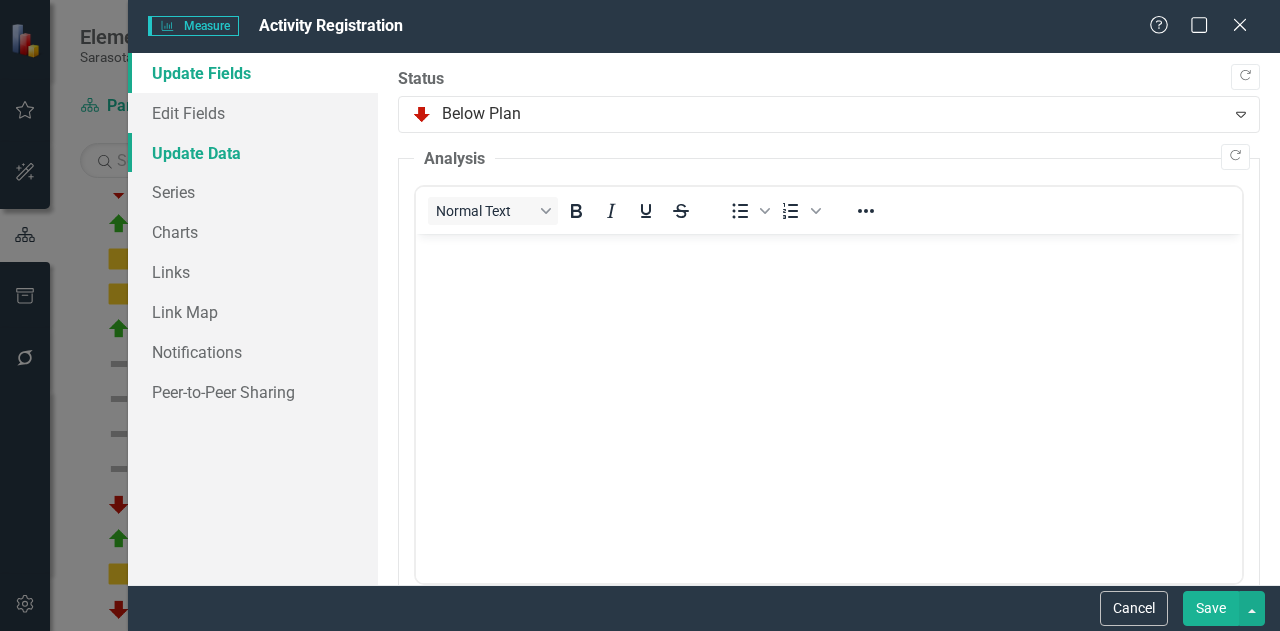 click on "Update  Data" at bounding box center (253, 153) 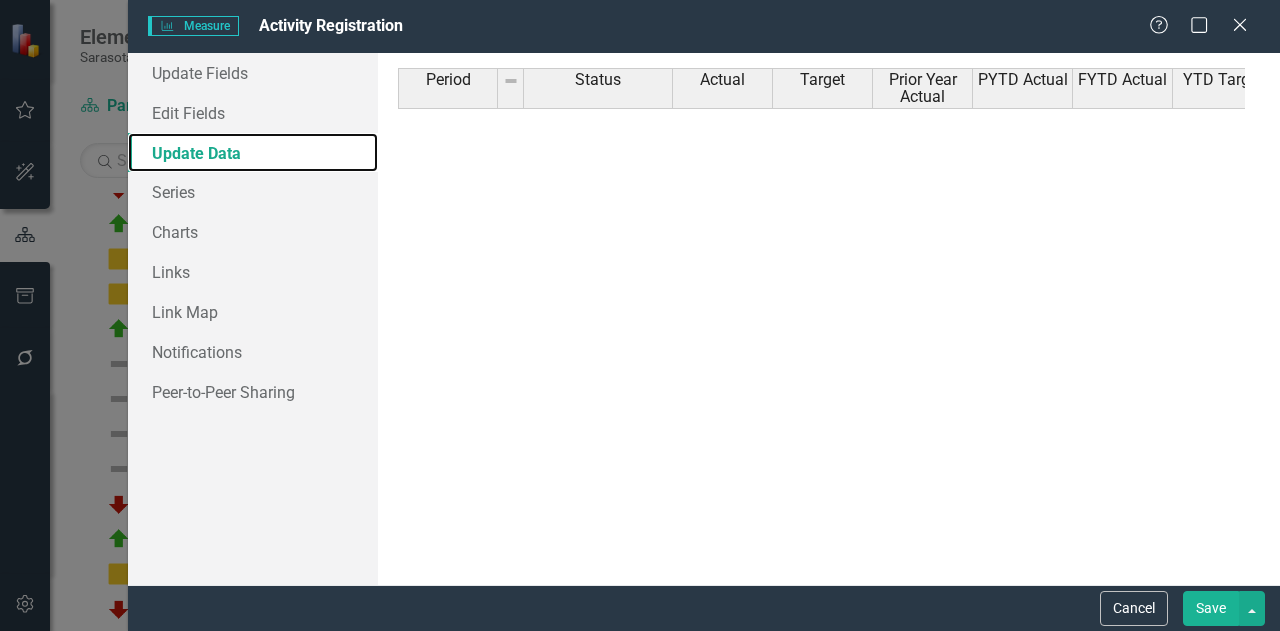 scroll, scrollTop: 1000, scrollLeft: 0, axis: vertical 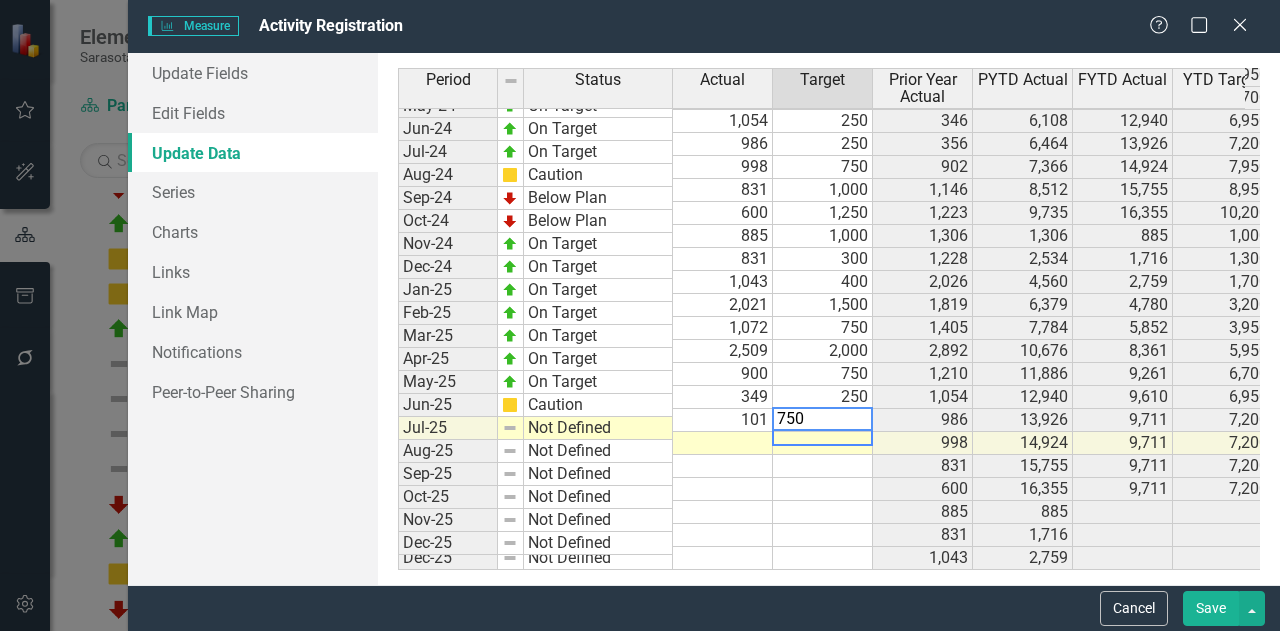 type on "750" 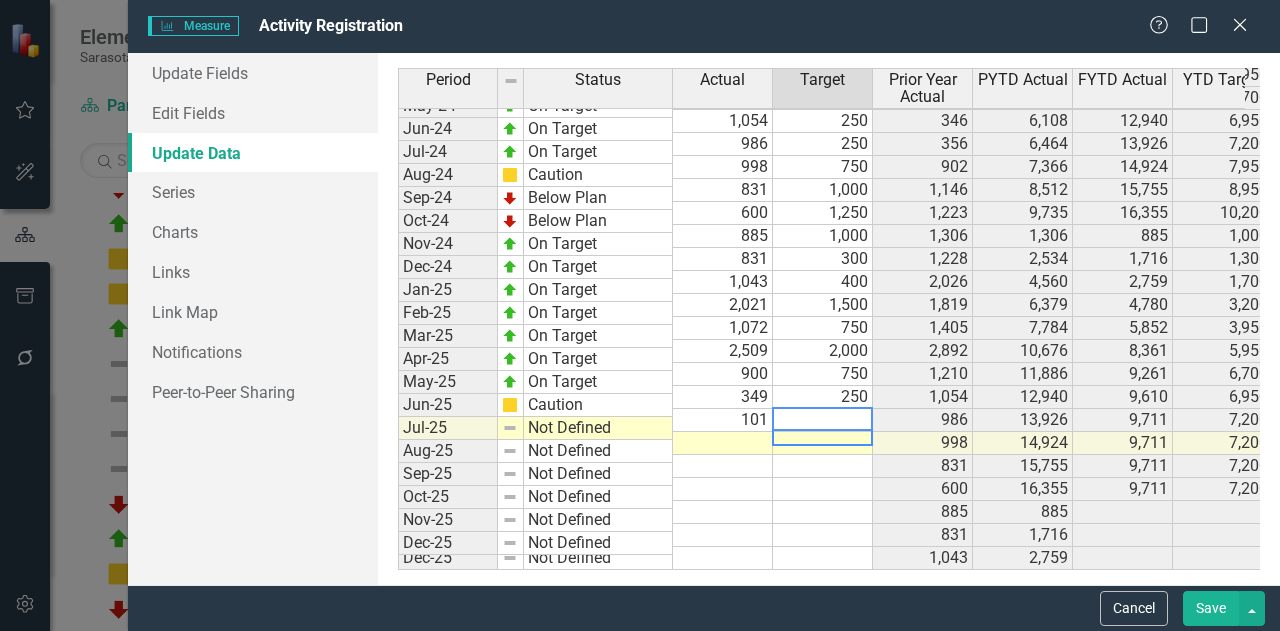 click at bounding box center (723, 443) 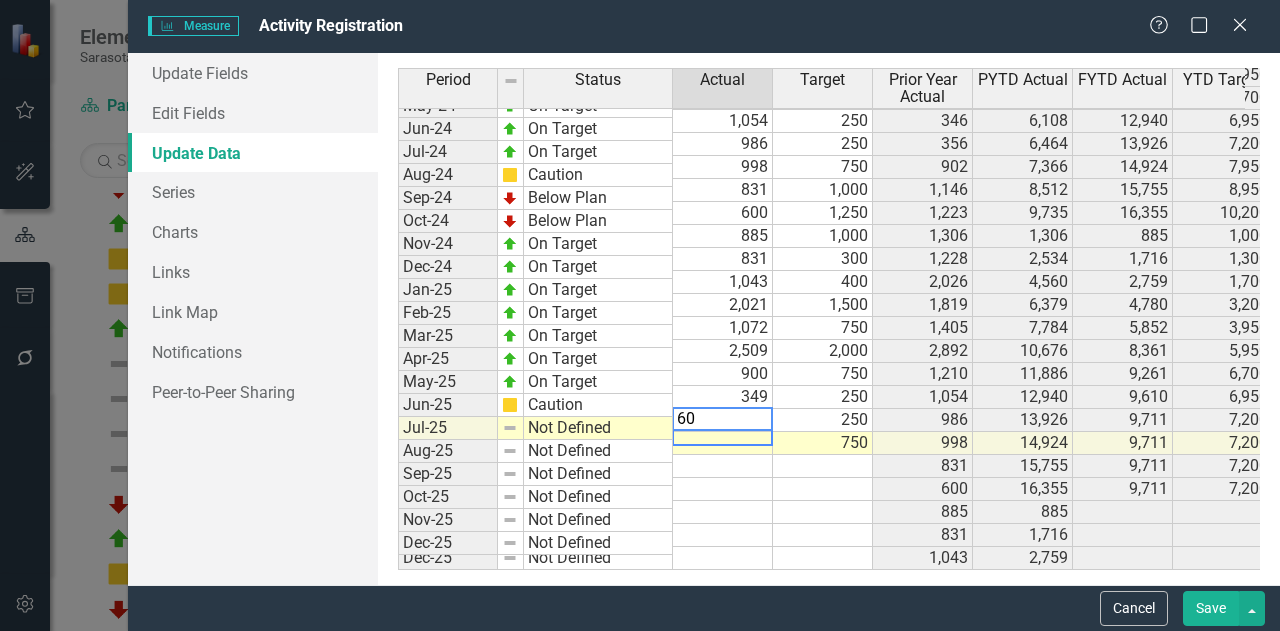 type on "60" 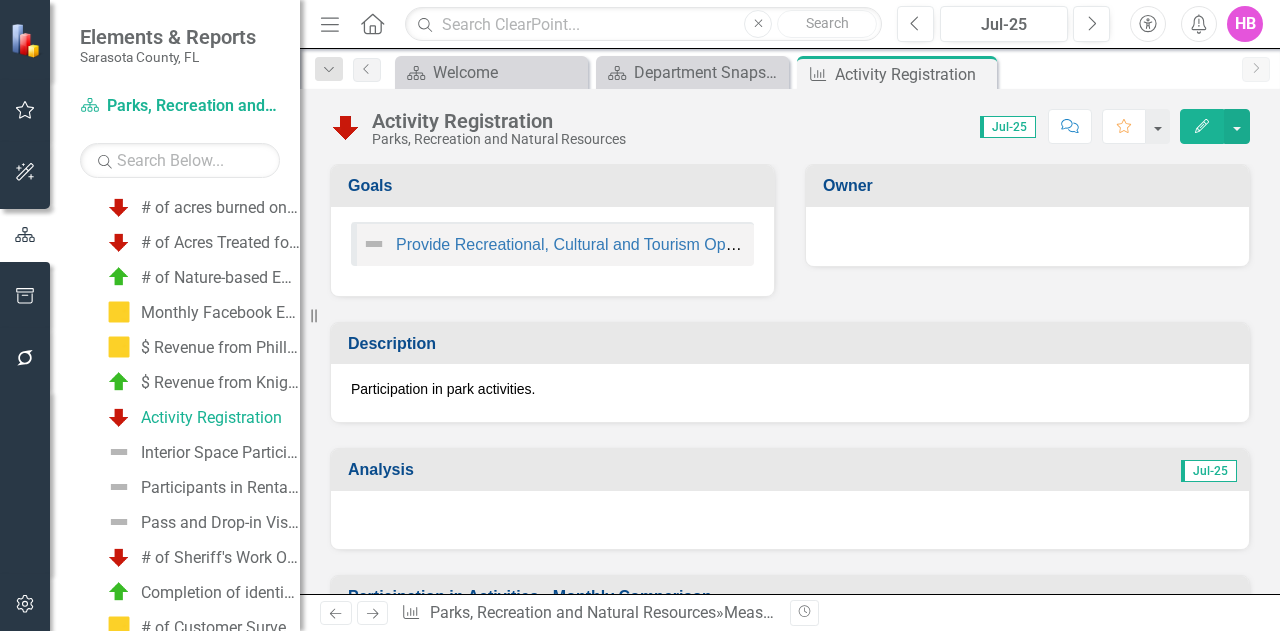 scroll, scrollTop: 1400, scrollLeft: 0, axis: vertical 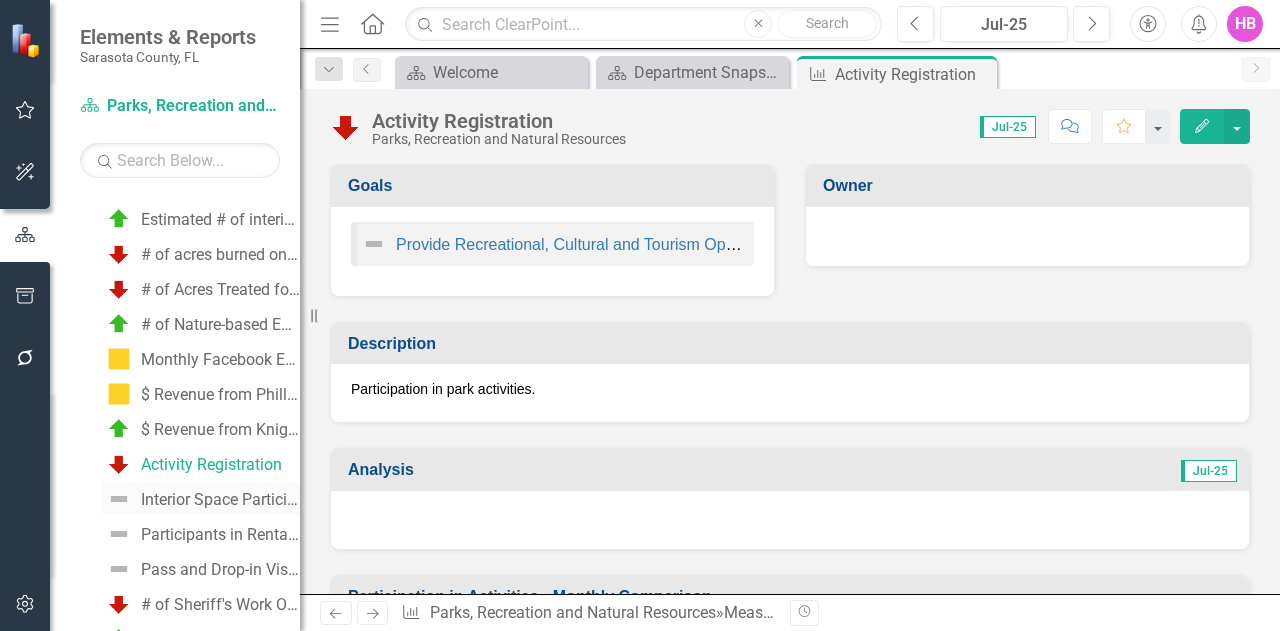 click on "Interior Space Participants" at bounding box center [220, 500] 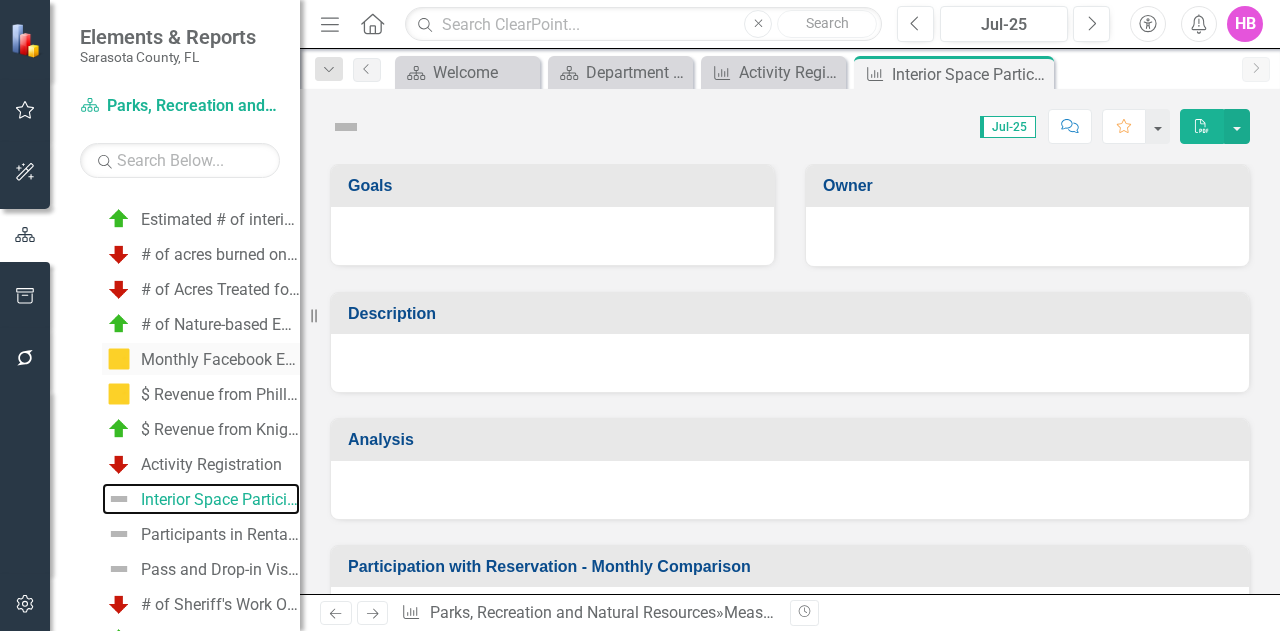 scroll, scrollTop: 1283, scrollLeft: 0, axis: vertical 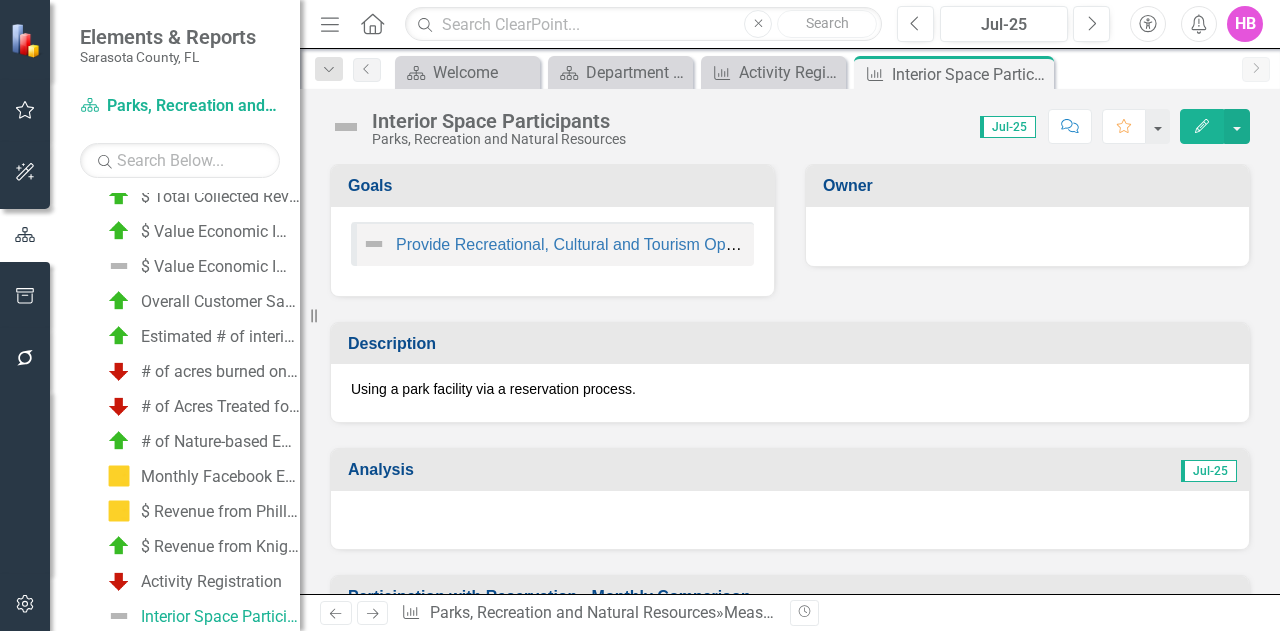 click on "Edit" at bounding box center [1202, 126] 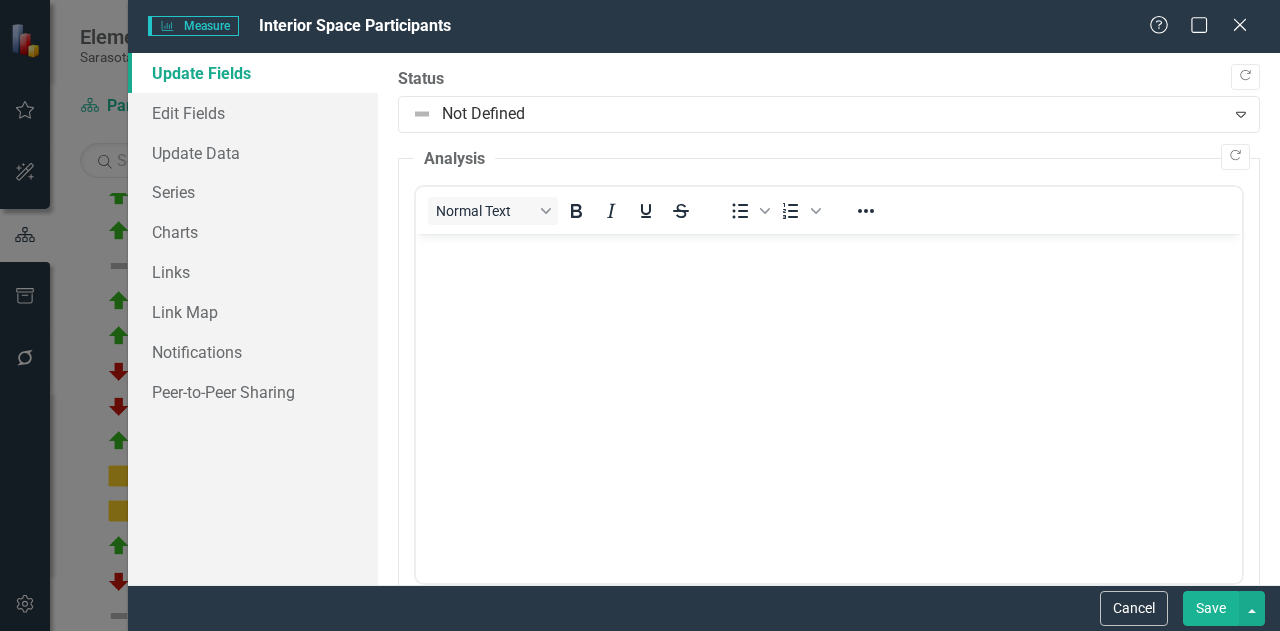 scroll, scrollTop: 0, scrollLeft: 0, axis: both 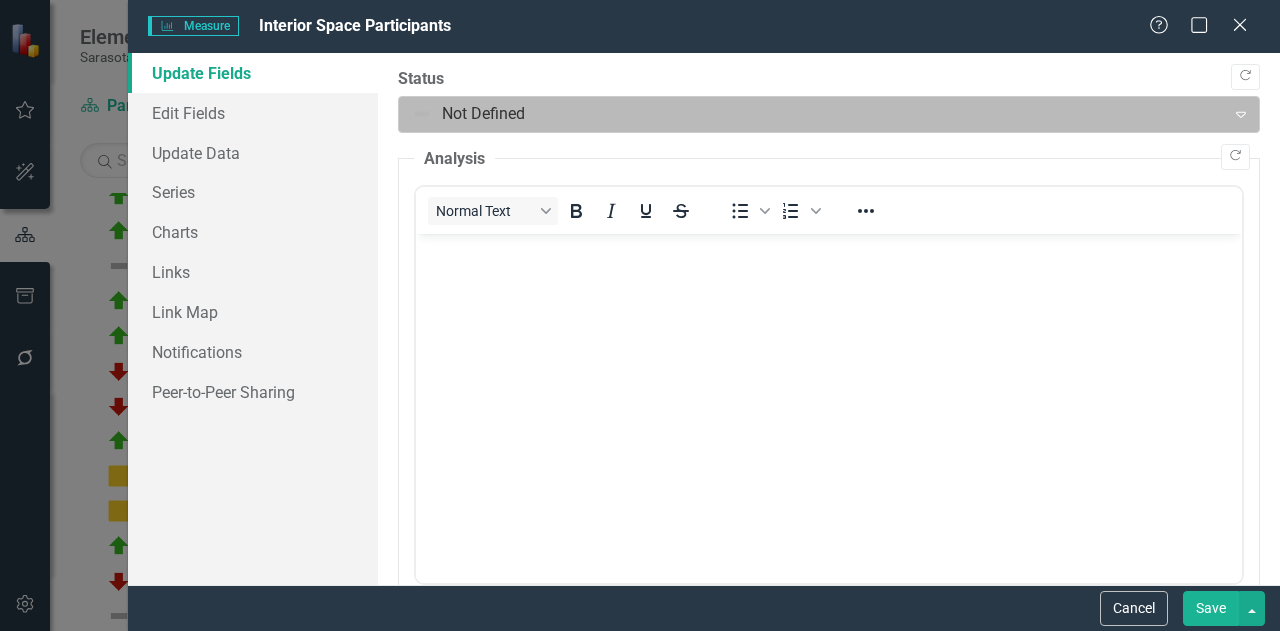 click at bounding box center [812, 114] 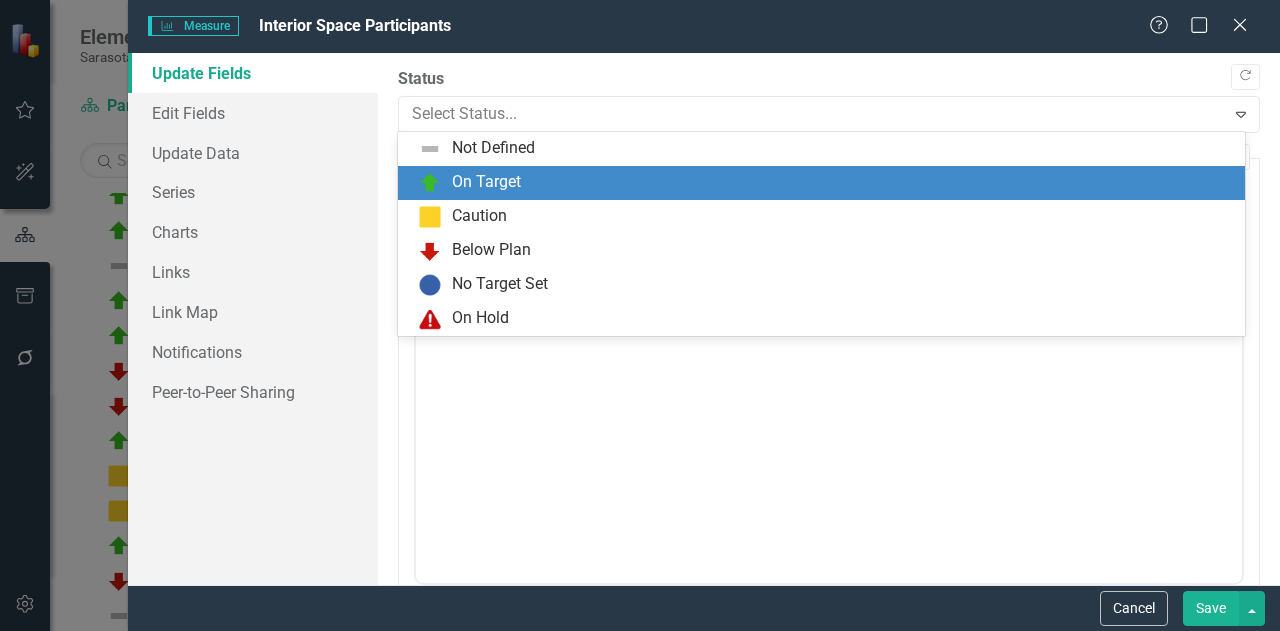 click at bounding box center [430, 183] 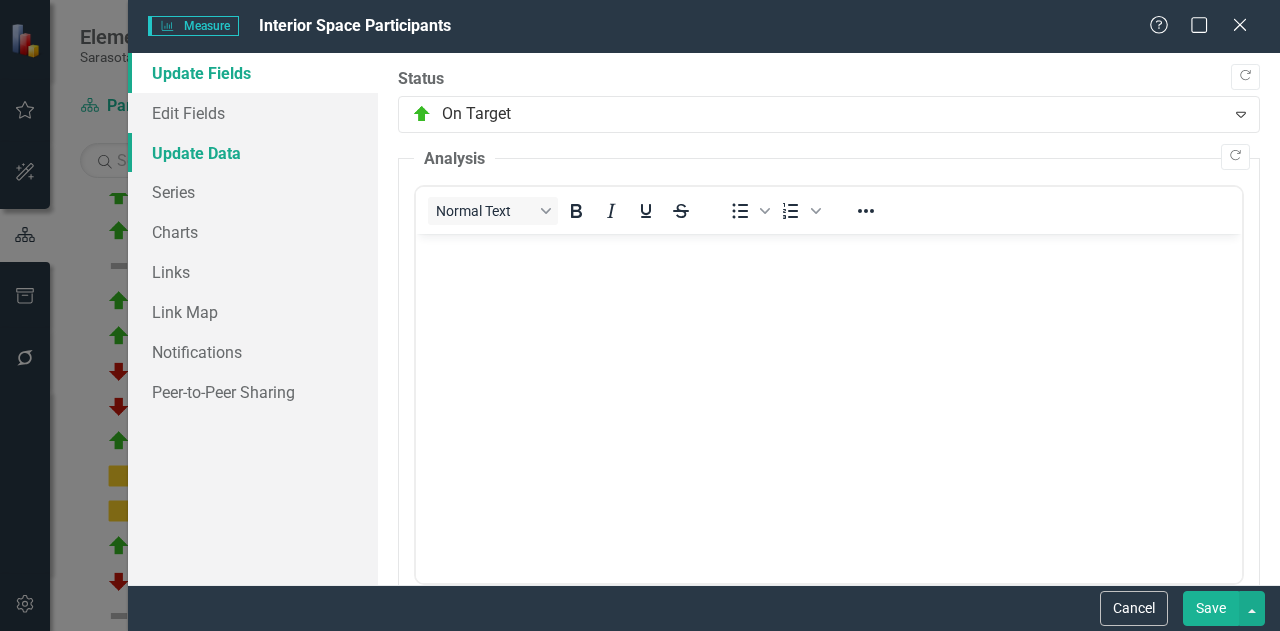 click on "Update  Data" at bounding box center [253, 153] 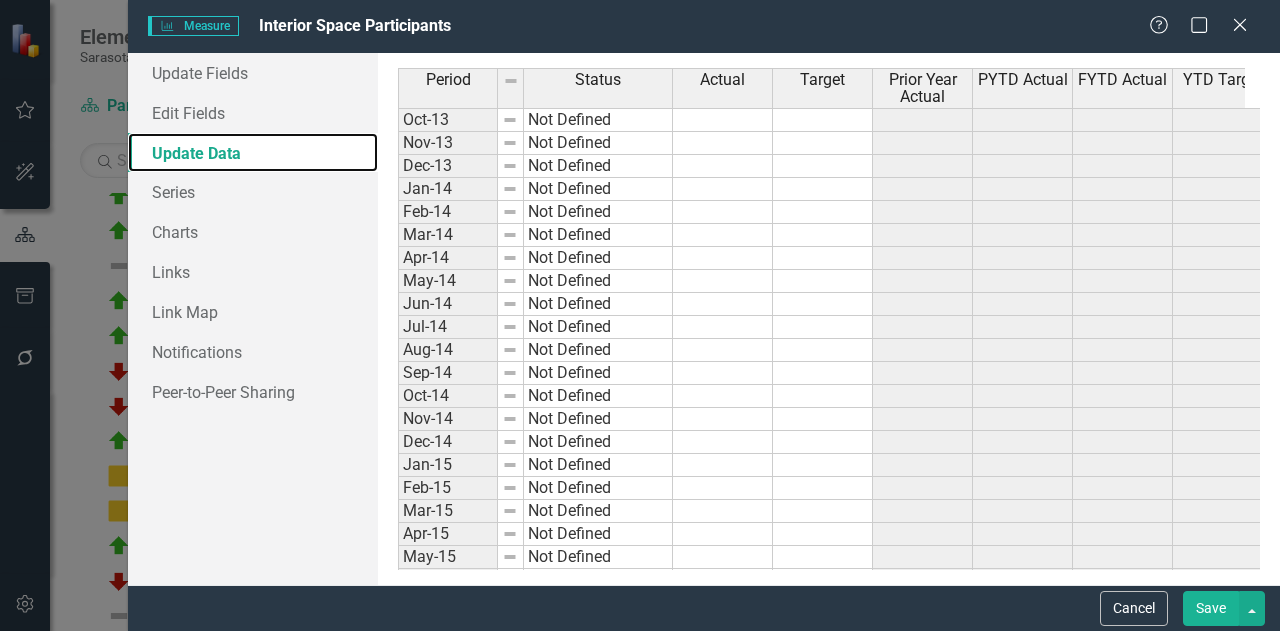 scroll, scrollTop: 700, scrollLeft: 0, axis: vertical 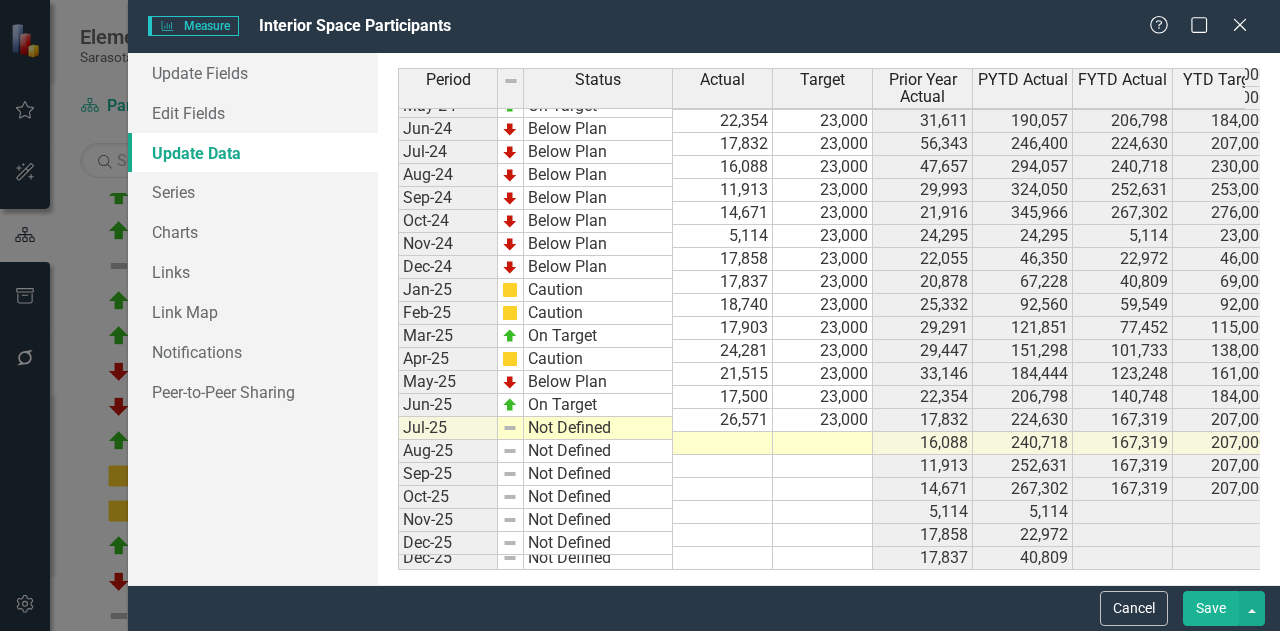 click on "Apr-23 On Target 27,423 15,000 26,864 143,404 158,446 105,000 10% May-23 On Target 31,611 15,000 18,699 162,103 190,057 120,000 17% Jun-23 On Target 56,343 15,000 12,441 174,544 246,400 135,000 41% Jul-23 On Target 47,657 15,000 10,266 184,810 294,057 150,000 59% Aug-23 On Target 29,993 15,000 12,104 196,914 324,050 165,000 65% Sept-23 On Target 21,916 15,000 13,642 210,556 345,966 180,000 64% Oct-23 On Target 24,295 23,000 14,441 14,441 24,295 23,000 68% Nov-23 On Target 22,055 23,000 21,406 35,847 46,350 46,000 29% Dec-23 On Target 20,878 23,000 13,637 49,484 67,228 69,000 36% Jan-24 On Target 25,332 23,000 22,223 71,707 92,560 92,000 29% Feb-24 On Target 29,291 23,000 26,925 98,632 121,851 115,000 24% Mar-24 On Target 29,447 23,000 32,391 131,023 151,298 138,000 15% Apr-24 On Target 33,146 23,000 27,423 158,446 184,444 161,000 16% May-24 On Target 22,354 23,000 31,611 190,057 206,798 184,000 9% Jun-24 Below Plan 17,832 23,000 56,343 246,400 224,630 207,000 -9% Jul-24 Below Plan 16,088 23,000 47,657 294,057" at bounding box center [885, 190] 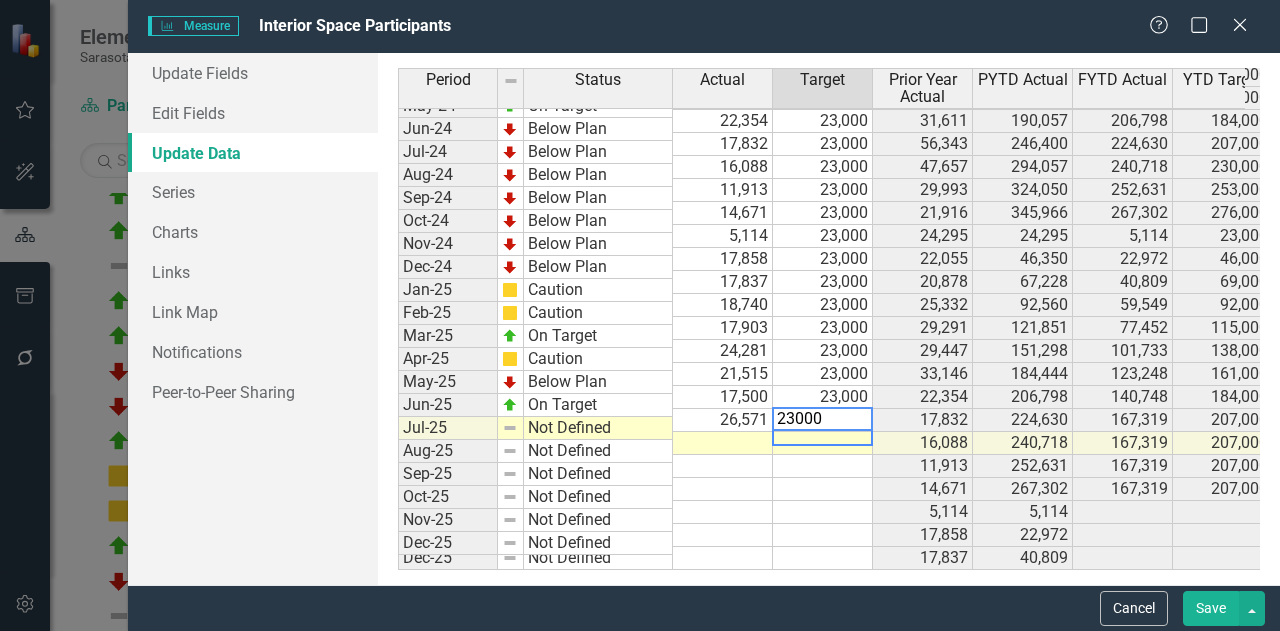 type on "23000" 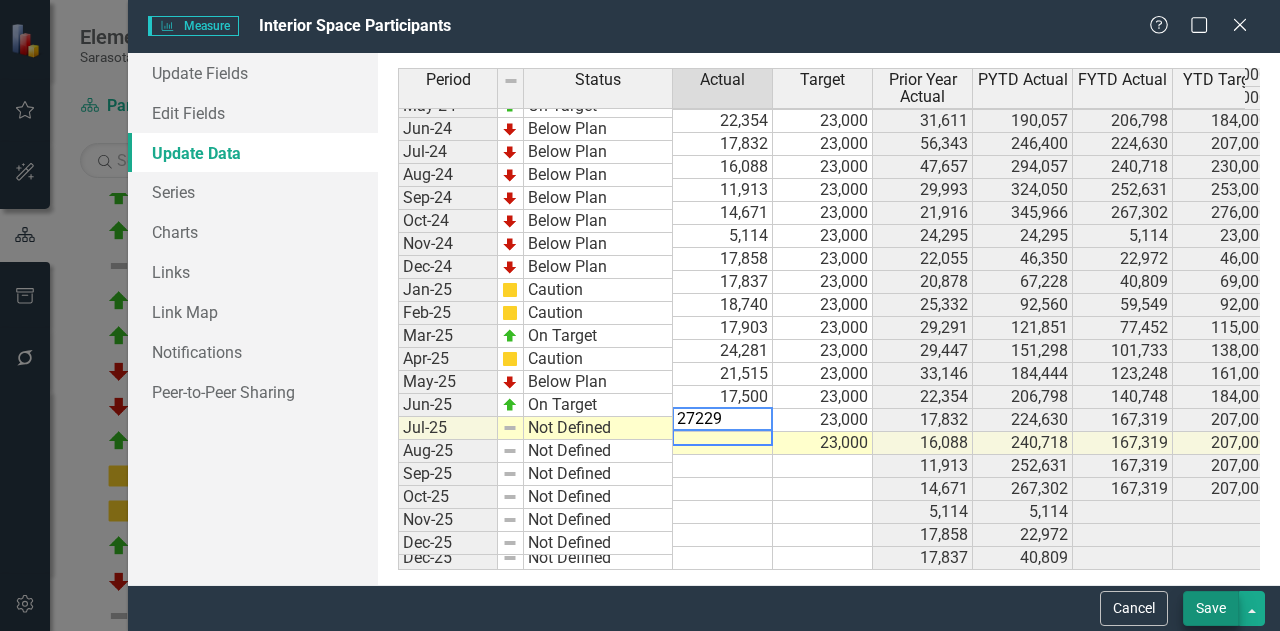 type on "27229" 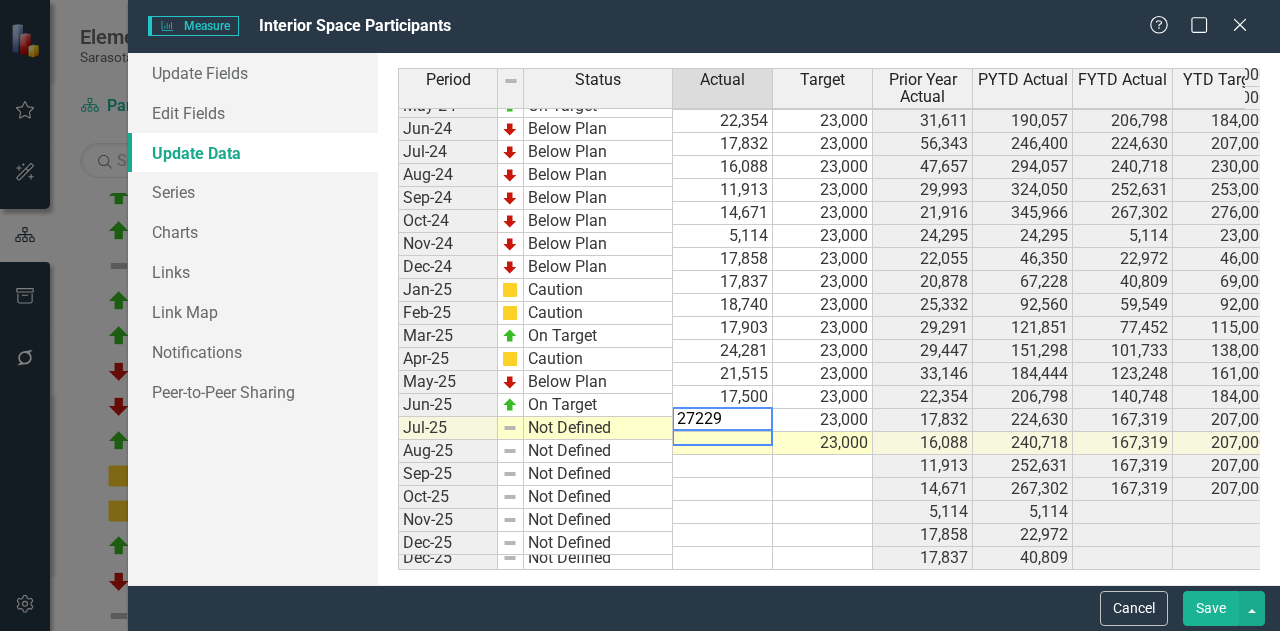click on "Save" at bounding box center (1211, 608) 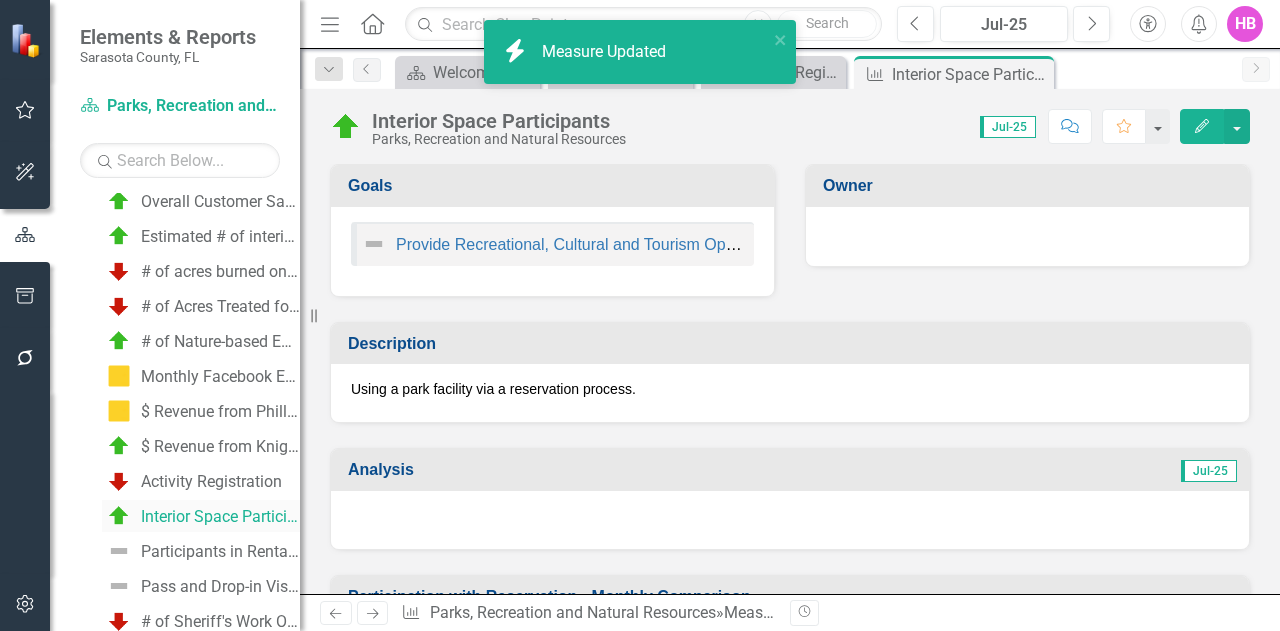 scroll, scrollTop: 1483, scrollLeft: 0, axis: vertical 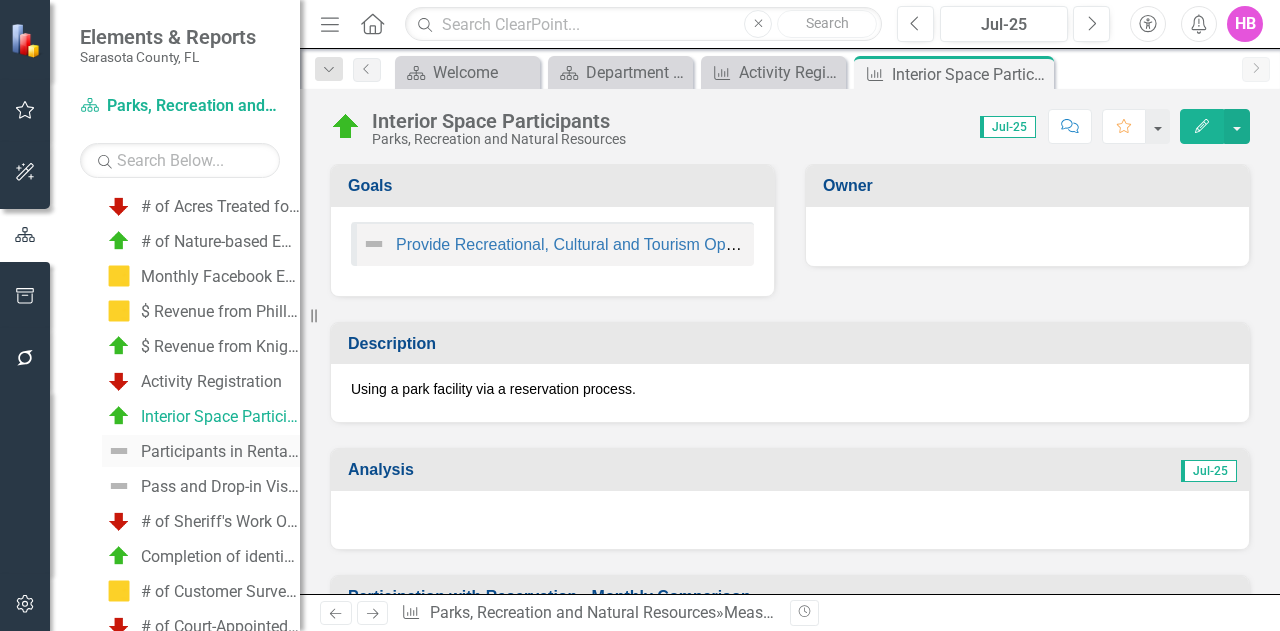 click on "Participants in Rentals at Campground" at bounding box center (220, 452) 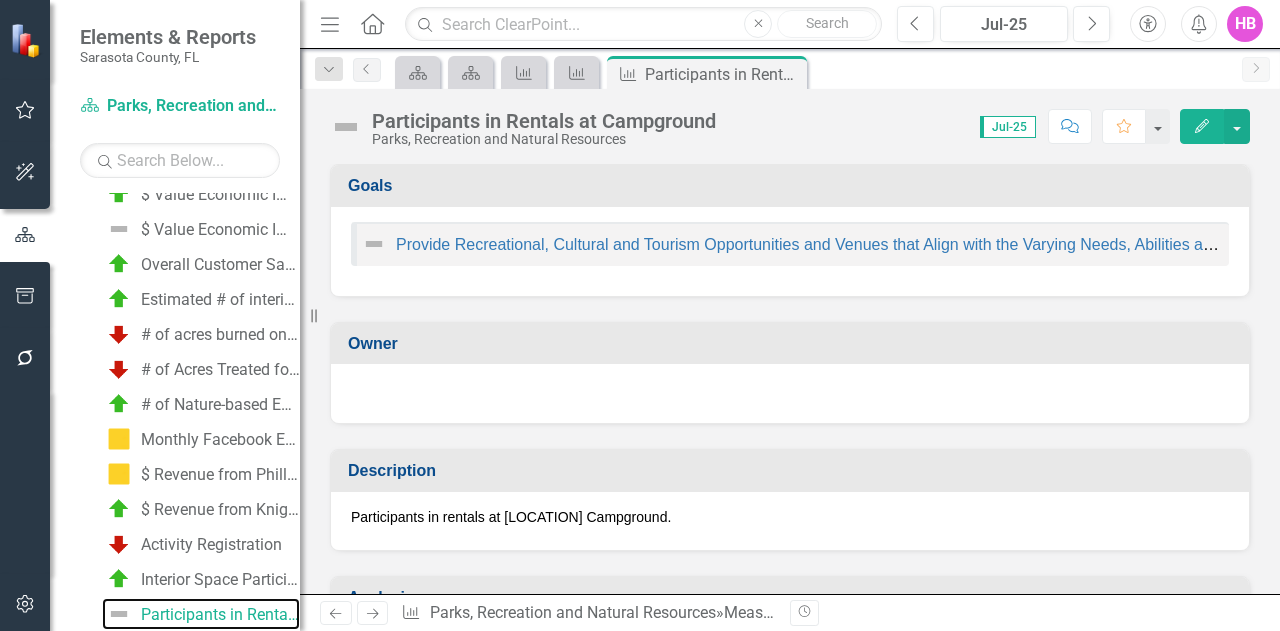 scroll, scrollTop: 1318, scrollLeft: 0, axis: vertical 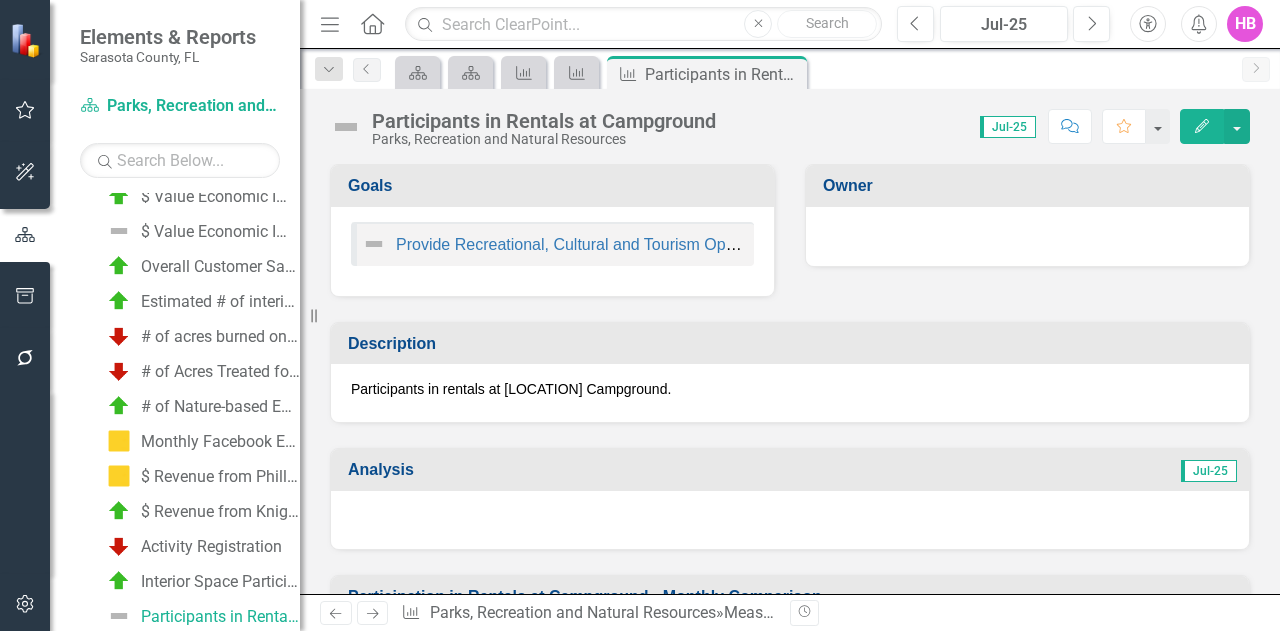 click on "Edit" 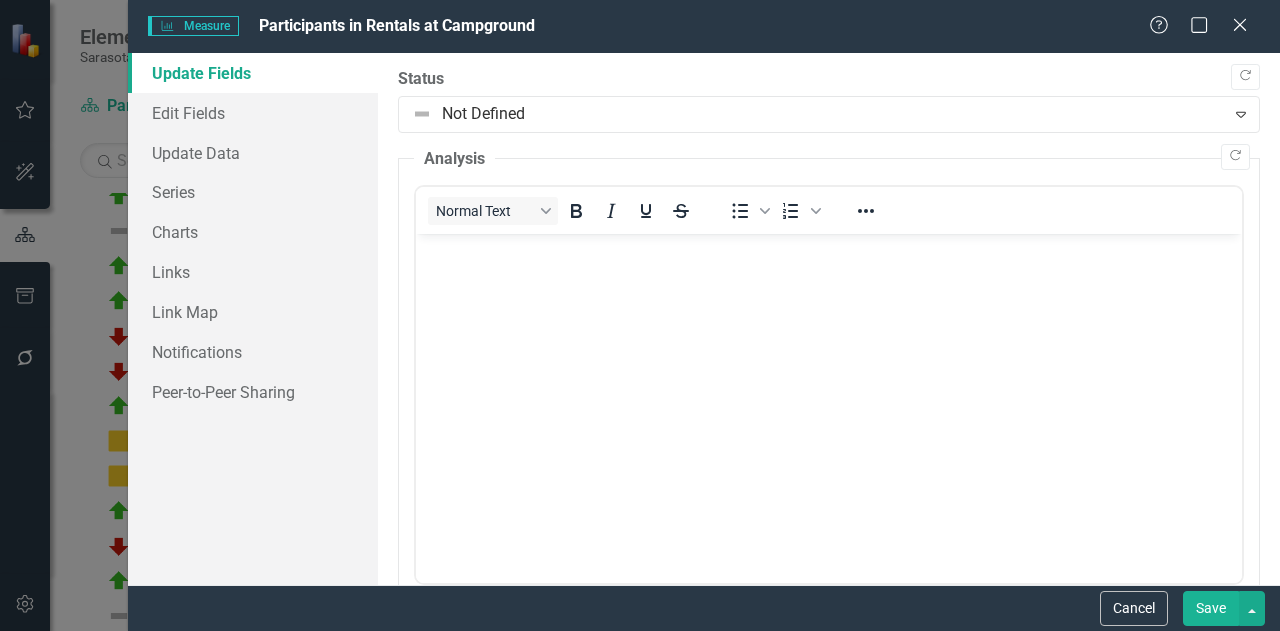 scroll, scrollTop: 0, scrollLeft: 0, axis: both 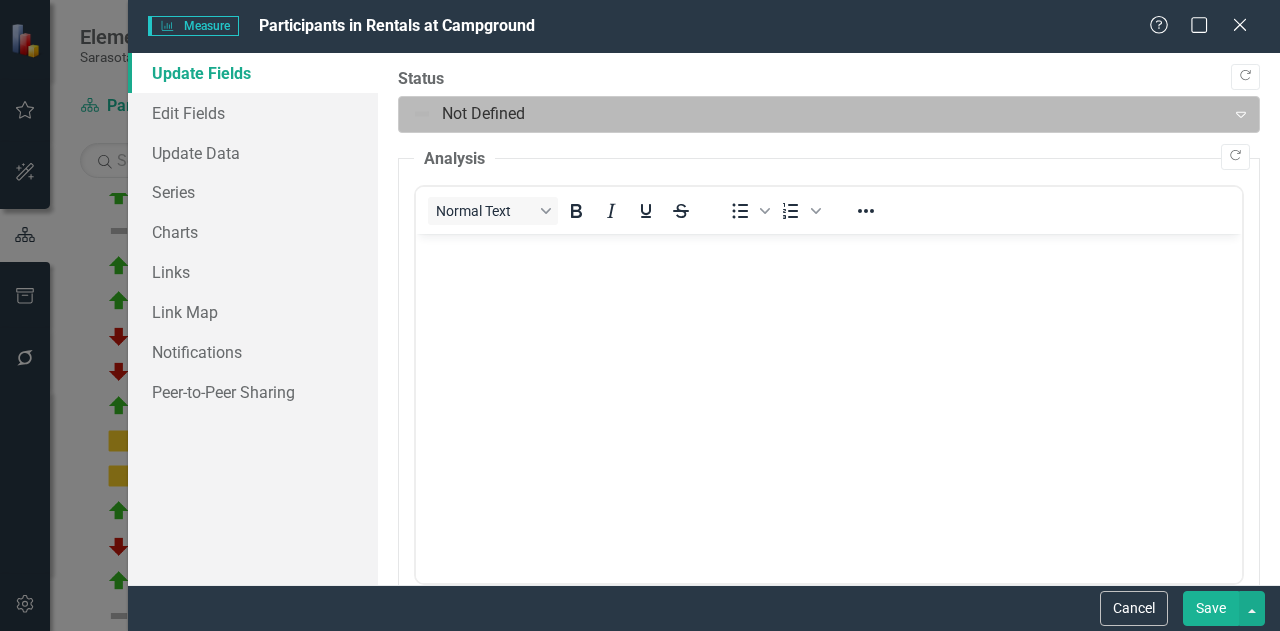 click at bounding box center (812, 114) 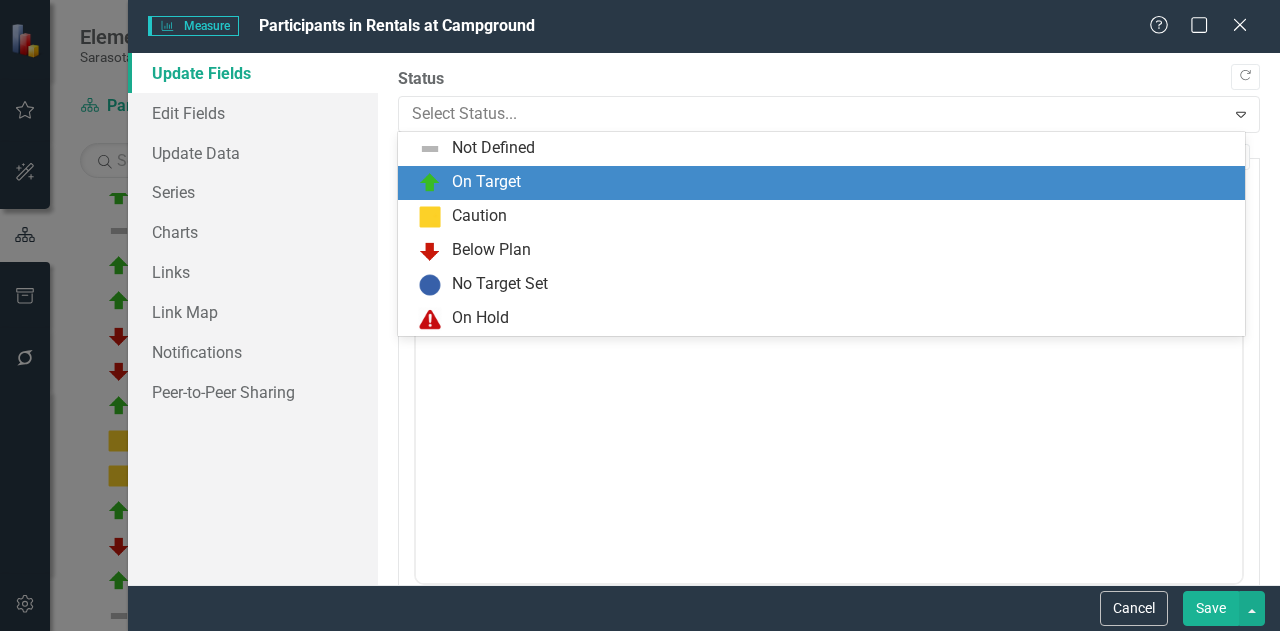 click on "On Target" at bounding box center (486, 182) 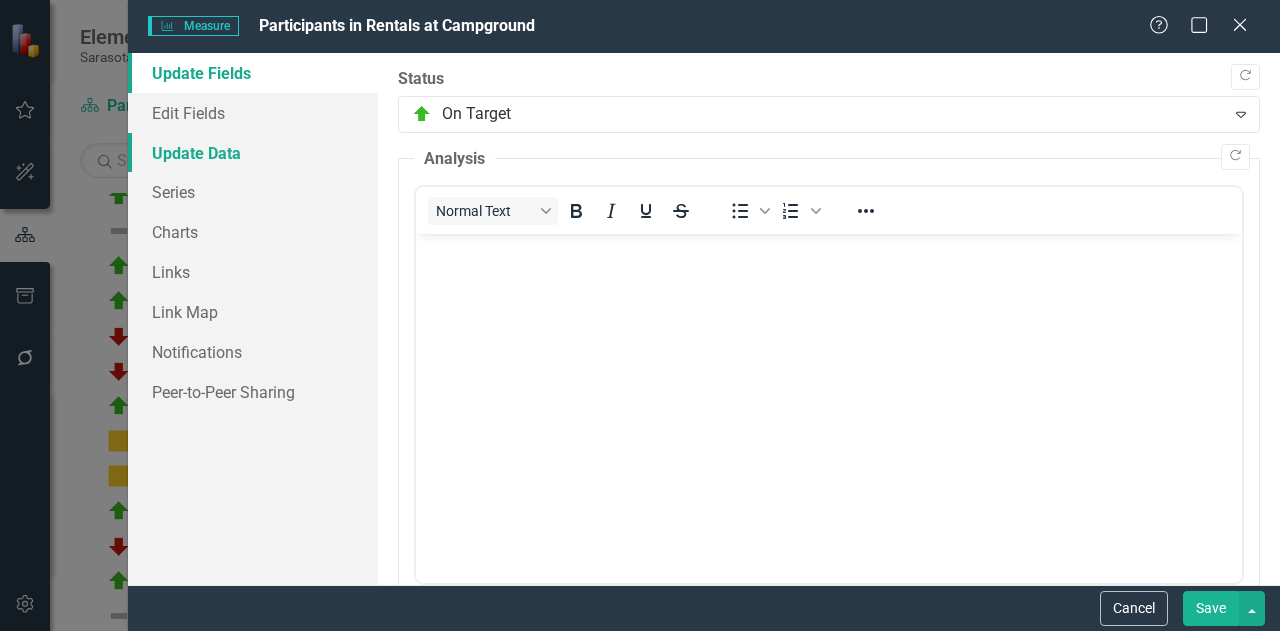 click on "Update  Data" at bounding box center (253, 153) 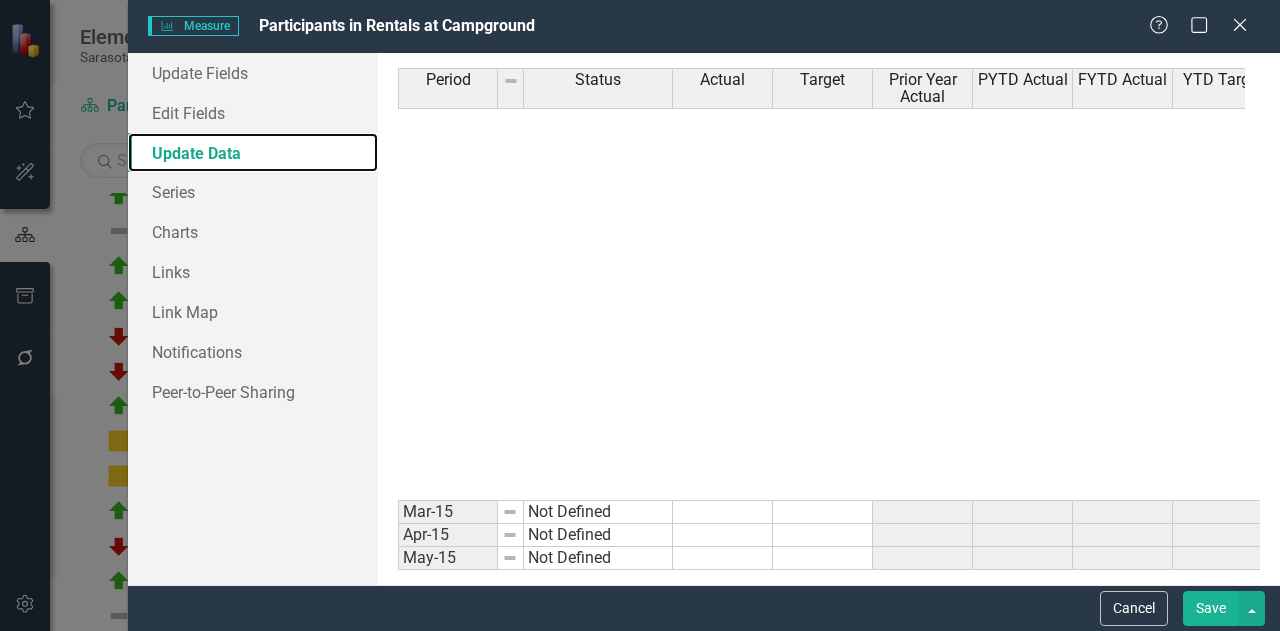 scroll, scrollTop: 900, scrollLeft: 0, axis: vertical 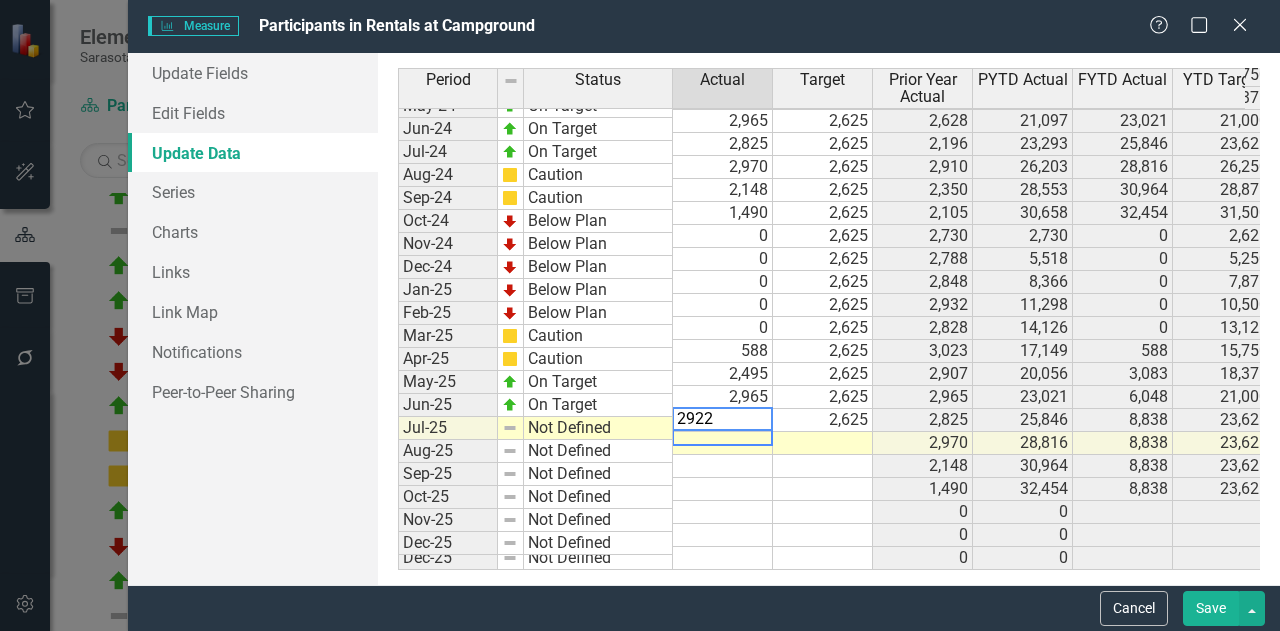 type on "2922" 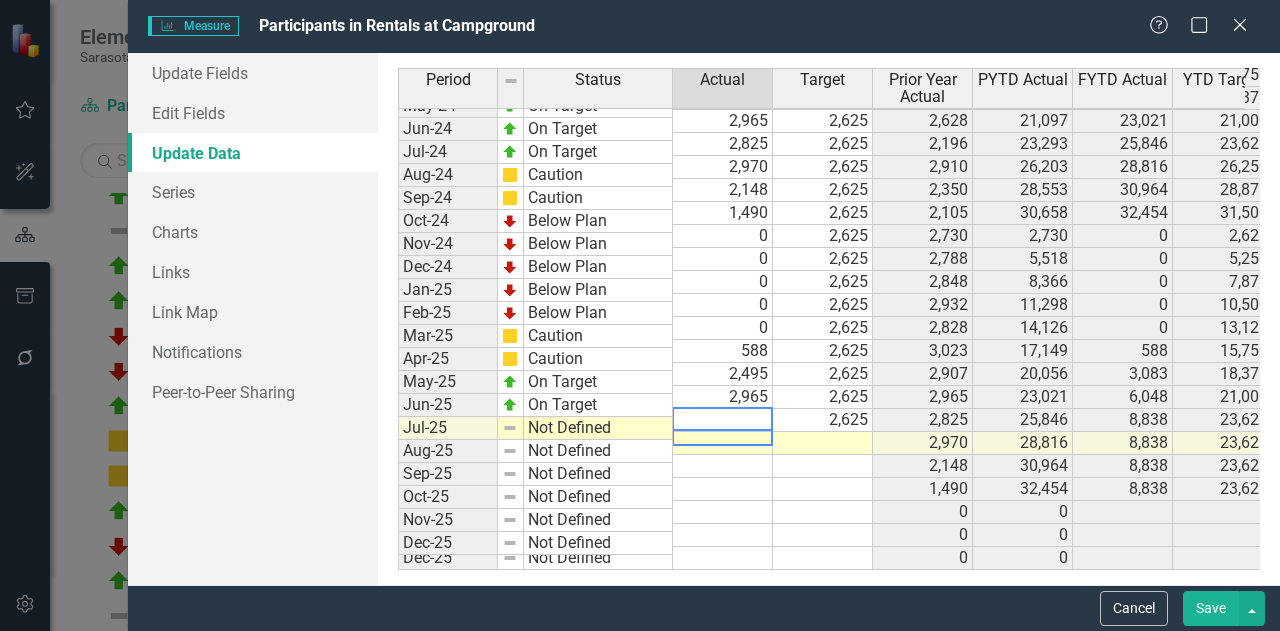 click at bounding box center (823, 443) 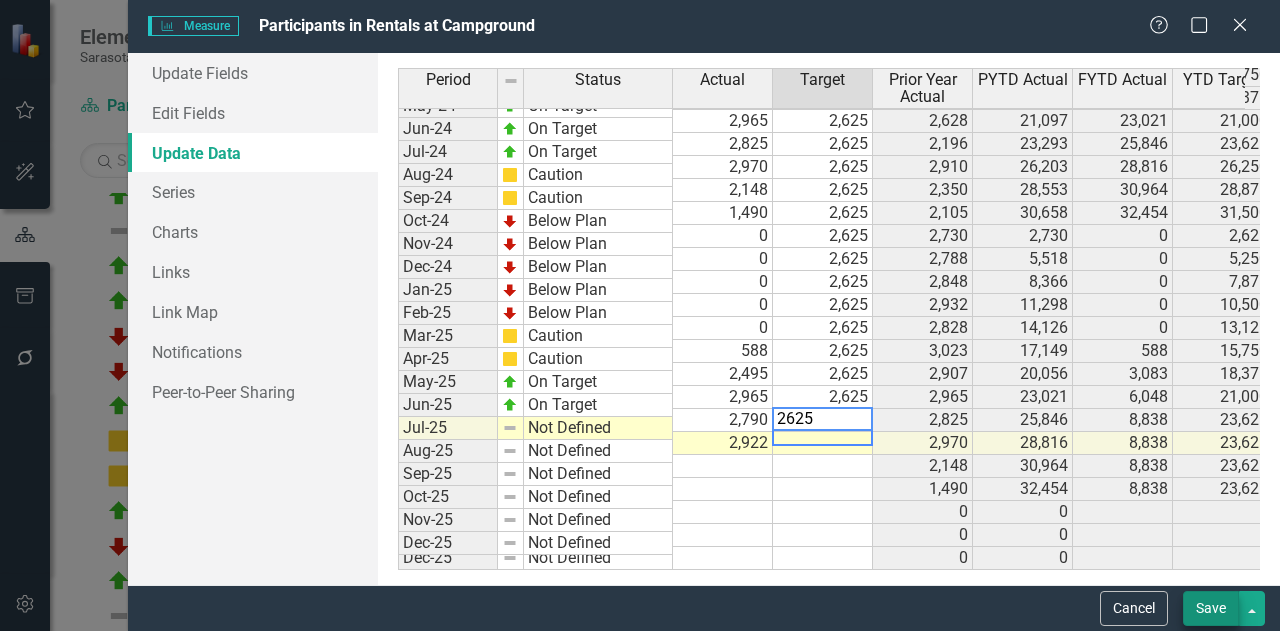 type on "2625" 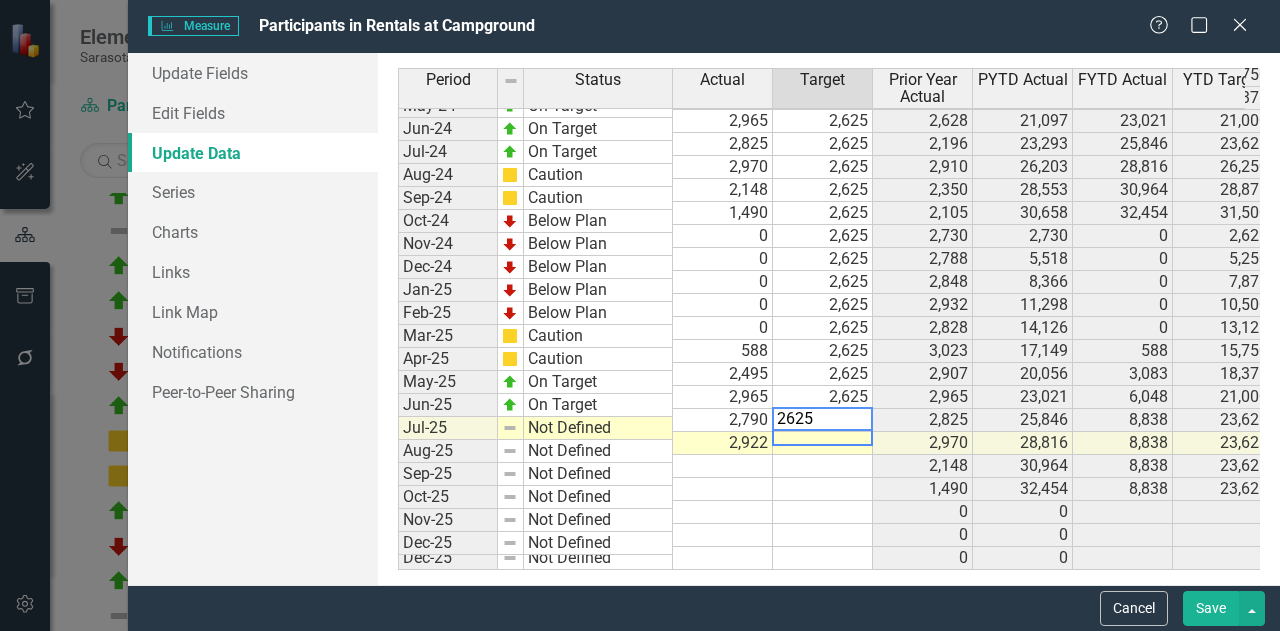 click on "Save" at bounding box center [1211, 608] 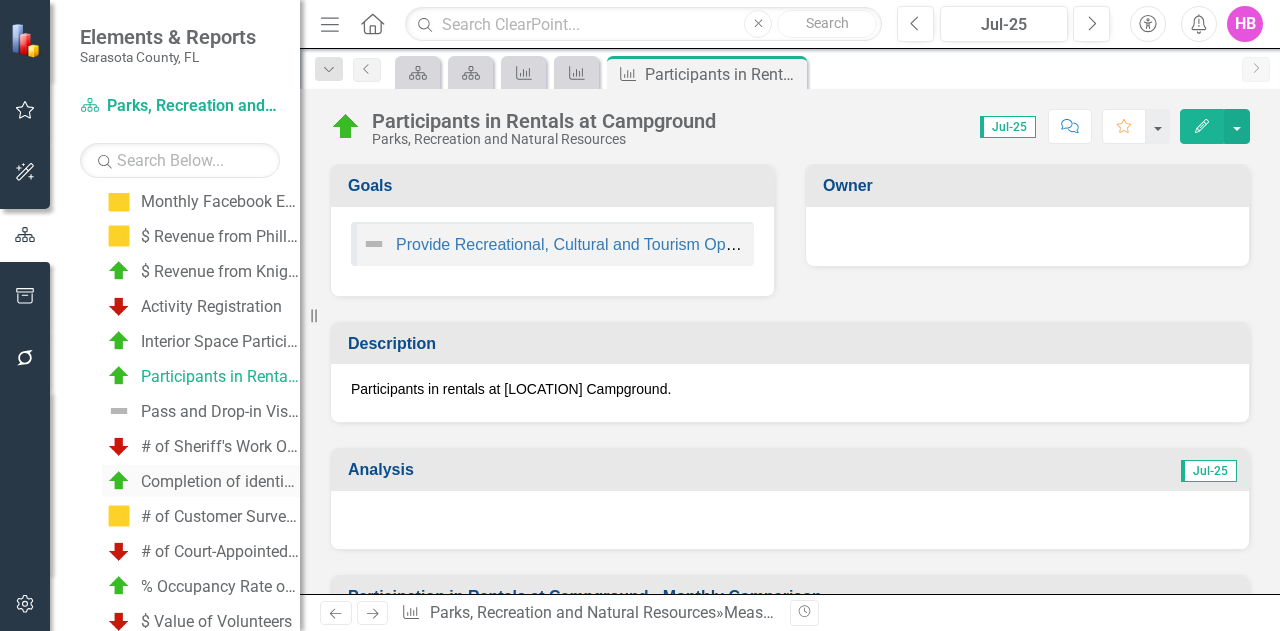 scroll, scrollTop: 1618, scrollLeft: 0, axis: vertical 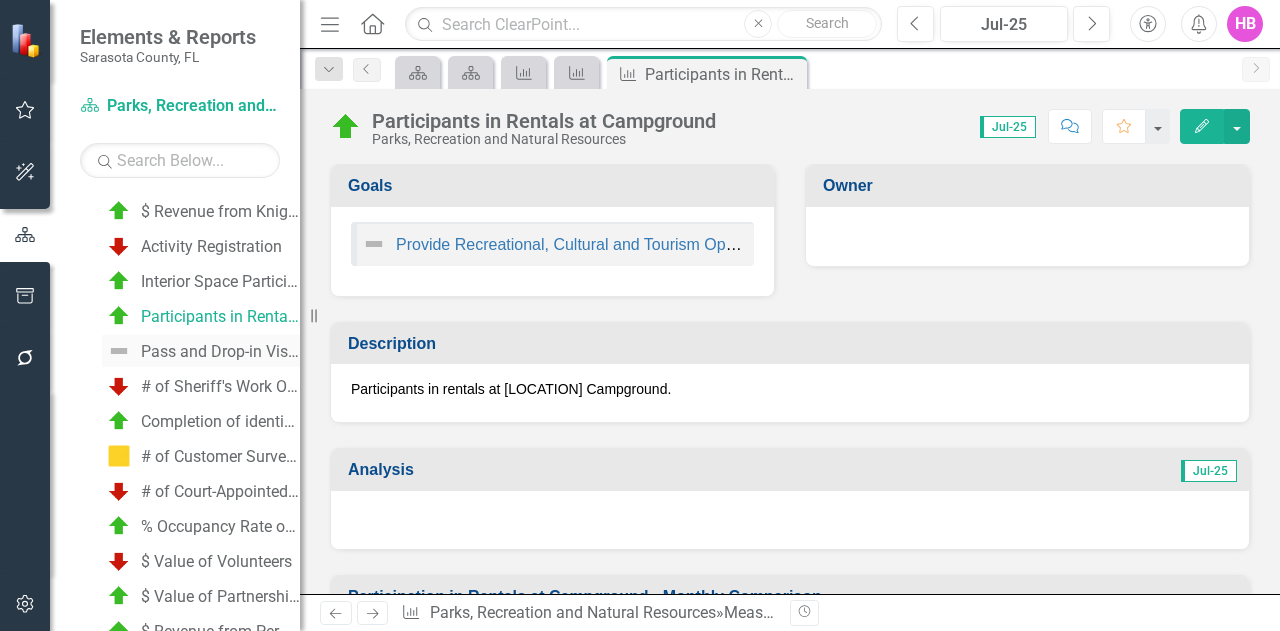 click on "Pass and Drop-in Visits" at bounding box center [220, 352] 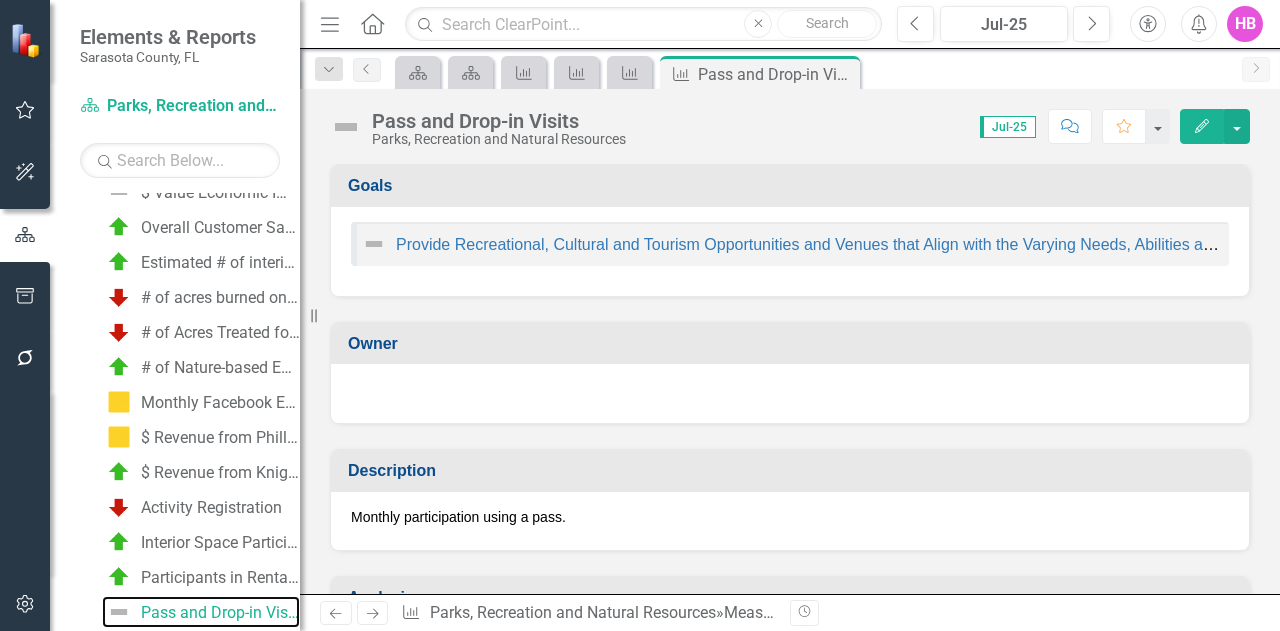 scroll, scrollTop: 1353, scrollLeft: 0, axis: vertical 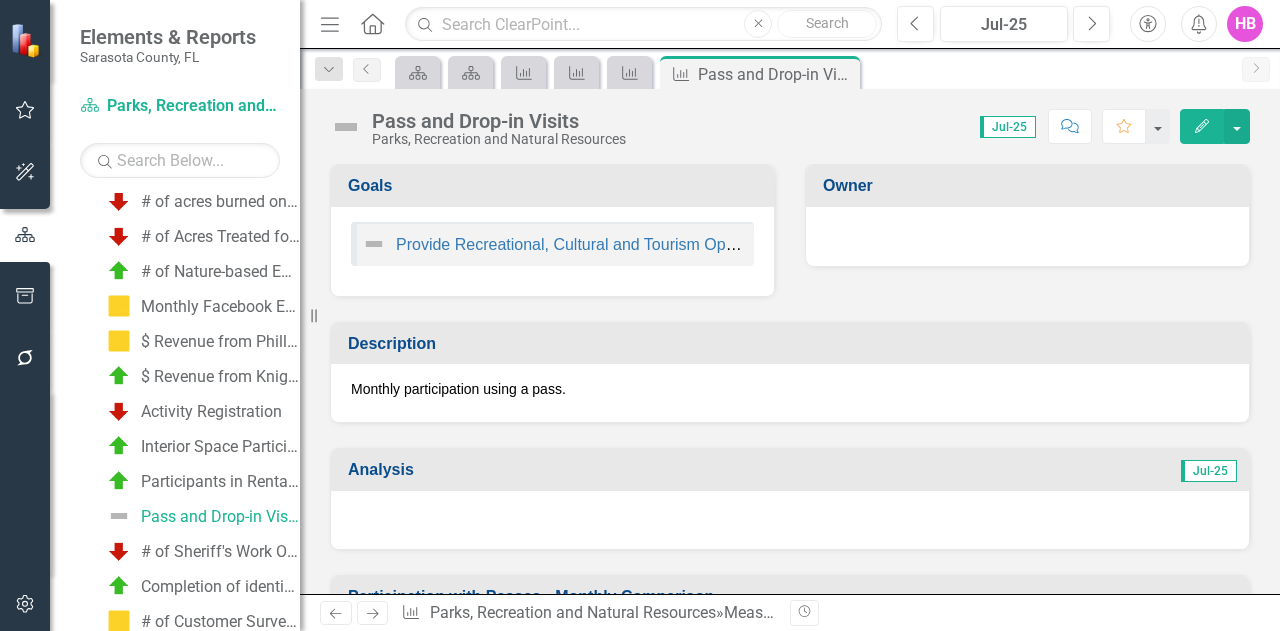 click on "Edit" at bounding box center [1202, 126] 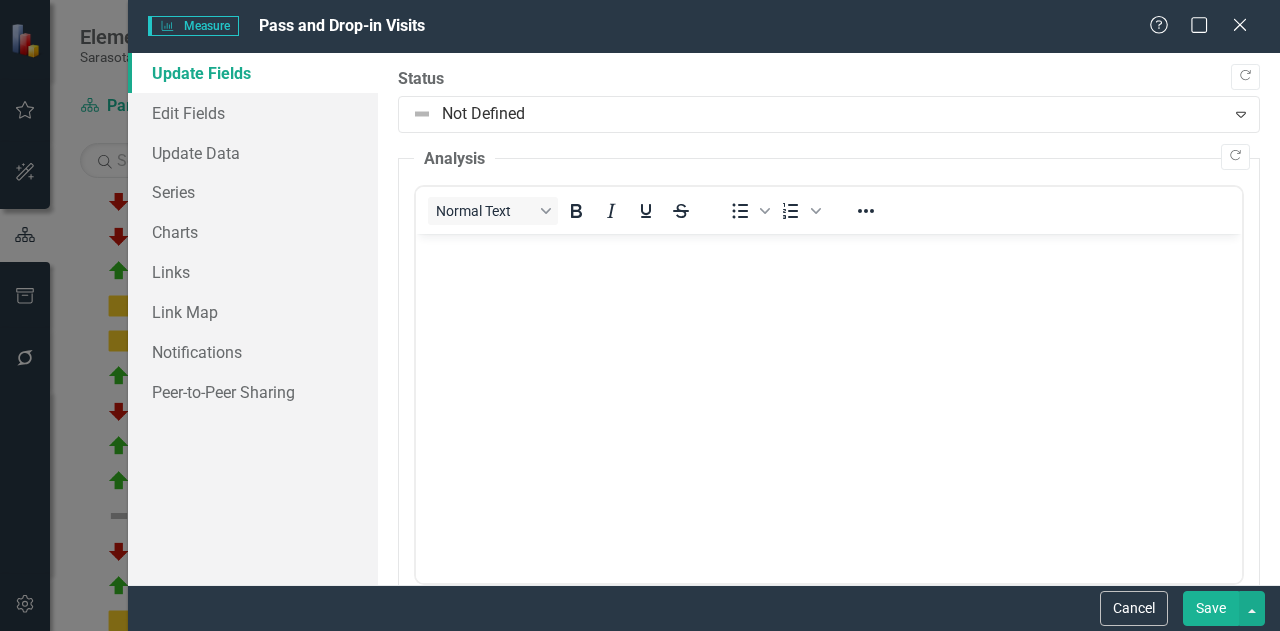 scroll, scrollTop: 0, scrollLeft: 0, axis: both 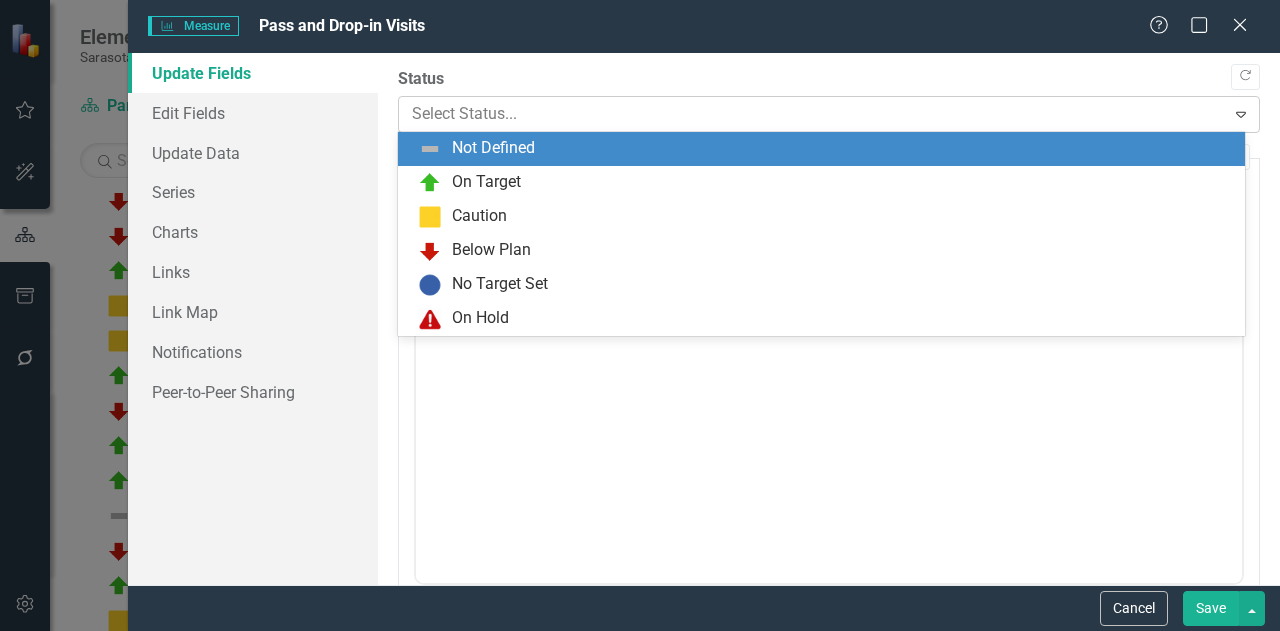 click at bounding box center [812, 114] 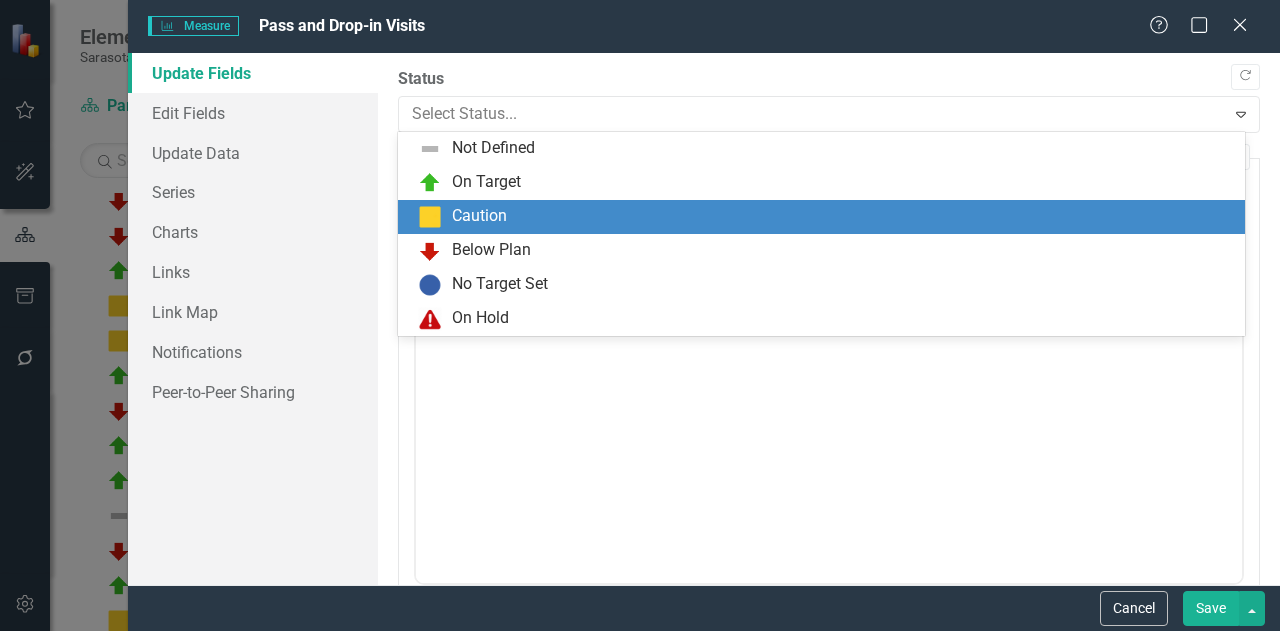 click on "Caution" at bounding box center (825, 217) 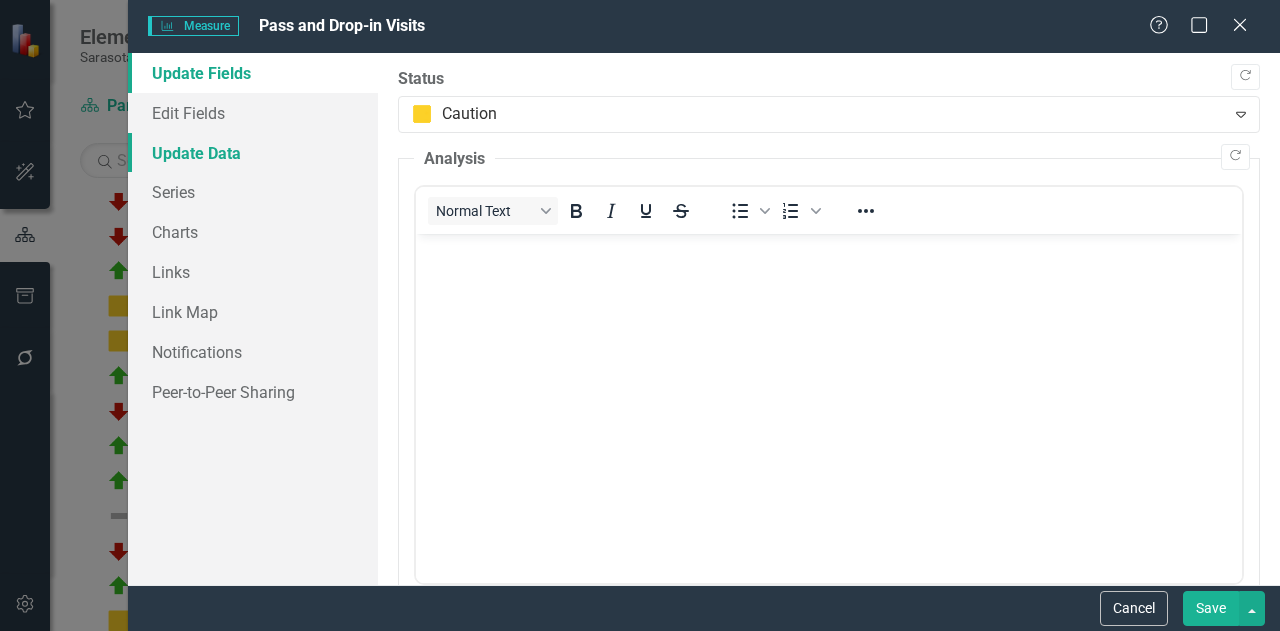 click on "Update  Data" at bounding box center (253, 153) 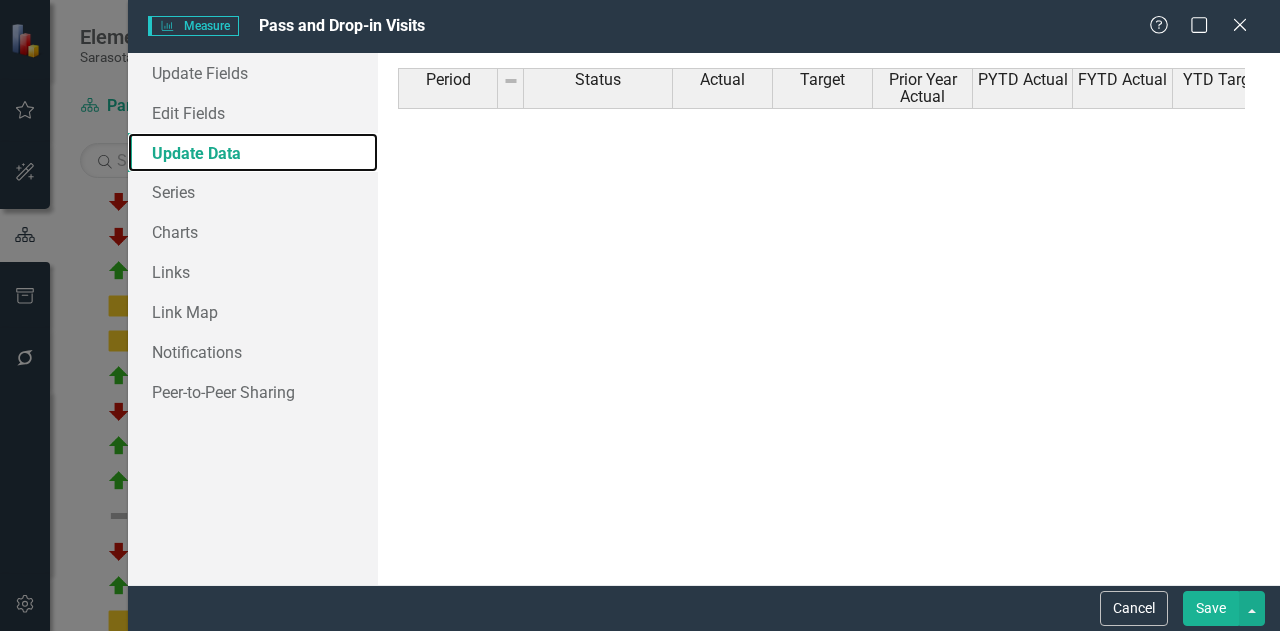 scroll, scrollTop: 900, scrollLeft: 0, axis: vertical 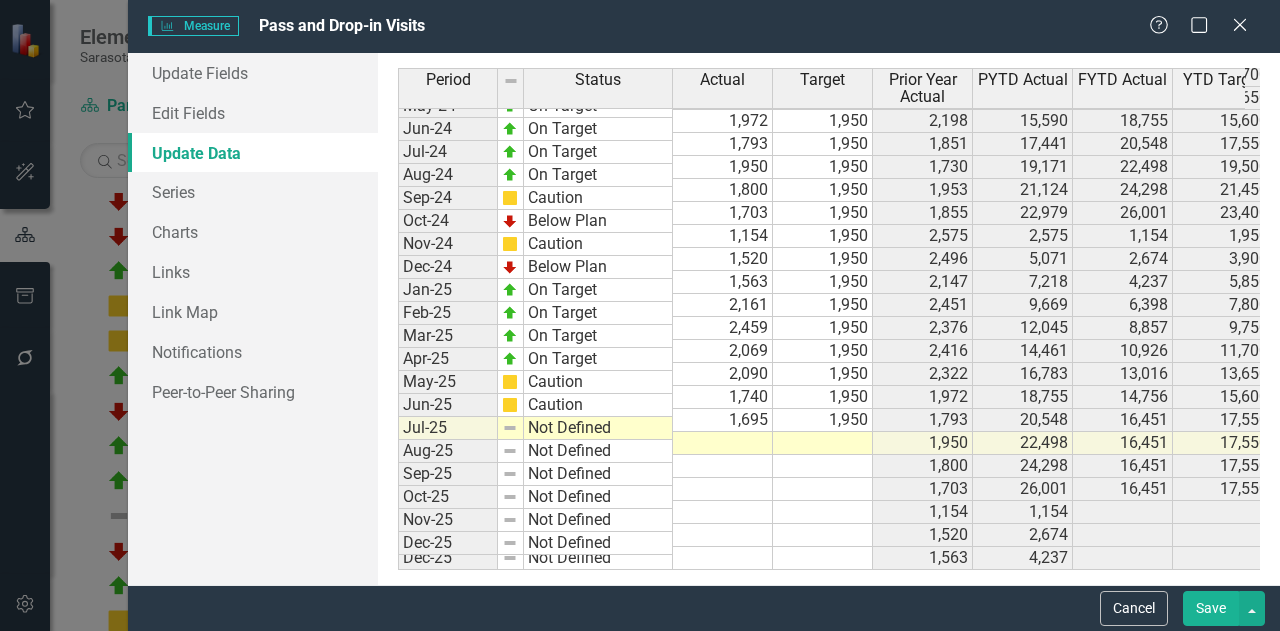 click on "Apr-23 On Target 2,352 1,750 2,426 14,234 13,392 12,250 -6% May-23 On Target 2,198 1,750 2,063 16,297 15,590 14,000 -4% Jun-23 On Target 1,851 1,750 1,898 18,195 17,441 15,750 -4% Jul-23 On Target 1,730 1,750 1,129 19,324 19,171 17,500 -1% Aug-23 On Target 1,953 1,750 1,852 21,176 21,124 19,250 -0% Sept-23 On Target 1,855 1,750 1,630 22,806 22,979 21,000 1% Oct-23 On Target 2,575 1,950 874 874 2,575 1,950 195% Nov-23 On Target 2,496 1,950 1,303 2,177 5,071 3,900 133% Dec-23 On Target 2,147 1,950 1,206 3,383 7,218 5,850 113% Jan-24 On Target 2,451 1,950 2,506 5,889 9,669 7,800 64% Feb-24 On Target 2,376 1,950 2,416 8,305 12,045 9,750 45% Mar-24 On Target 2,416 1,950 2,735 11,040 14,461 11,700 31% Apr-24 On Target 2,322 1,950 2,352 13,392 16,783 13,650 25% May-24 On Target 1,972 1,950 2,198 15,590 18,755 15,600 20% Jun-24 On Target 1,793 1,950 1,851 17,441 20,548 17,550 18% Jul-24 On Target 1,950 1,950 1,730 19,171 22,498 19,500 17% Aug-24 On Target 1,800 1,950 1,953 21,124 24,298 21,450 15% Sep-24 Caution 13%" at bounding box center [885, 190] 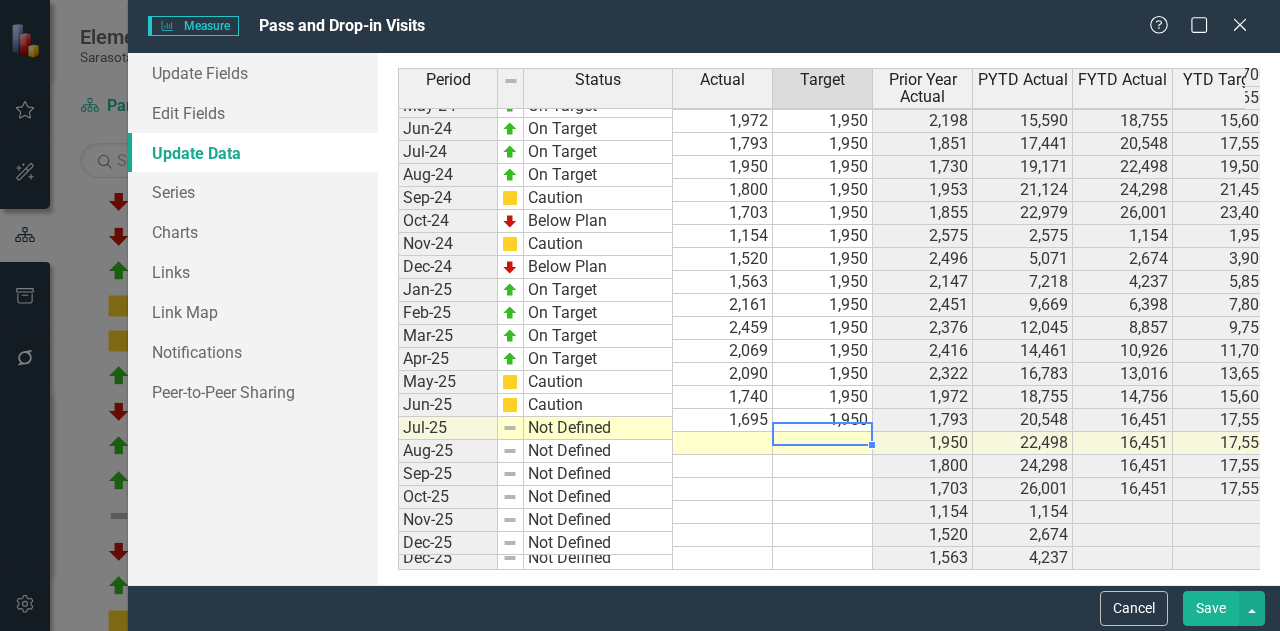 click at bounding box center (823, 443) 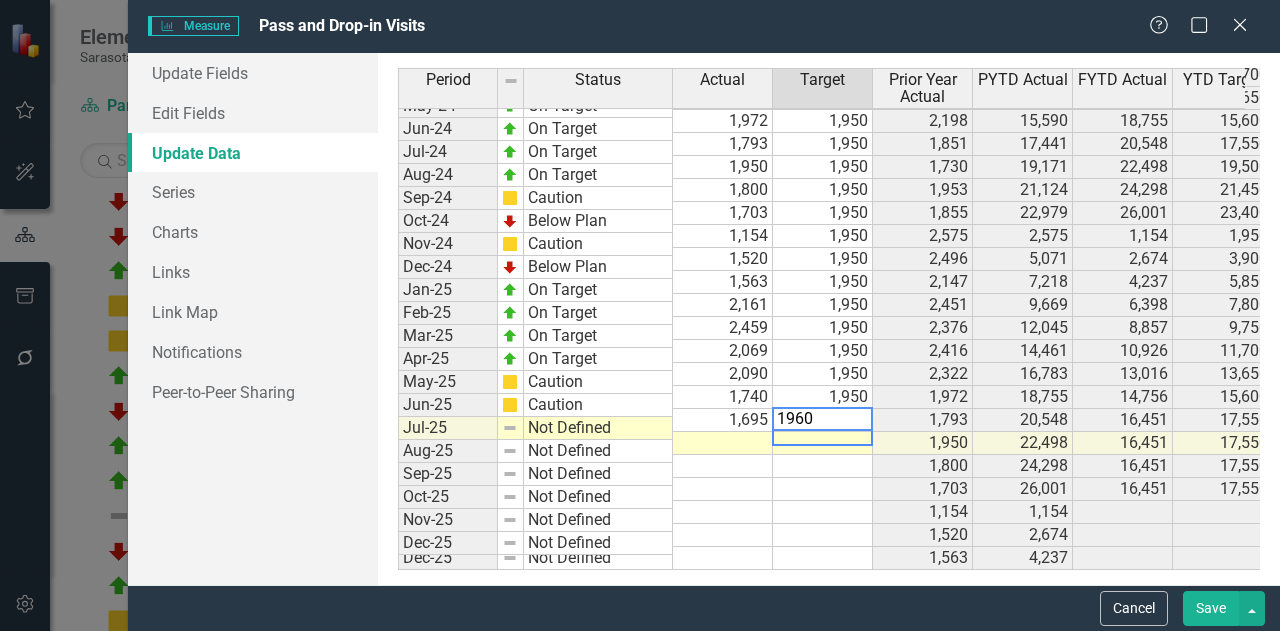 type on "1960" 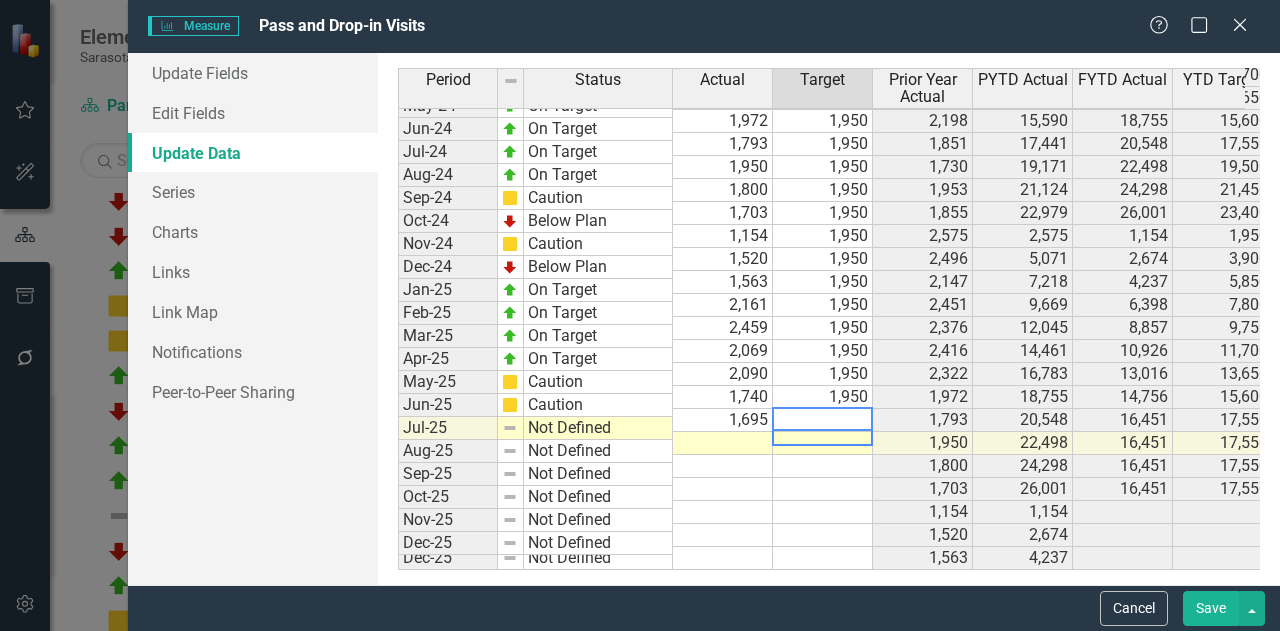 click at bounding box center (723, 443) 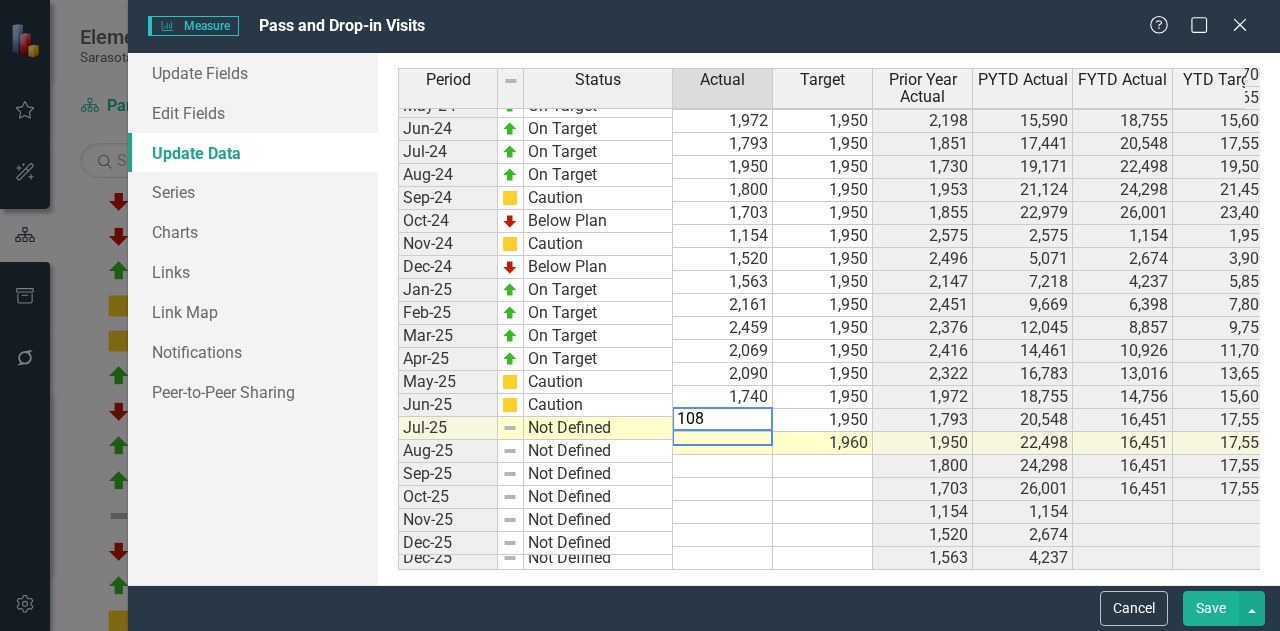 type on "1085" 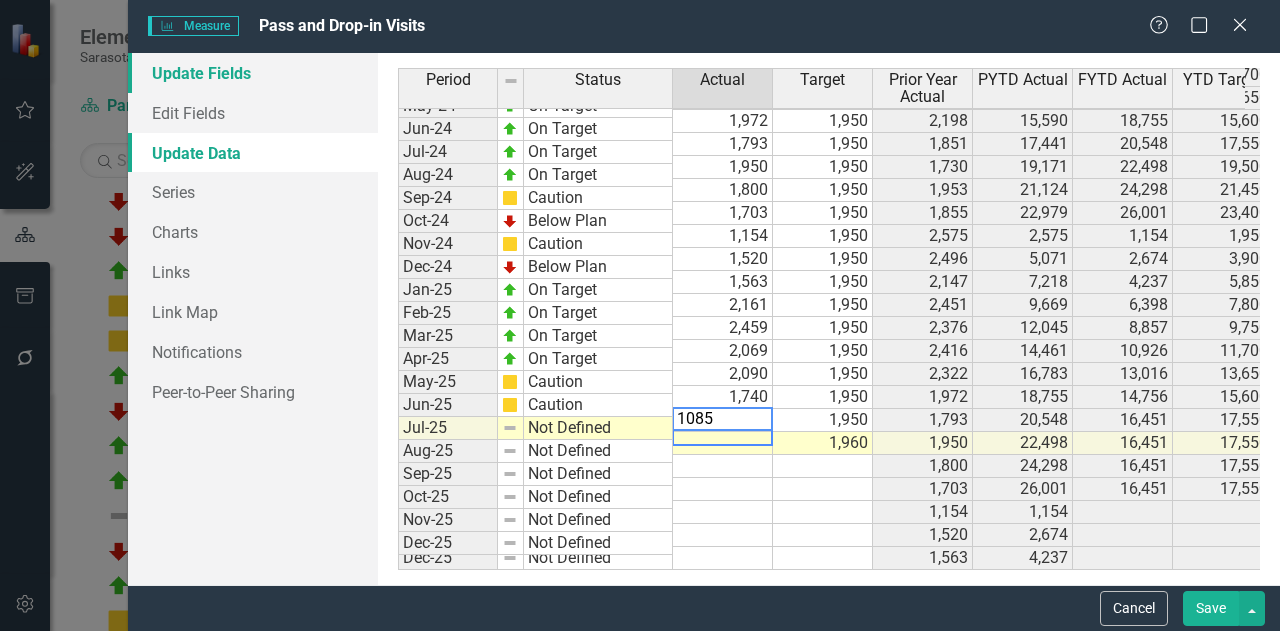 click on "Update Fields" at bounding box center (253, 73) 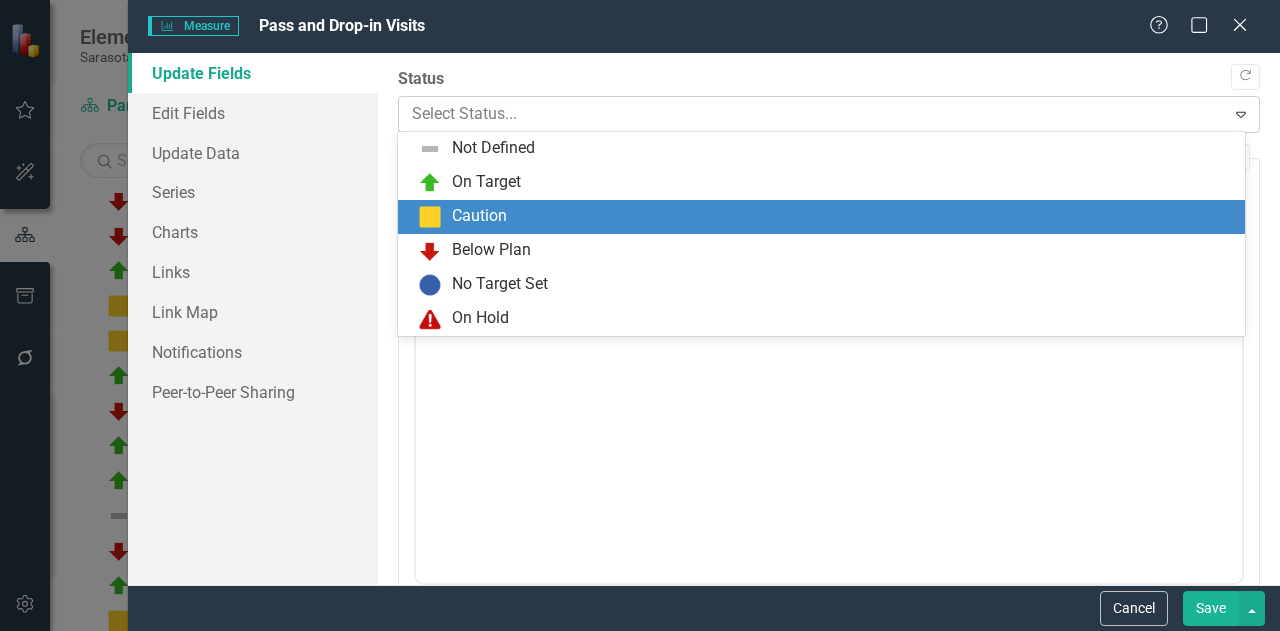 click at bounding box center [812, 114] 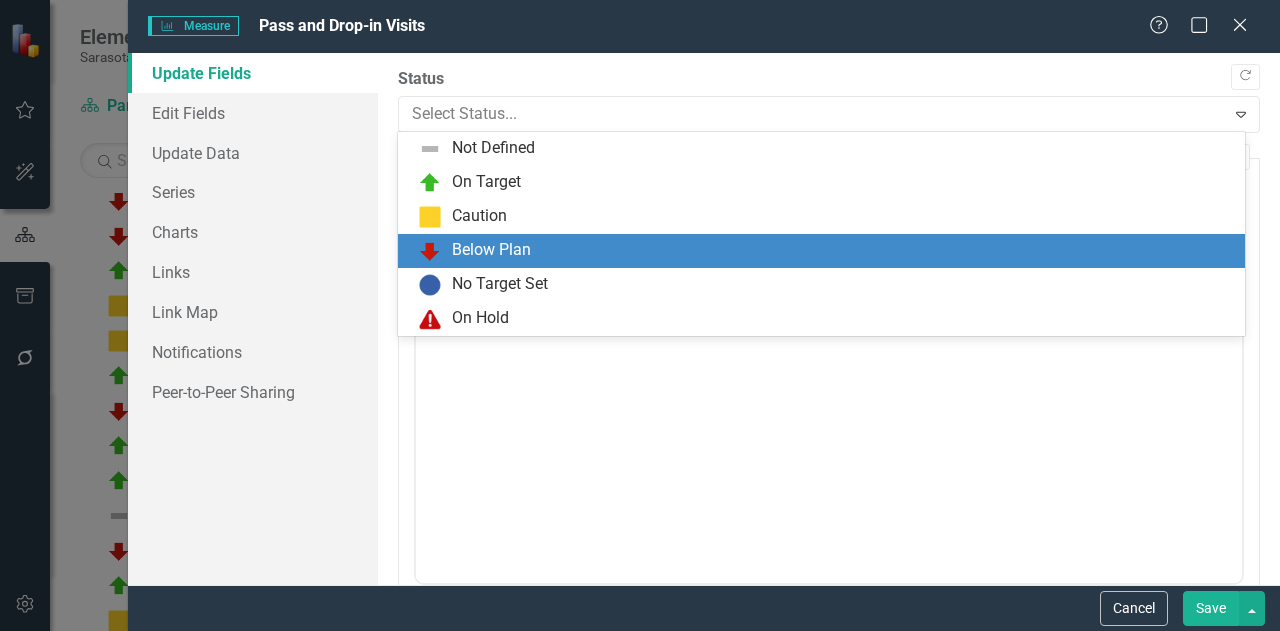 click on "Below Plan" at bounding box center (491, 250) 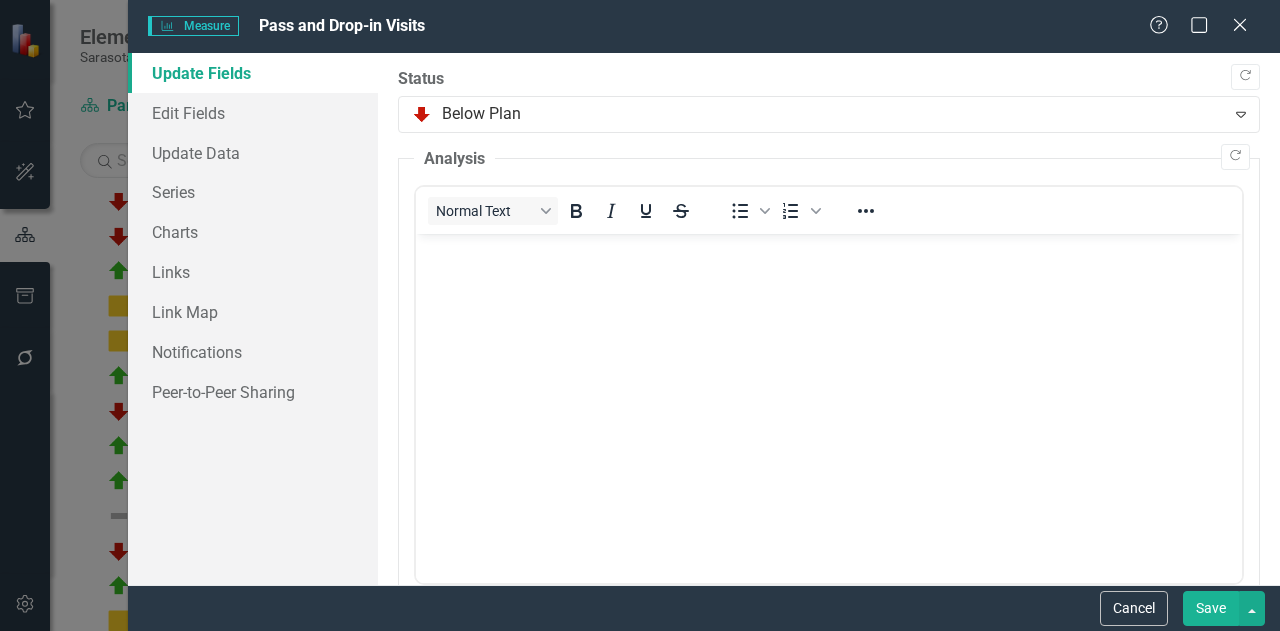 click on "Save" at bounding box center [1211, 608] 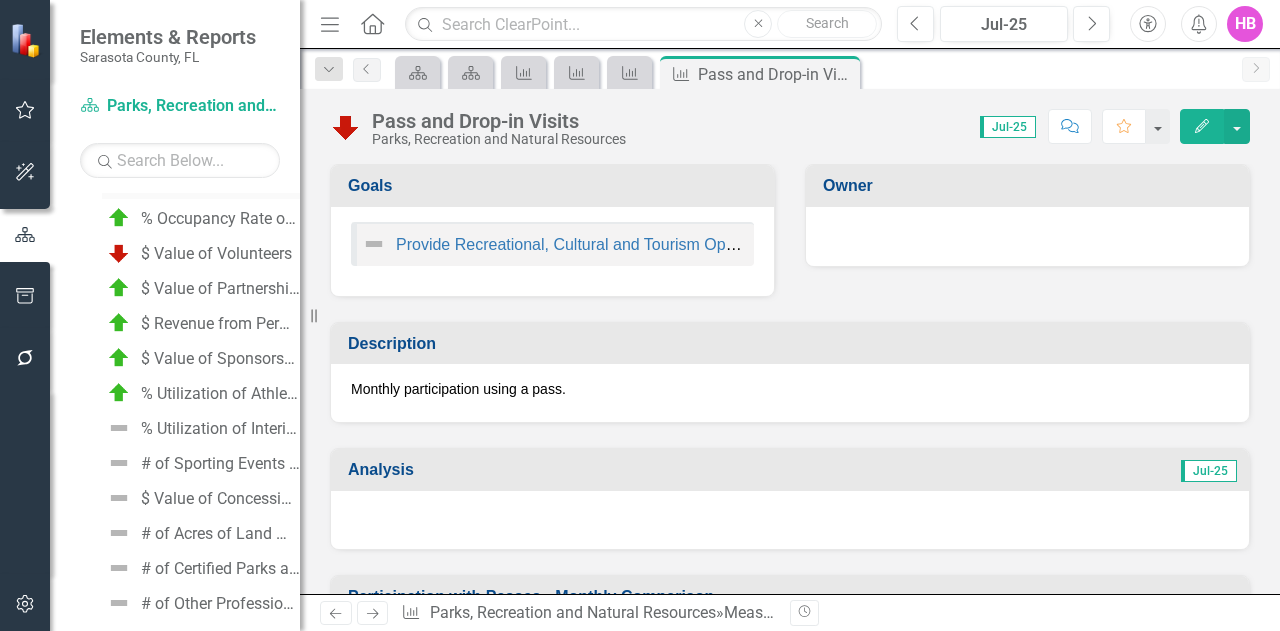 scroll, scrollTop: 1953, scrollLeft: 0, axis: vertical 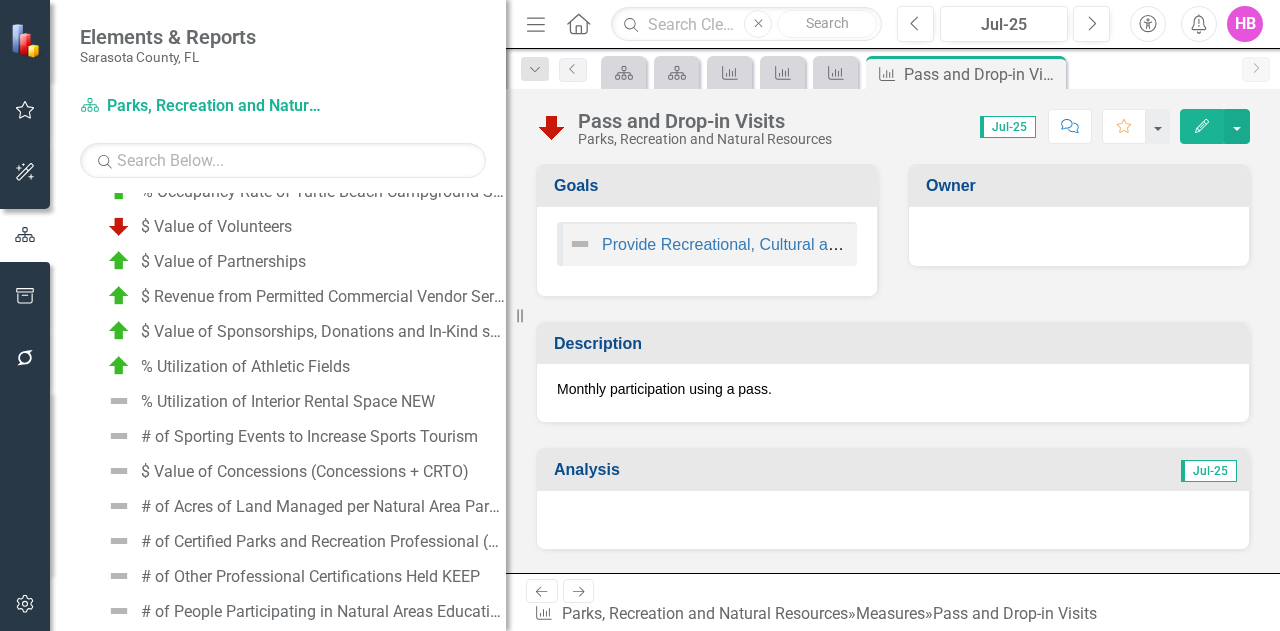 drag, startPoint x: 301, startPoint y: 381, endPoint x: 506, endPoint y: 381, distance: 205 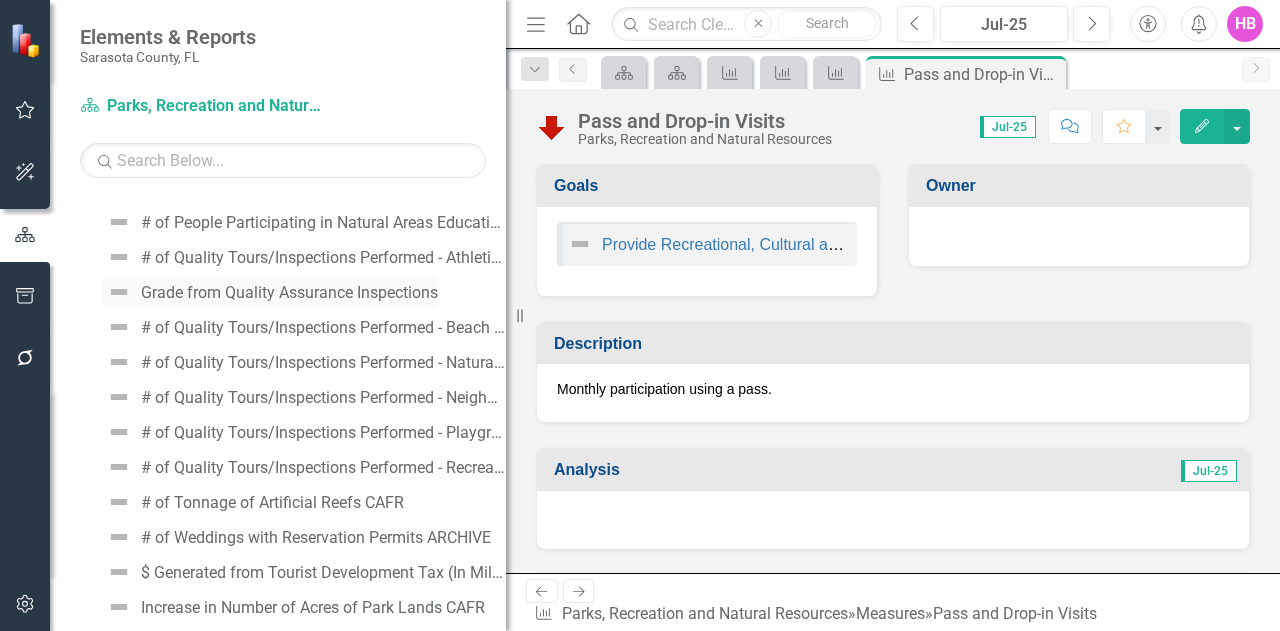 scroll, scrollTop: 2353, scrollLeft: 0, axis: vertical 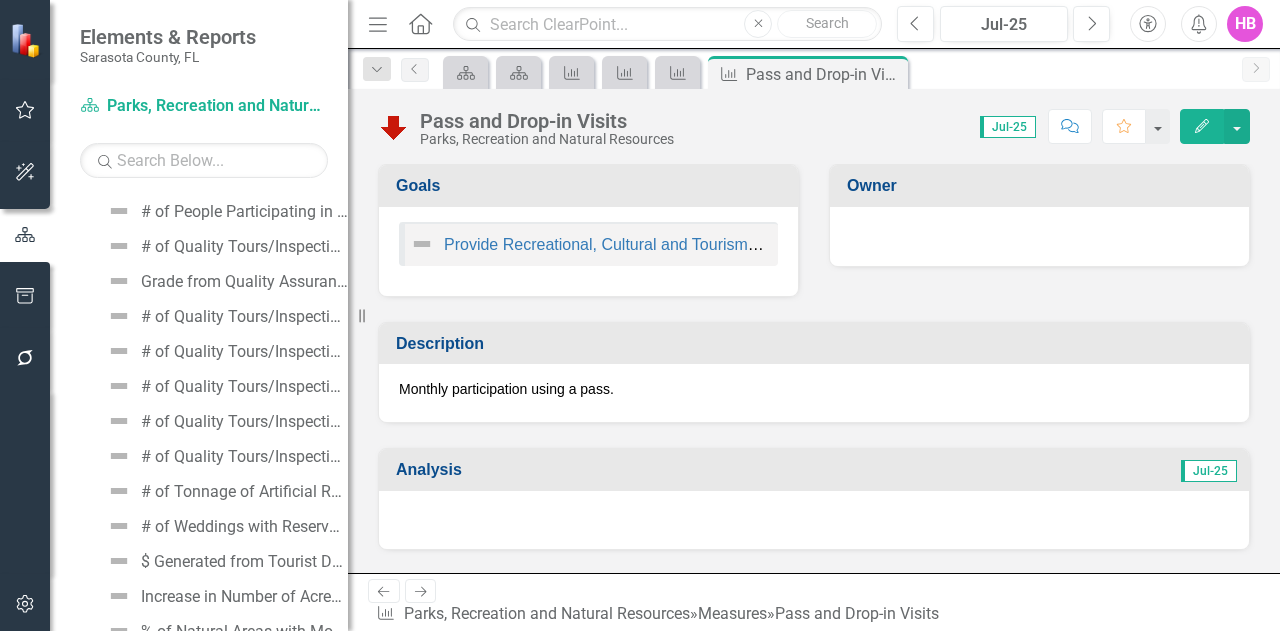 drag, startPoint x: 508, startPoint y: 64, endPoint x: 348, endPoint y: 97, distance: 163.36769 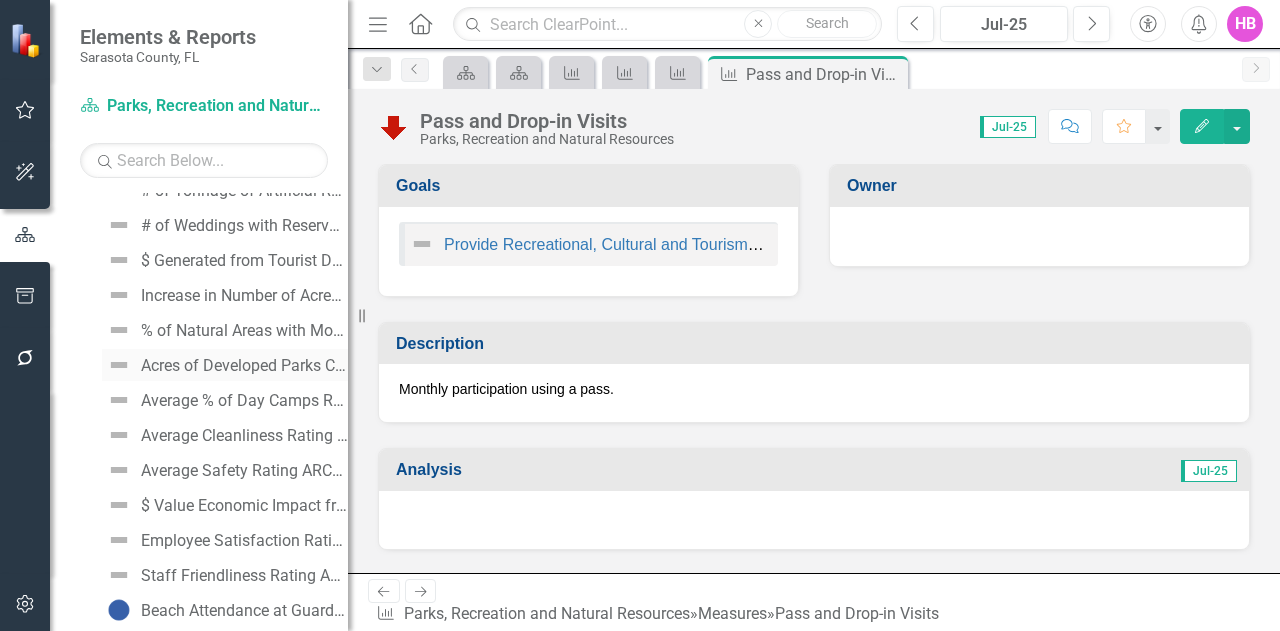 scroll, scrollTop: 2721, scrollLeft: 0, axis: vertical 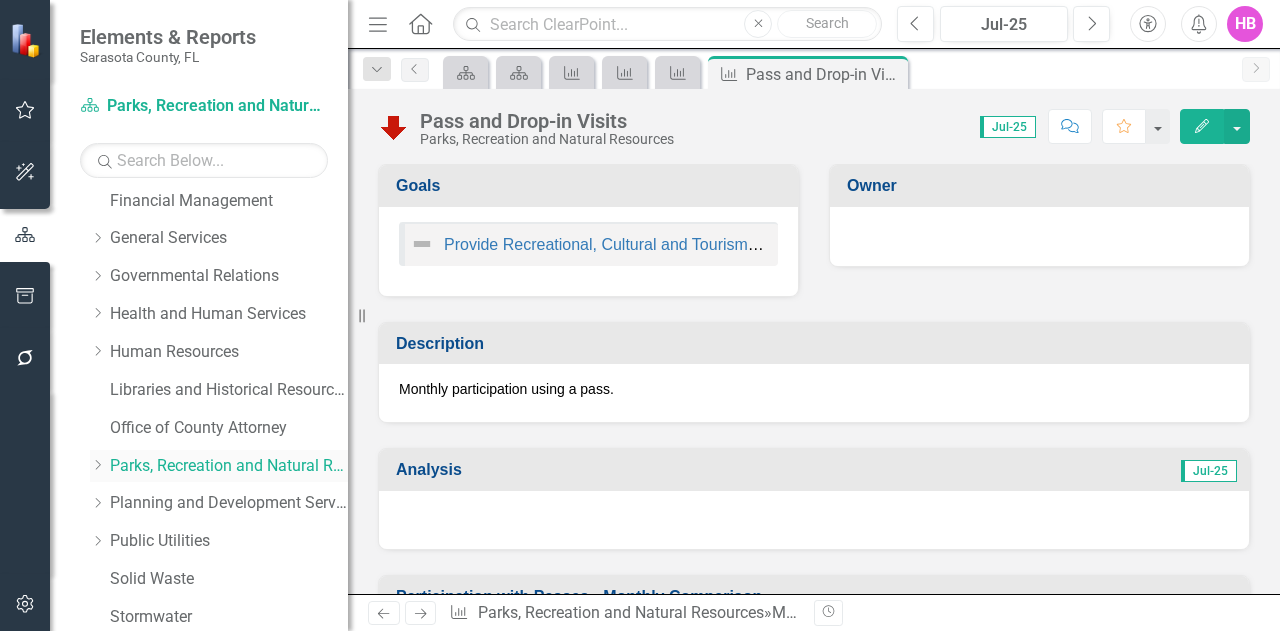 click on "Parks, Recreation and Natural Resources" at bounding box center [229, 466] 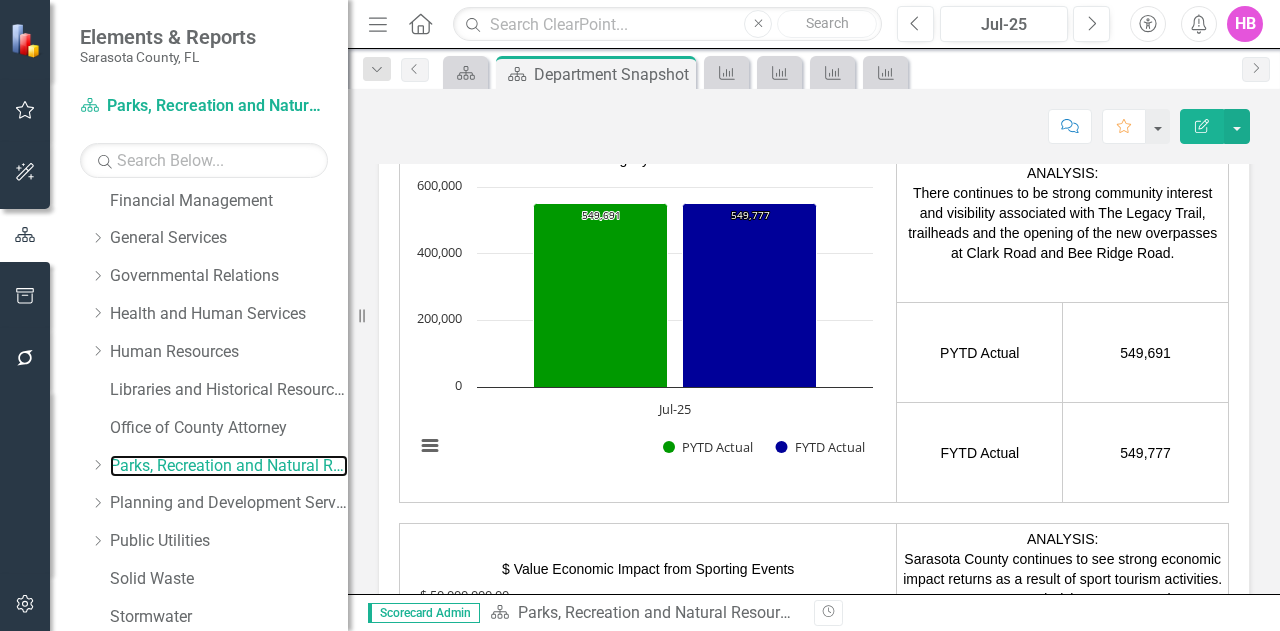 scroll, scrollTop: 4400, scrollLeft: 0, axis: vertical 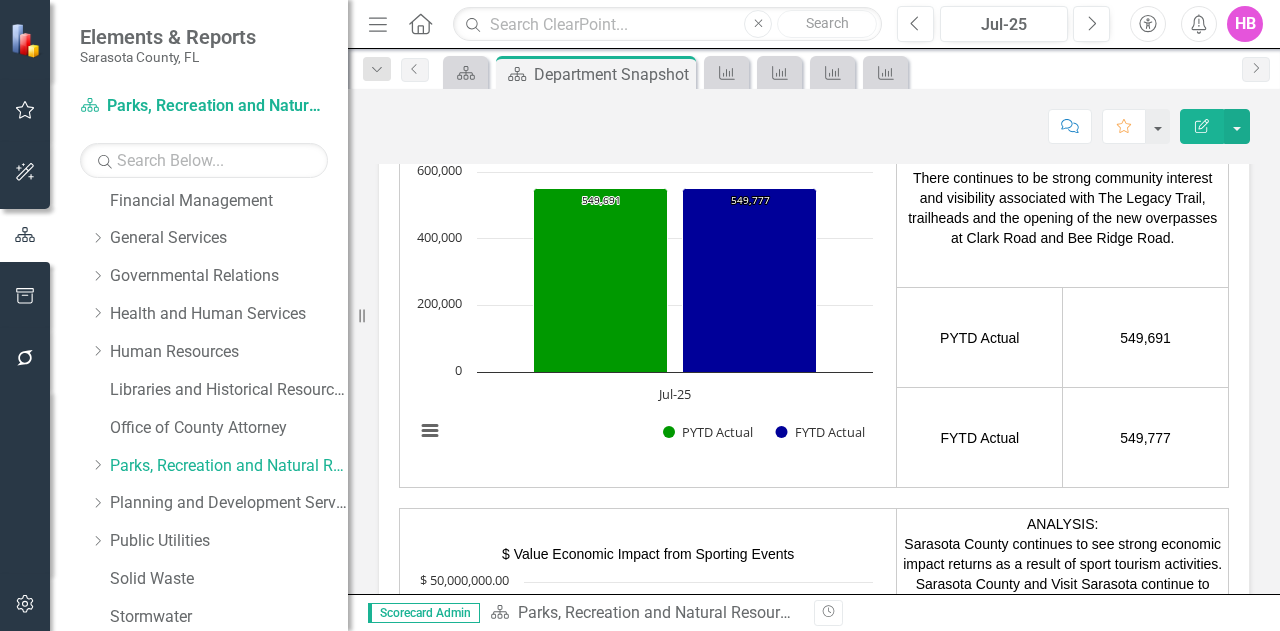 click on "HB" at bounding box center (1245, 24) 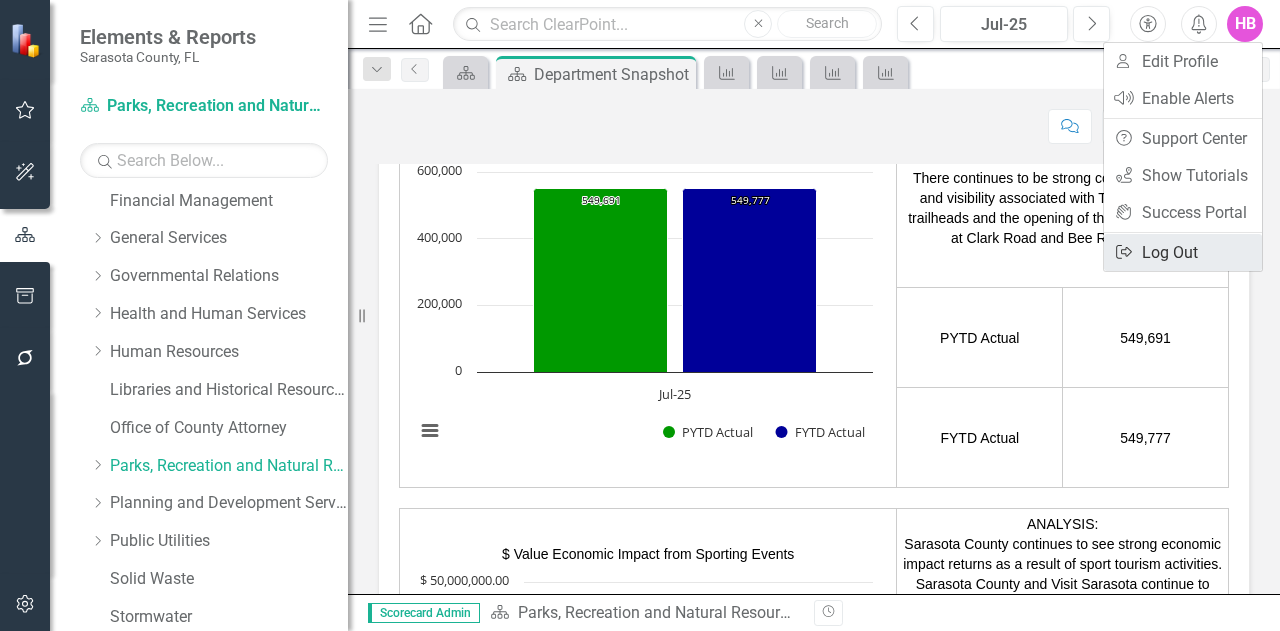 click on "Logout Log Out" at bounding box center (1183, 252) 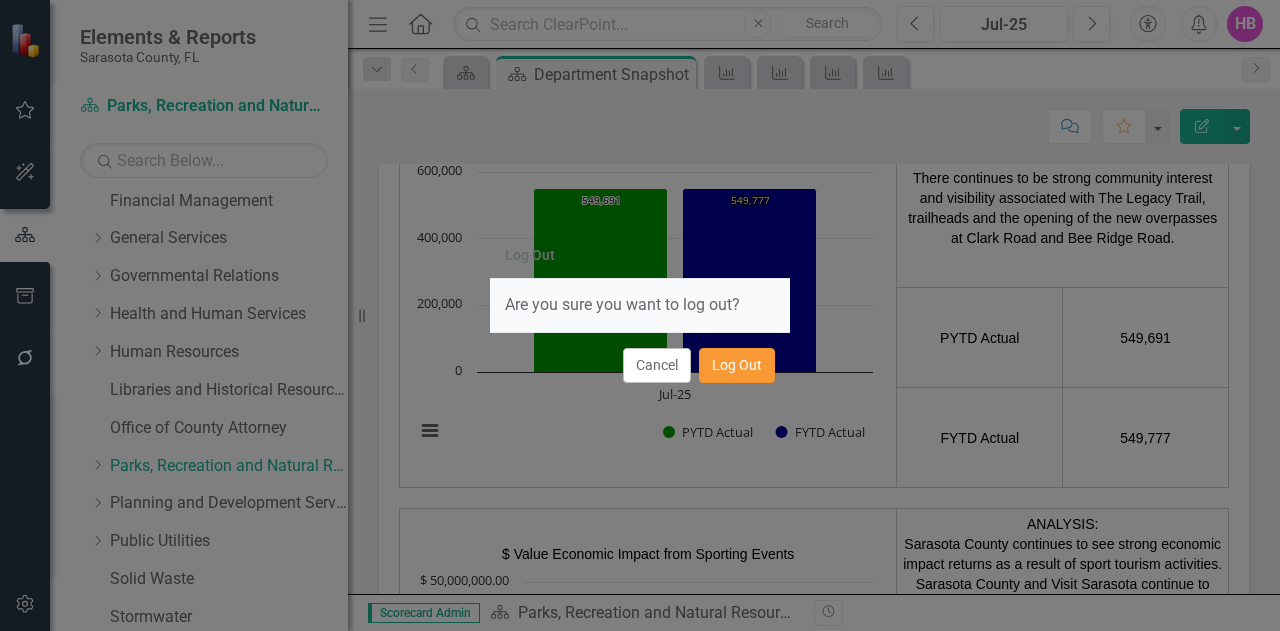click on "Log Out" at bounding box center (737, 365) 